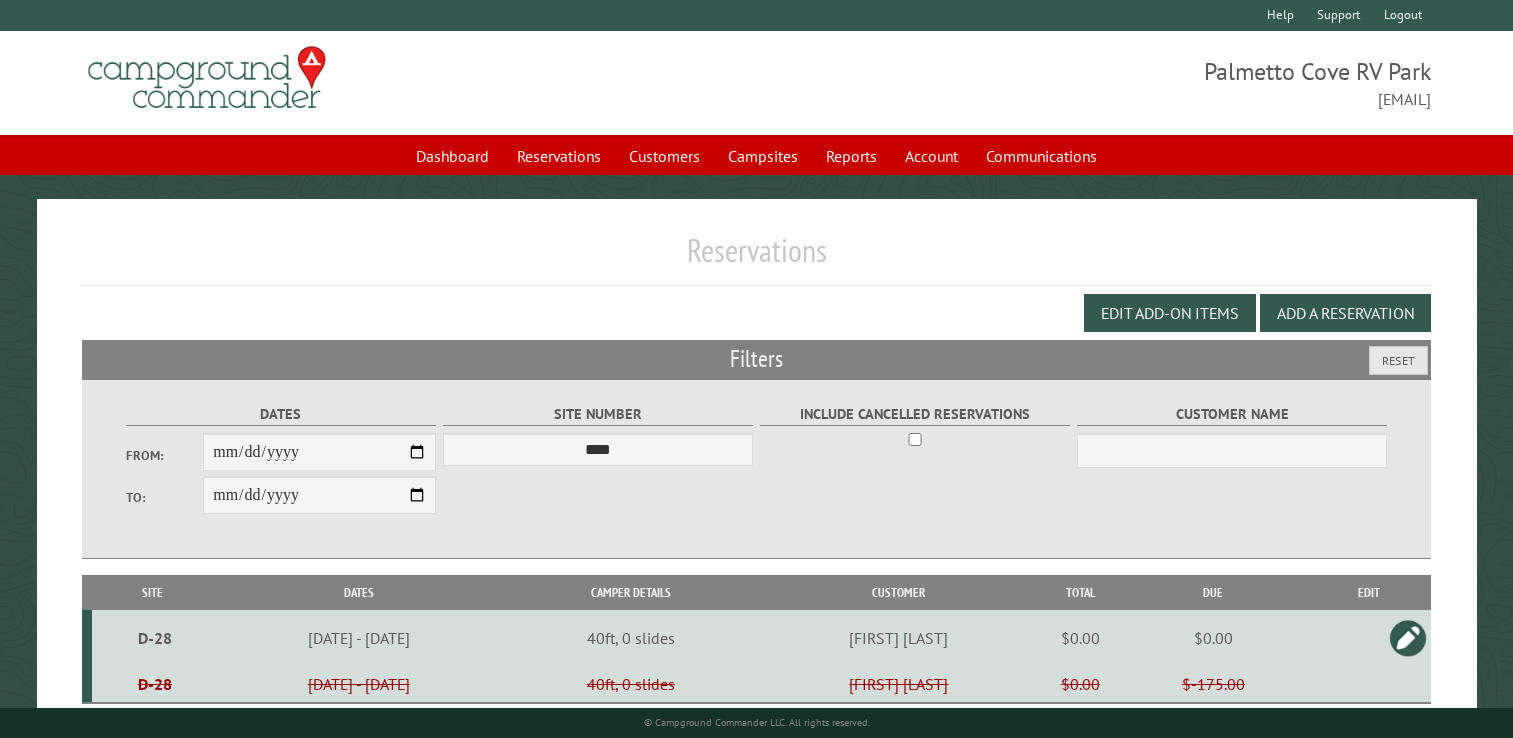 select on "****" 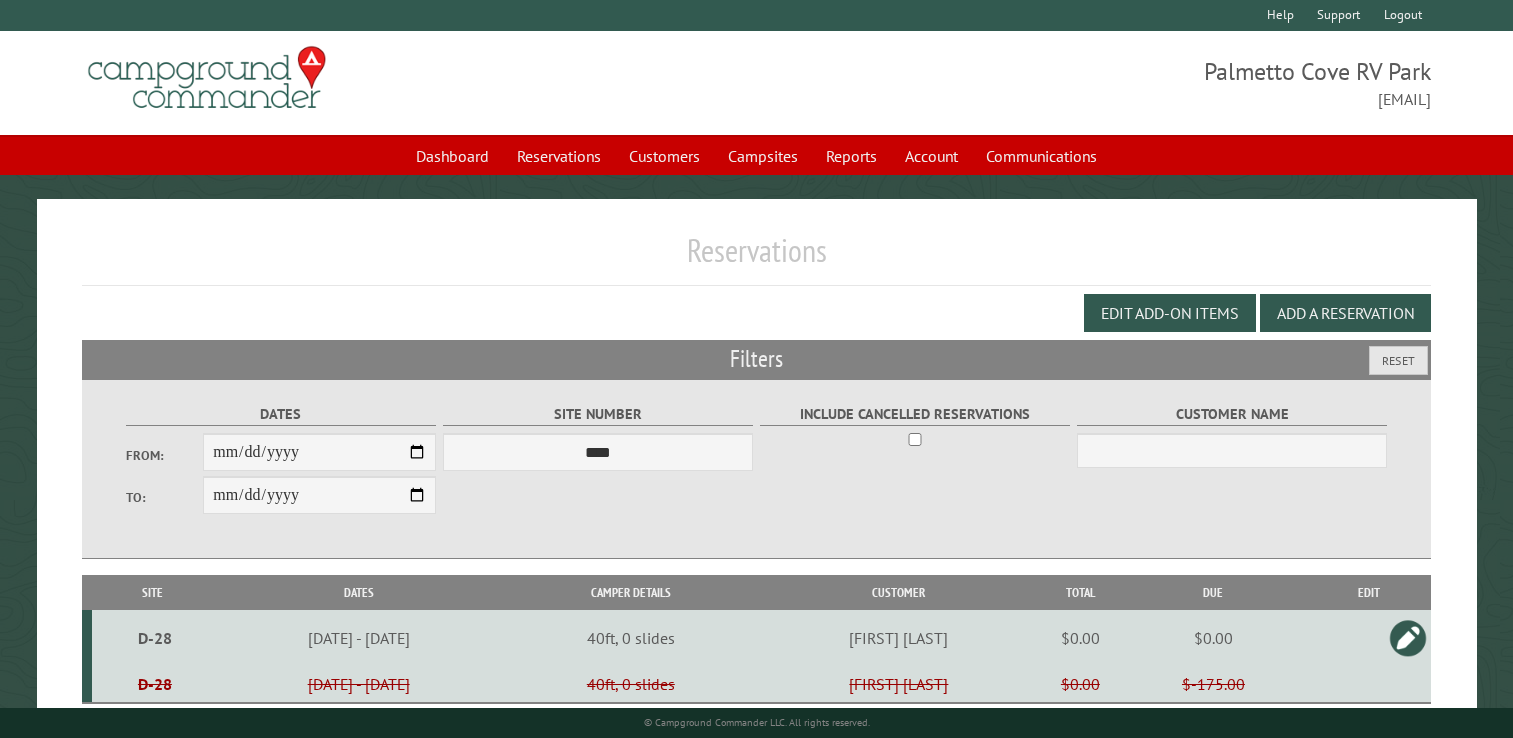 scroll, scrollTop: 99, scrollLeft: 0, axis: vertical 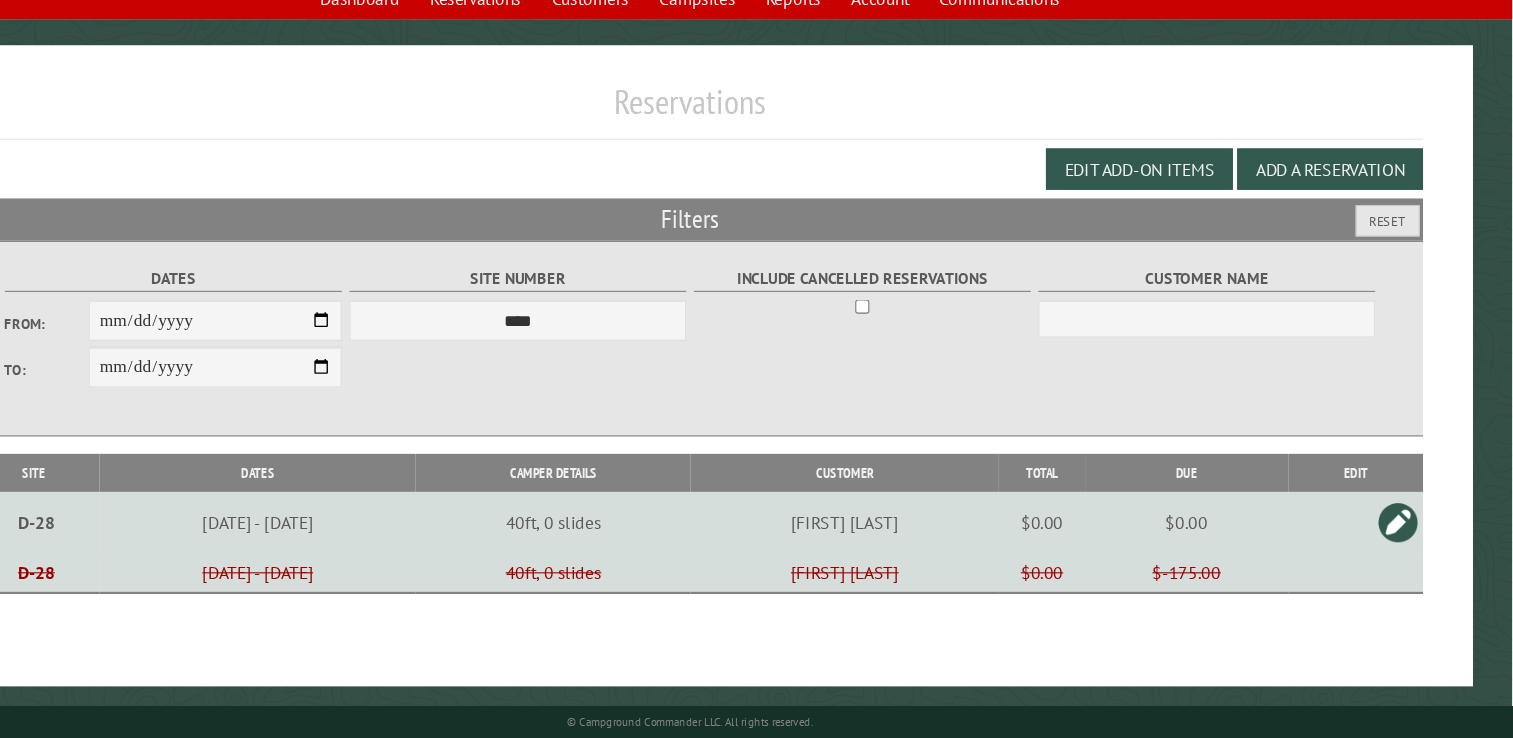 drag, startPoint x: 0, startPoint y: 0, endPoint x: 441, endPoint y: 574, distance: 723.84875 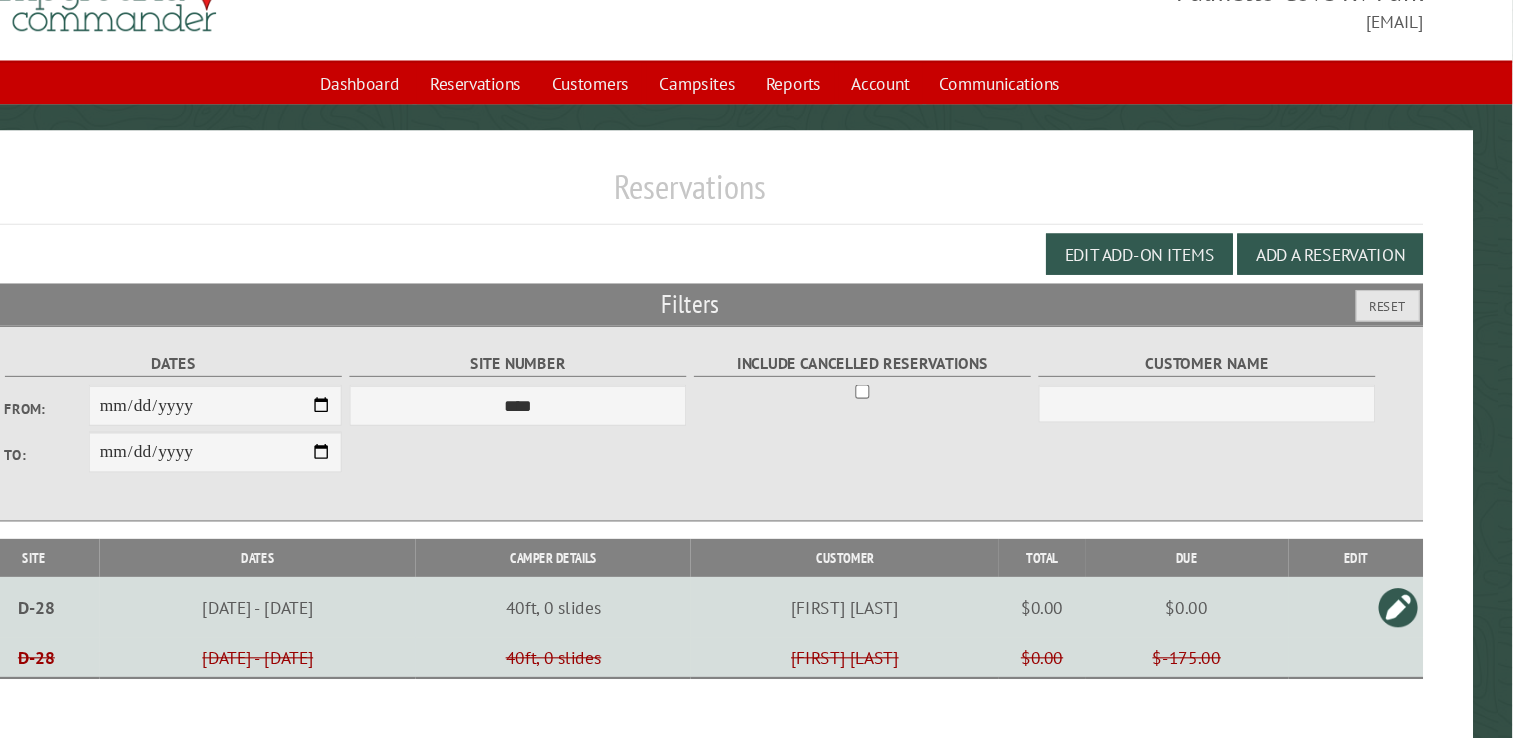 scroll, scrollTop: 78, scrollLeft: 0, axis: vertical 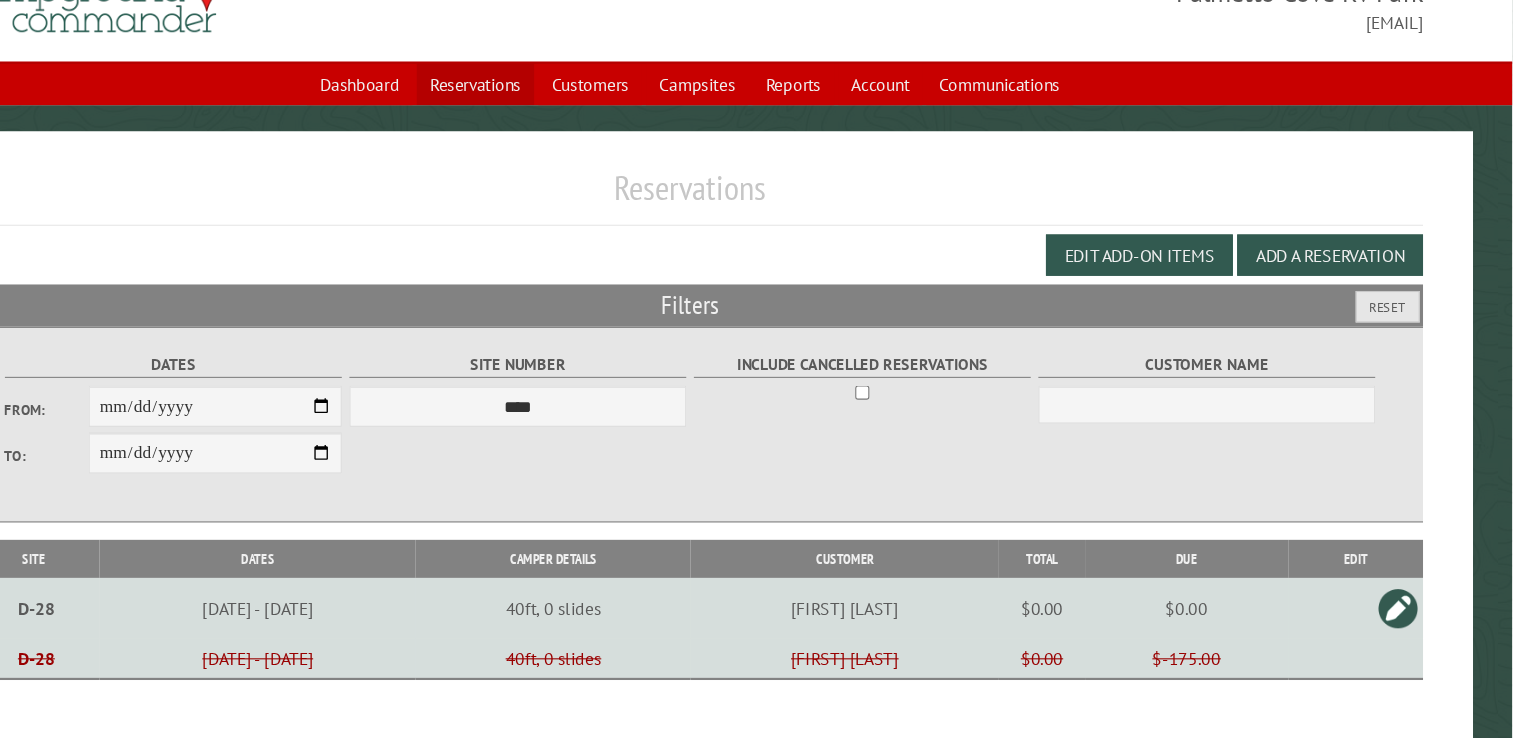 click on "Reservations" at bounding box center (559, 78) 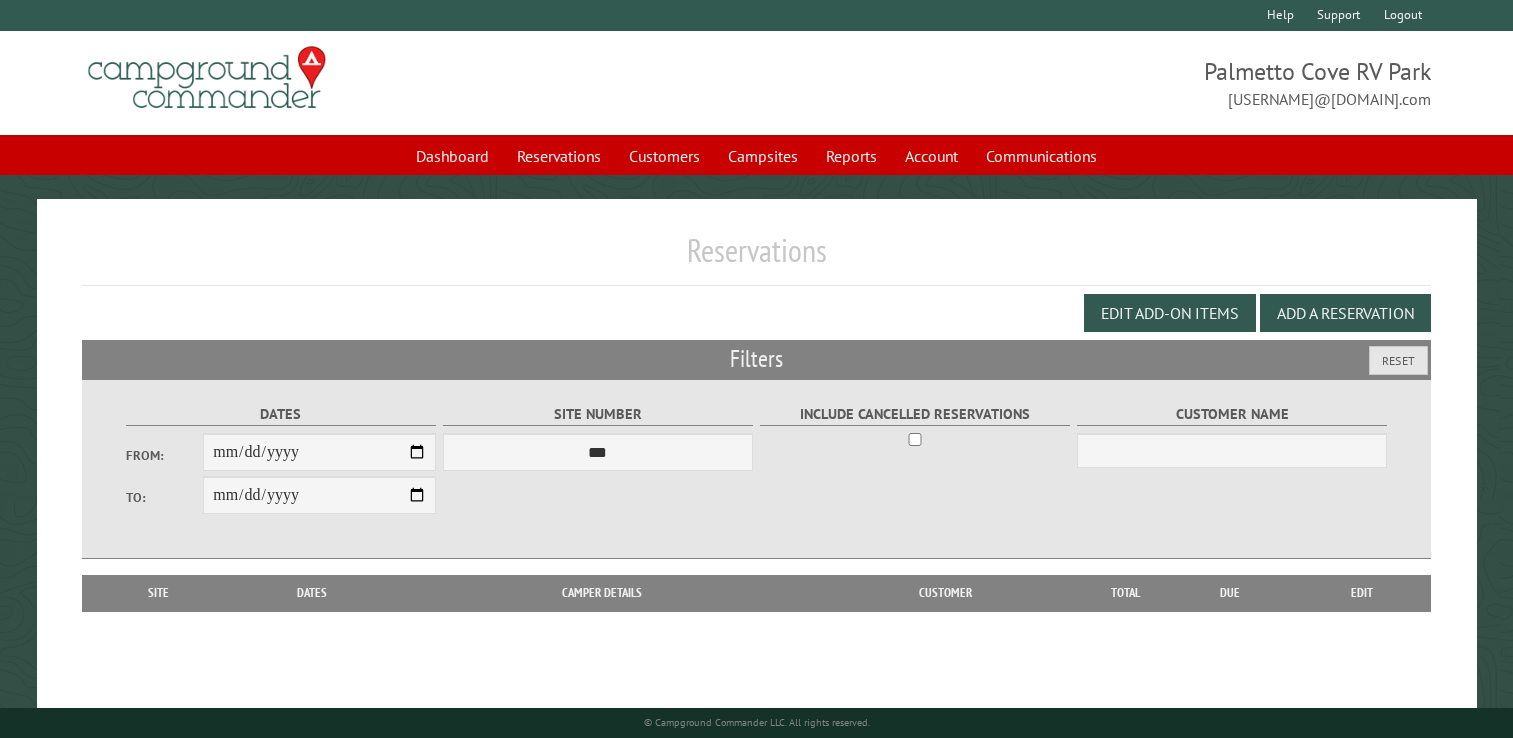 scroll, scrollTop: 0, scrollLeft: 0, axis: both 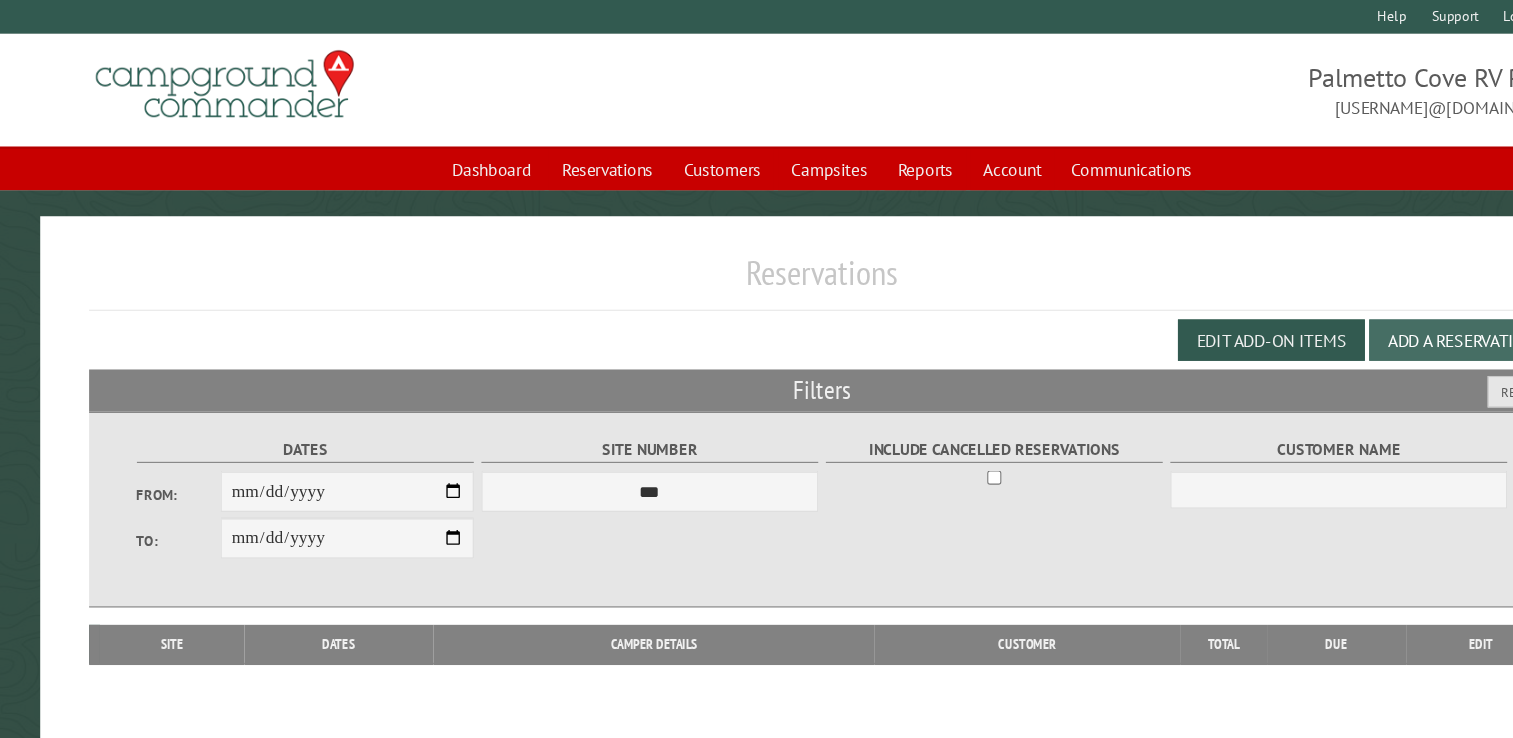 click on "Add a Reservation" at bounding box center [1345, 313] 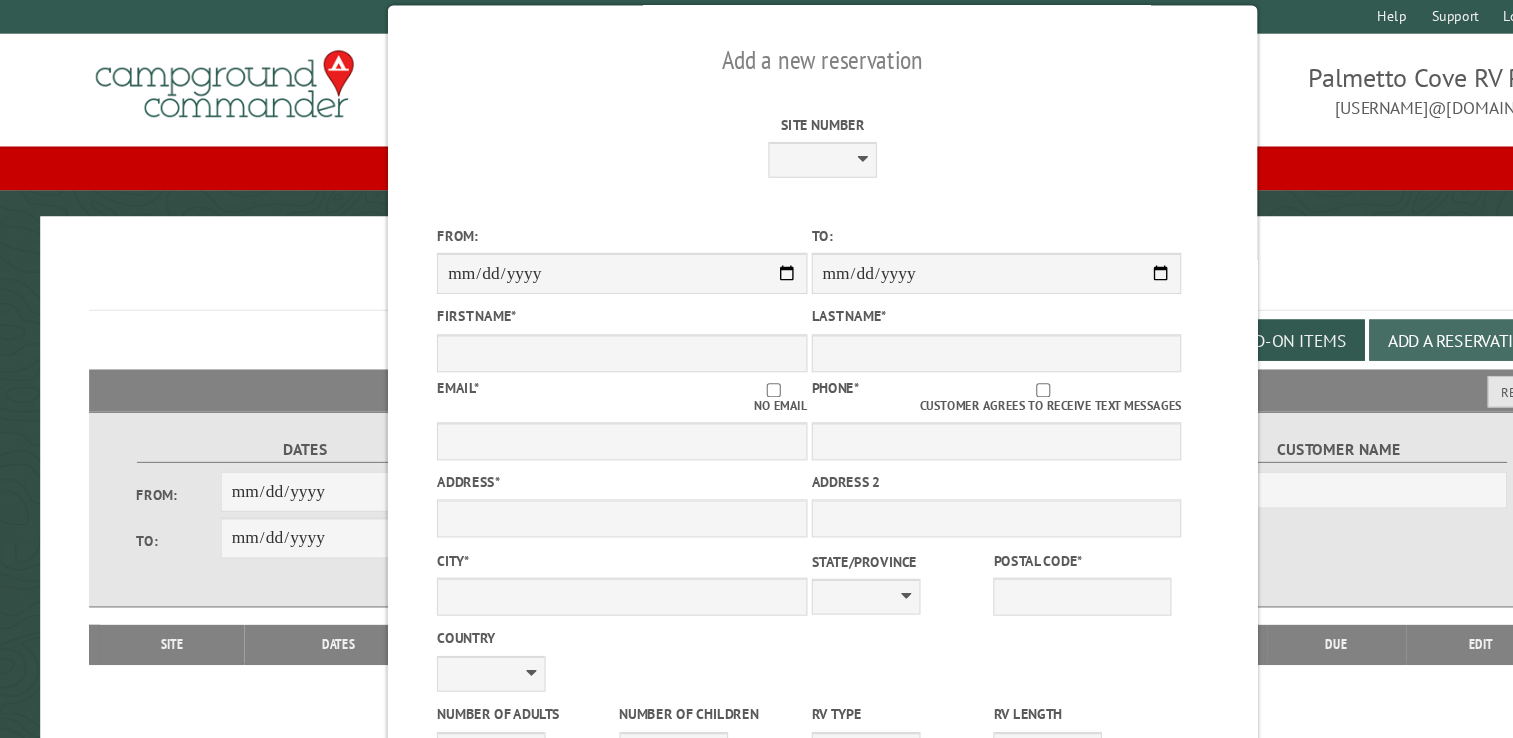 select on "*" 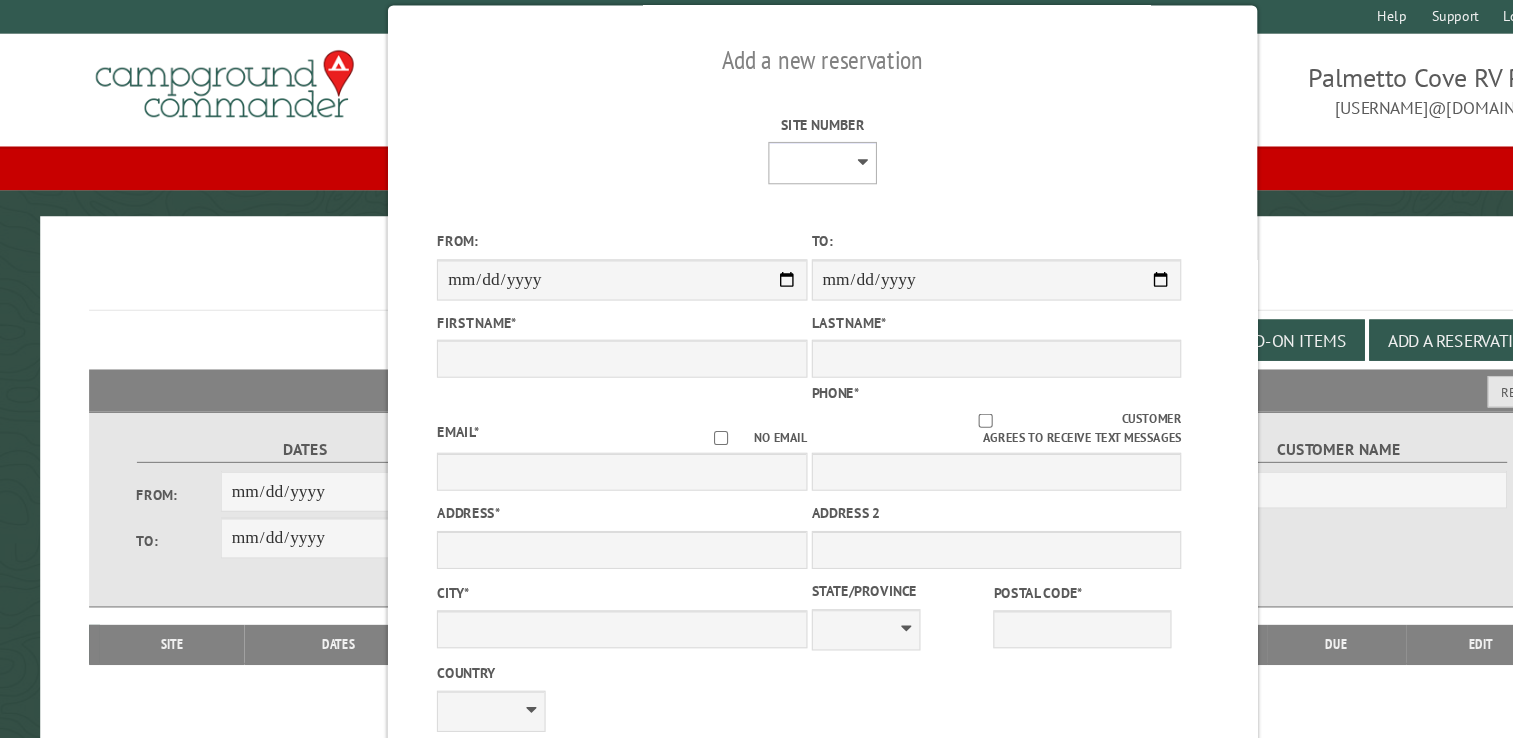 click on "**** **** **** **** **** **** **** **** **** **** **** **** **** **** **** **** **** **** **** **** **** **** **** **** **** **** **** **** **** **** **** **** **** **** **** **** **** **** **** **** **** **** **** **** **** **** **** **** **** **** **** **** **** **** **** **** **** **** **** **** **** **** **** **** **** **** **** **** **** **** **** **** **** **** **** **** **** **** **** **** **** **** **** **** **** **** **** **** **** **** **** **** **** **** **** **** **** **** **** **** **** **** **** **** **** **** **** **** **** **** **** **** **** **** **** **** **** **** **** **** **** **** **** **** **** **** **** **** **** **** **** **** **** **** **** **** **** **** **** **** **** **** **** **** **** ****" at bounding box center (757, 150) 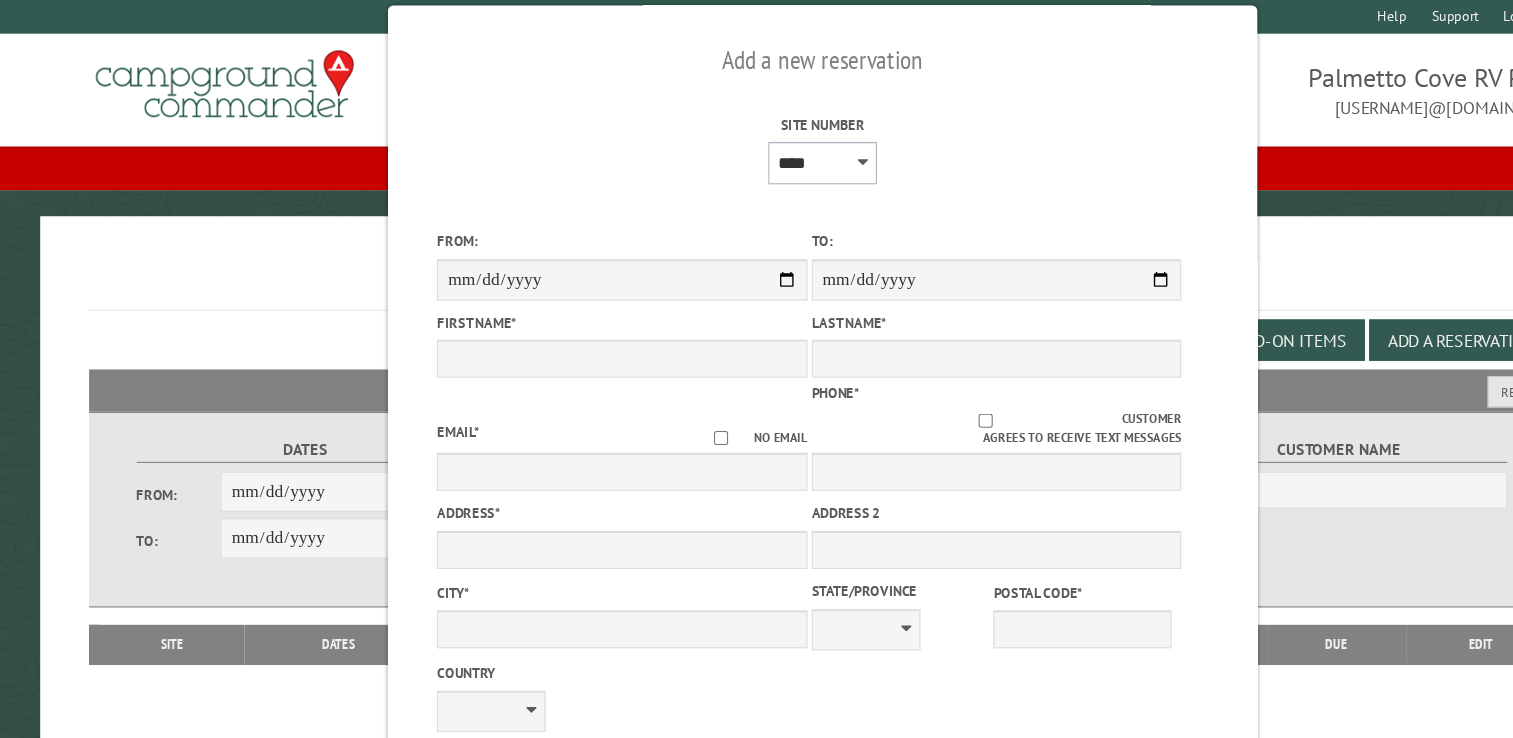 click on "**** **** **** **** **** **** **** **** **** **** **** **** **** **** **** **** **** **** **** **** **** **** **** **** **** **** **** **** **** **** **** **** **** **** **** **** **** **** **** **** **** **** **** **** **** **** **** **** **** **** **** **** **** **** **** **** **** **** **** **** **** **** **** **** **** **** **** **** **** **** **** **** **** **** **** **** **** **** **** **** **** **** **** **** **** **** **** **** **** **** **** **** **** **** **** **** **** **** **** **** **** **** **** **** **** **** **** **** **** **** **** **** **** **** **** **** **** **** **** **** **** **** **** **** **** **** **** **** **** **** **** **** **** **** **** **** **** **** **** **** **** **** **** **** **** ****" at bounding box center (757, 150) 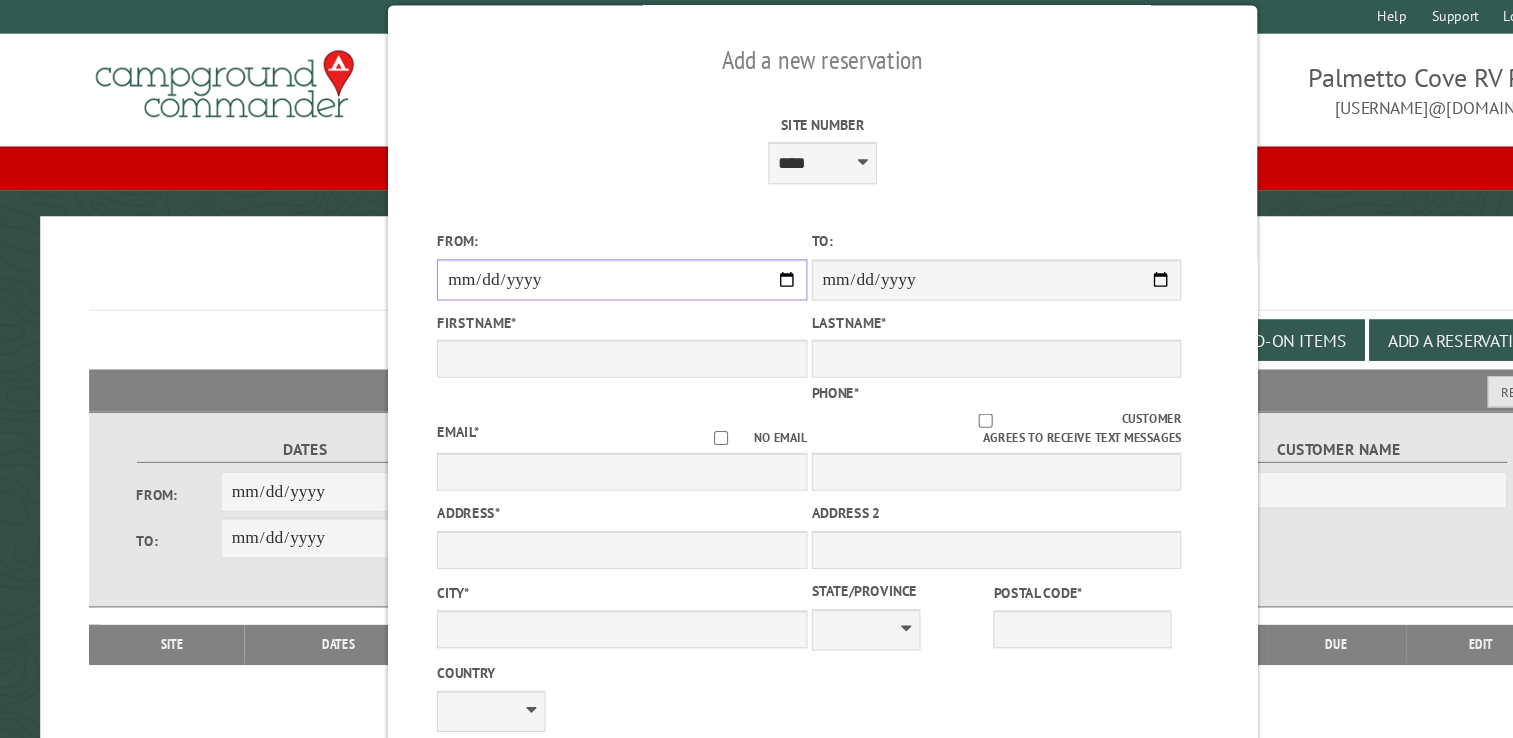 click on "From:" at bounding box center [572, 258] 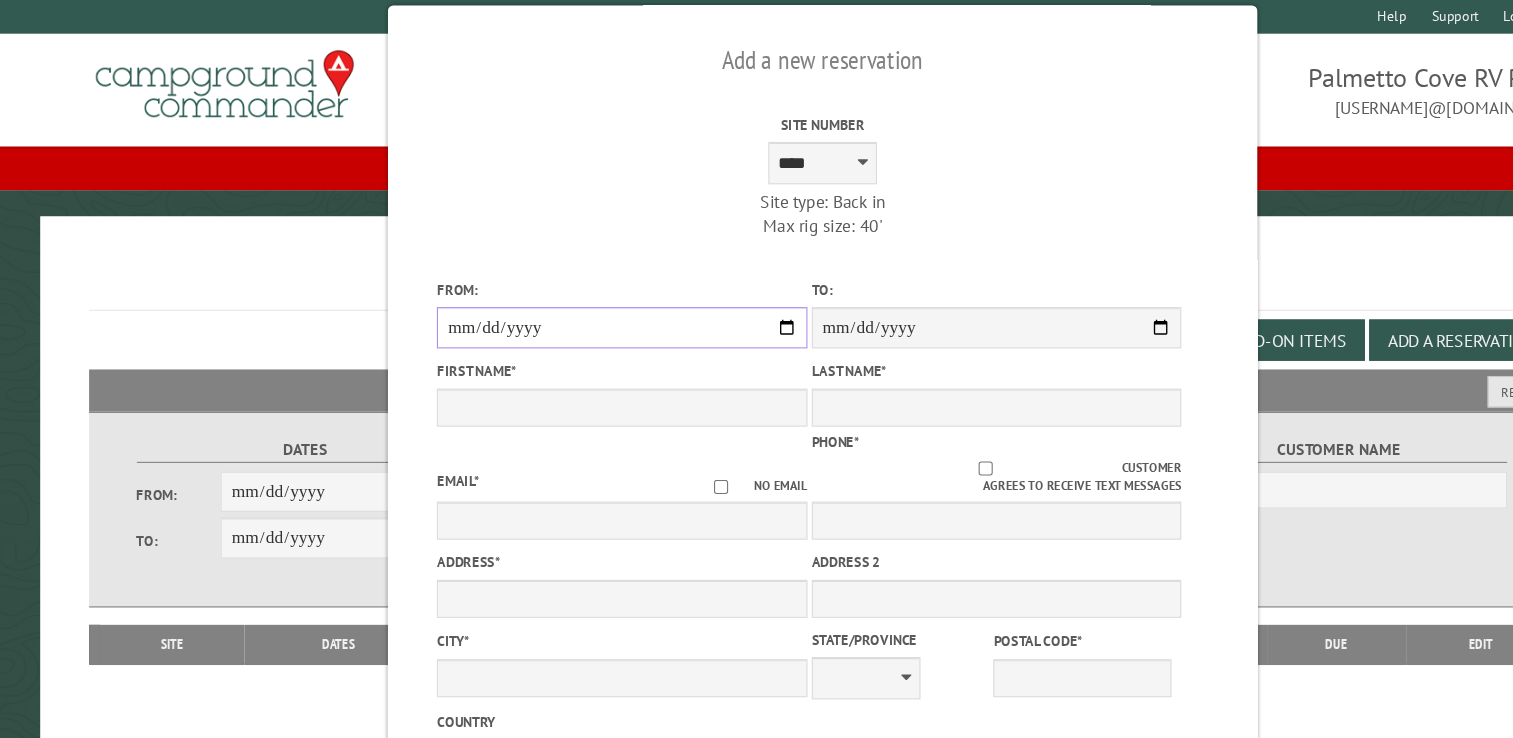 type on "**********" 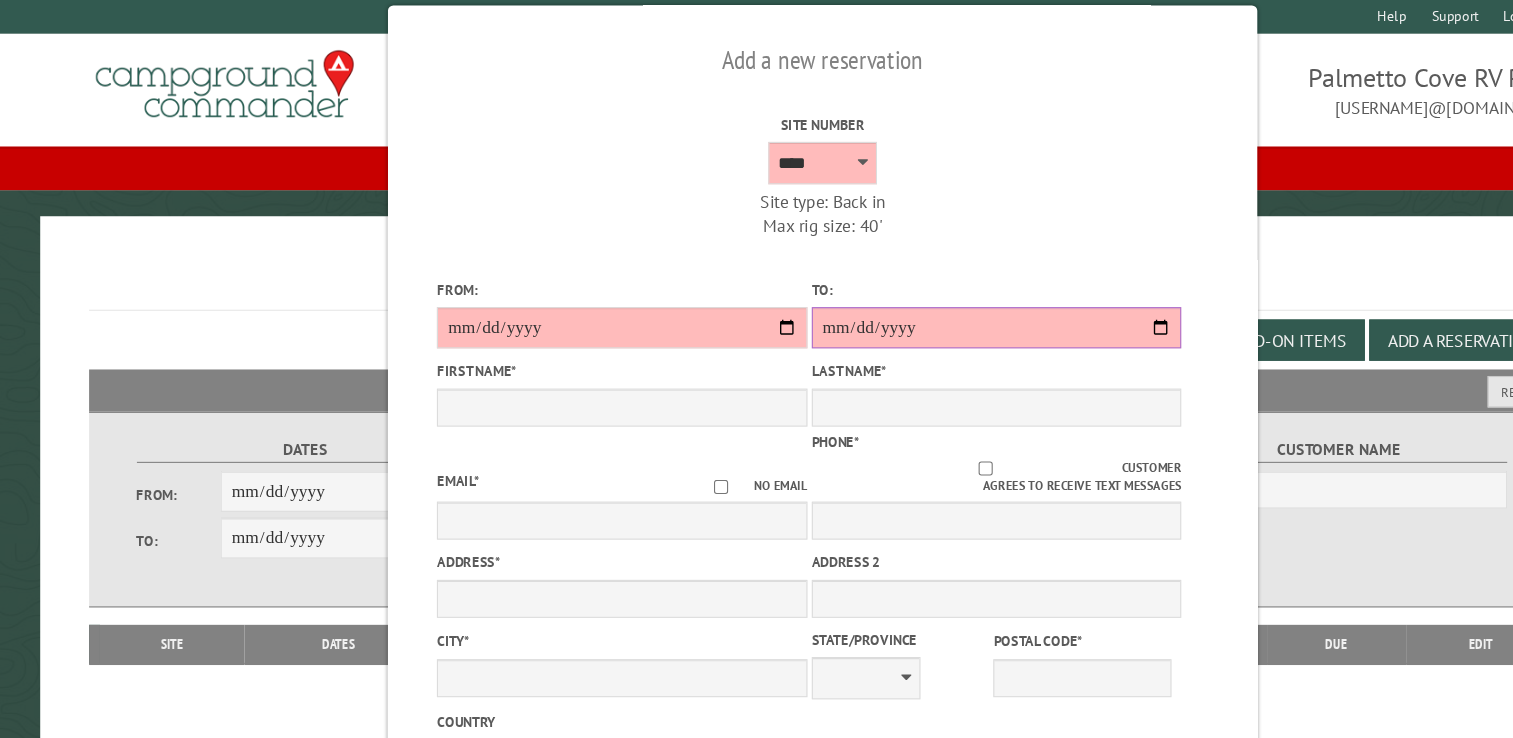 click on "**********" at bounding box center [916, 302] 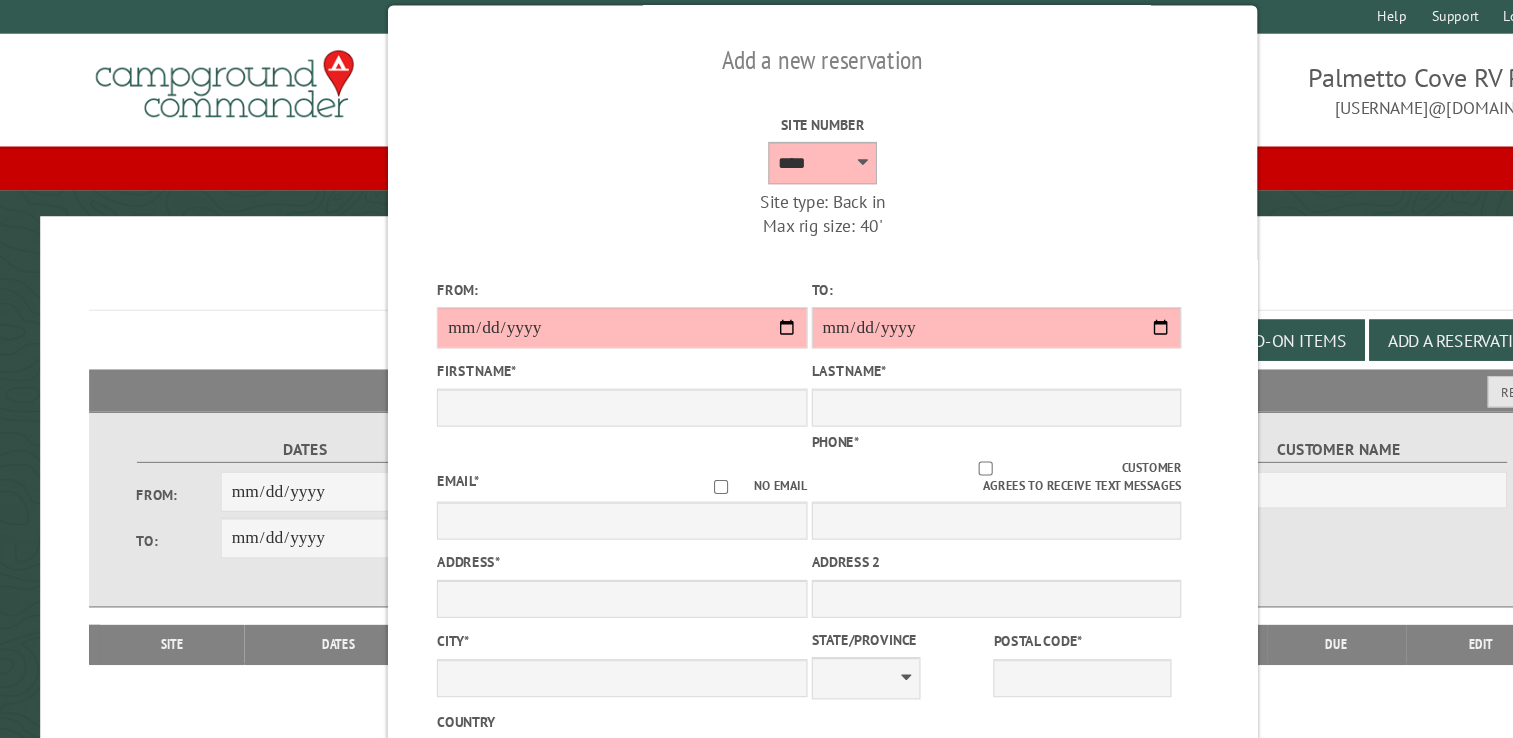 click on "**** **** **** **** **** **** **** **** **** **** **** **** **** **** **** **** **** **** **** **** **** **** **** **** **** **** **** **** **** **** **** **** **** **** **** **** **** **** **** **** **** **** **** **** **** **** **** **** **** **** **** **** **** **** **** **** **** **** **** **** **** **** **** **** **** **** **** **** **** **** **** **** **** **** **** **** **** **** **** **** **** **** **** **** **** **** **** **** **** **** **** **** **** **** **** **** **** **** **** **** **** **** **** **** **** **** **** **** **** **** **** **** **** **** **** **** **** **** **** **** **** **** **** **** **** **** **** **** **** **** **** **** **** **** **** **** **** **** **** **** **** **** **** **** **** ****" at bounding box center [757, 150] 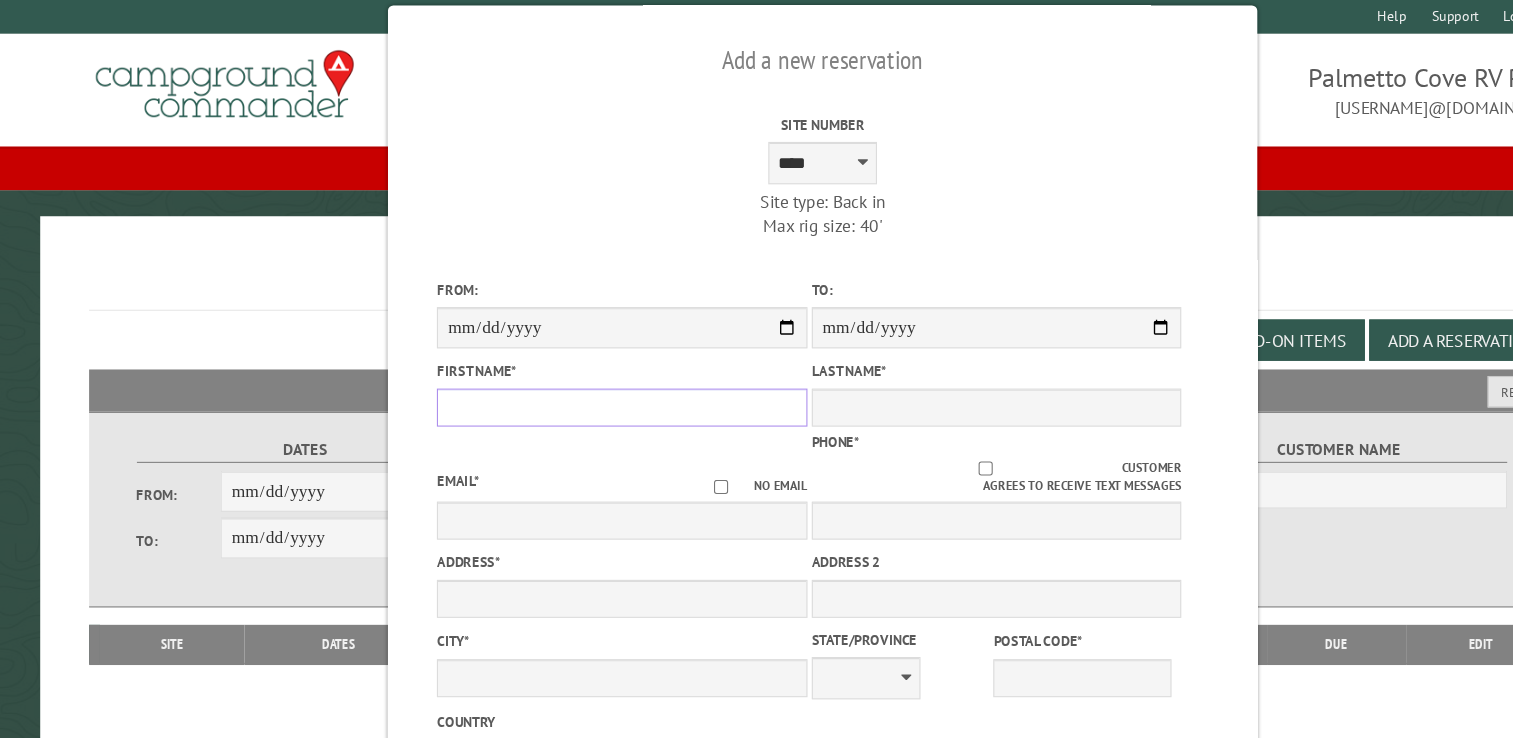 click on "First Name *" at bounding box center (572, 375) 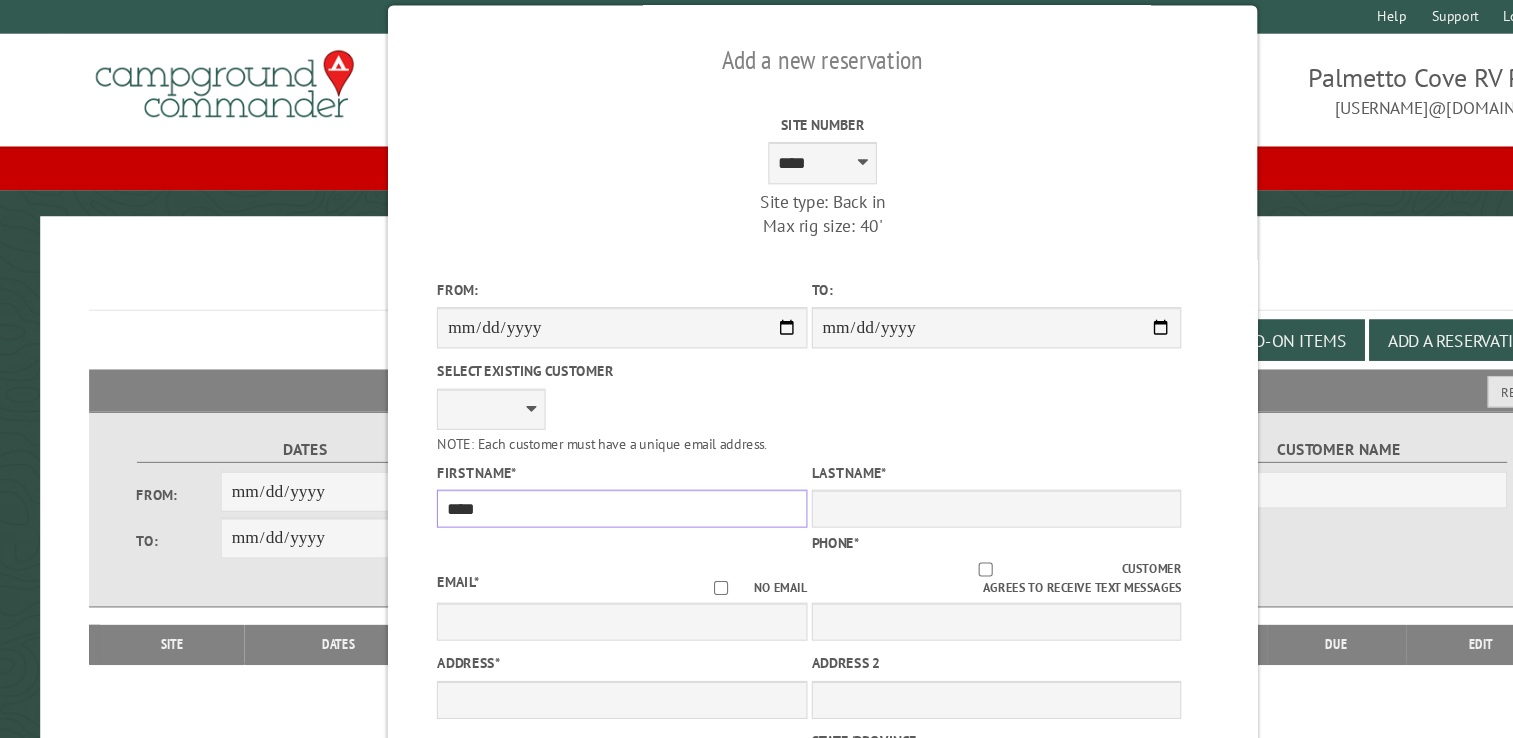 type on "****" 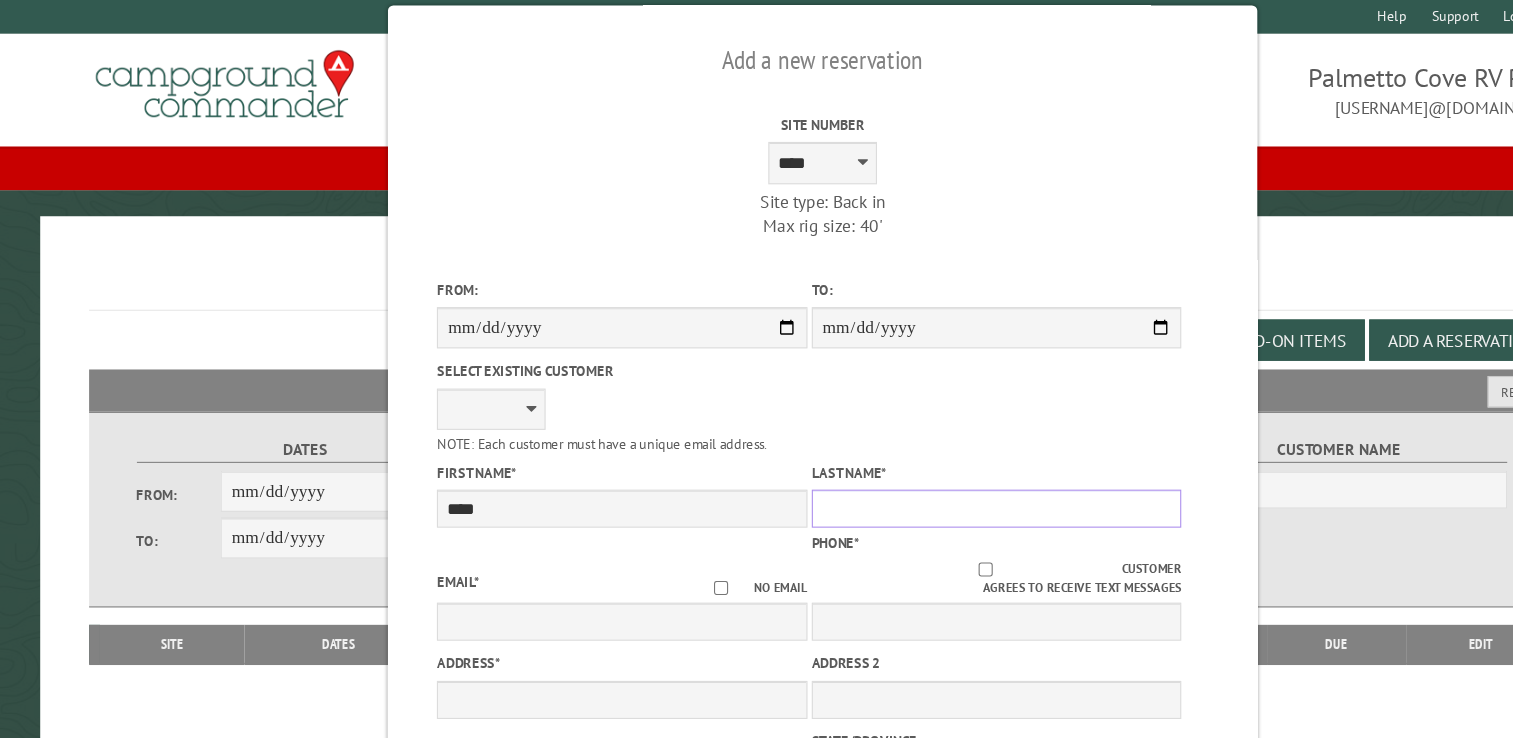 click on "Last Name *" at bounding box center (916, 468) 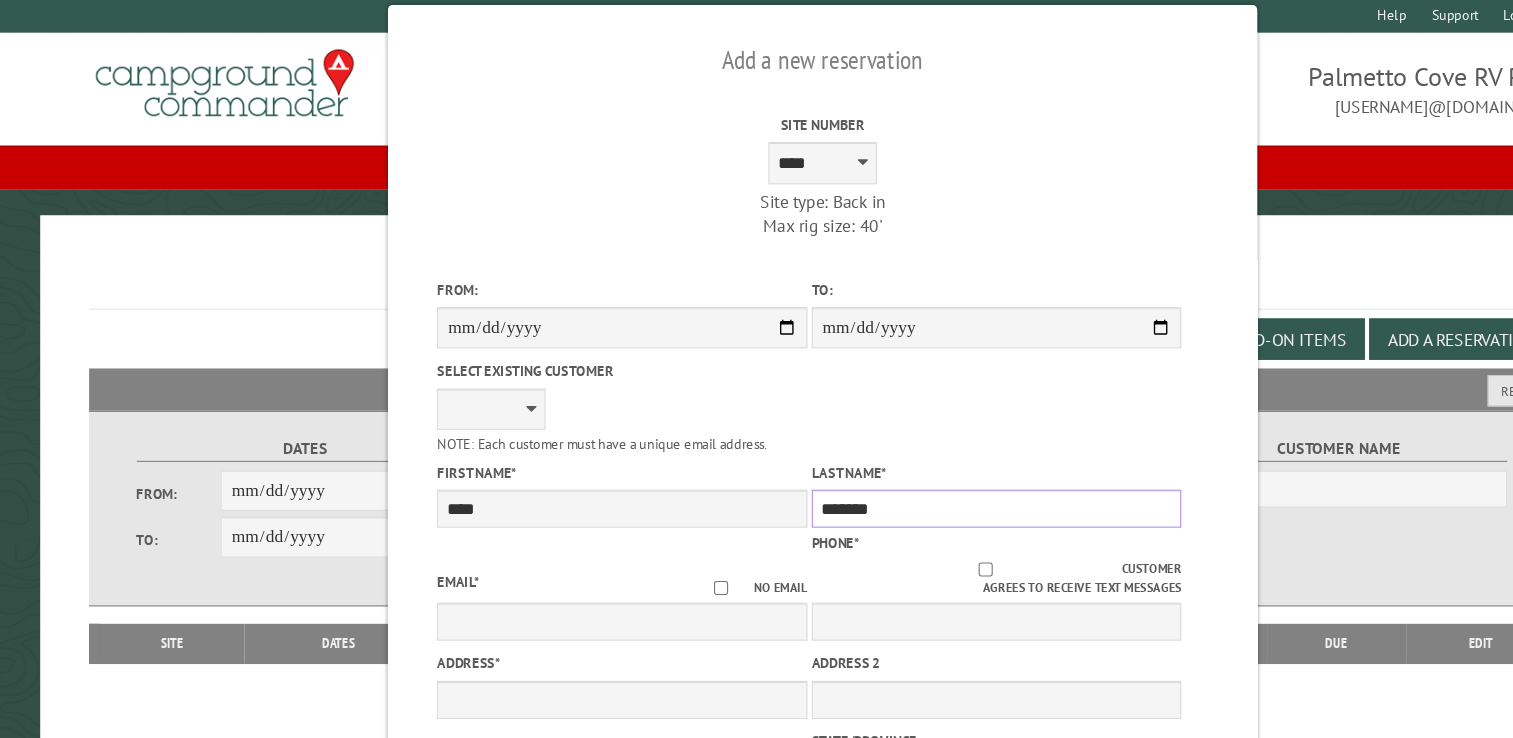 type on "*******" 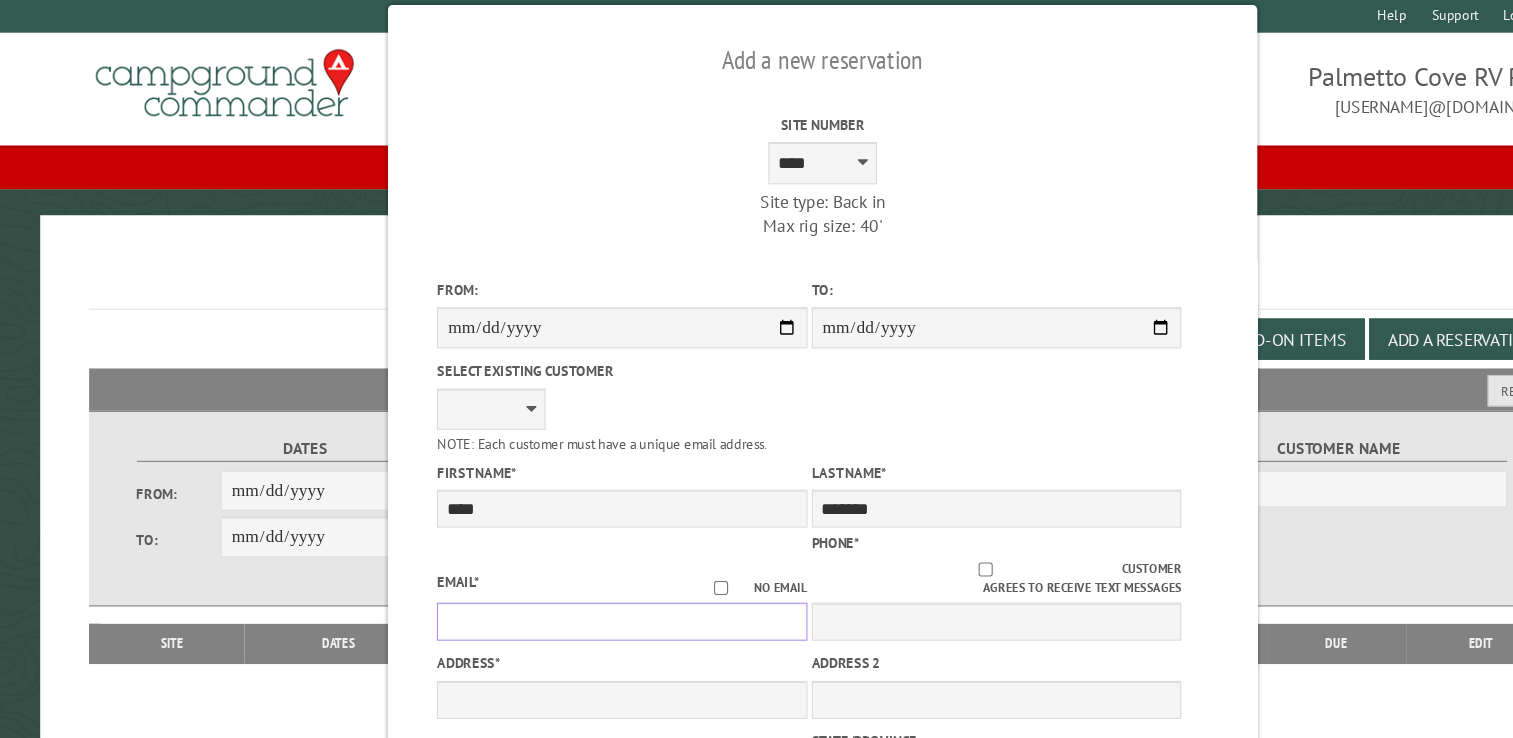 click on "Email *" at bounding box center [572, 572] 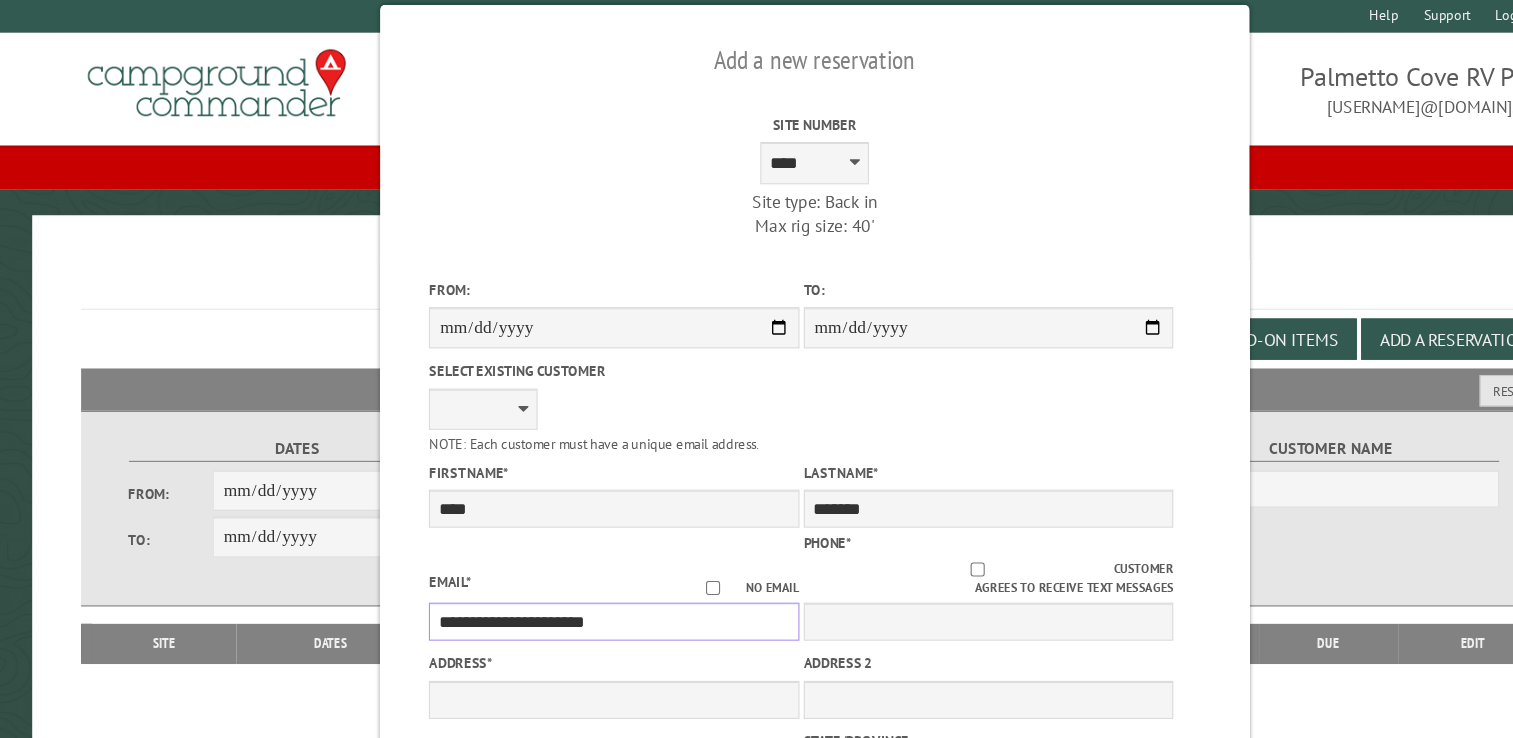 type on "**********" 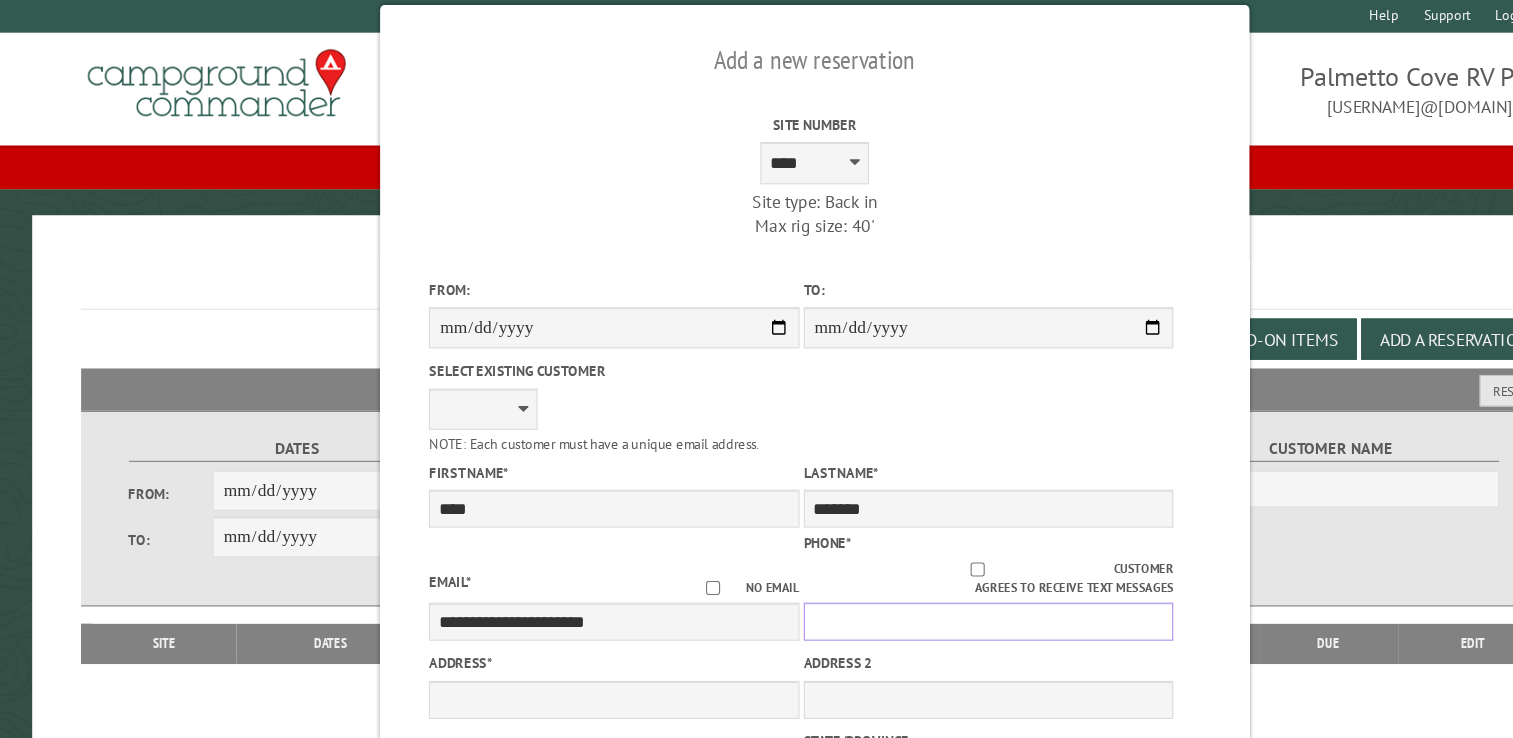 click on "Phone *" at bounding box center [916, 572] 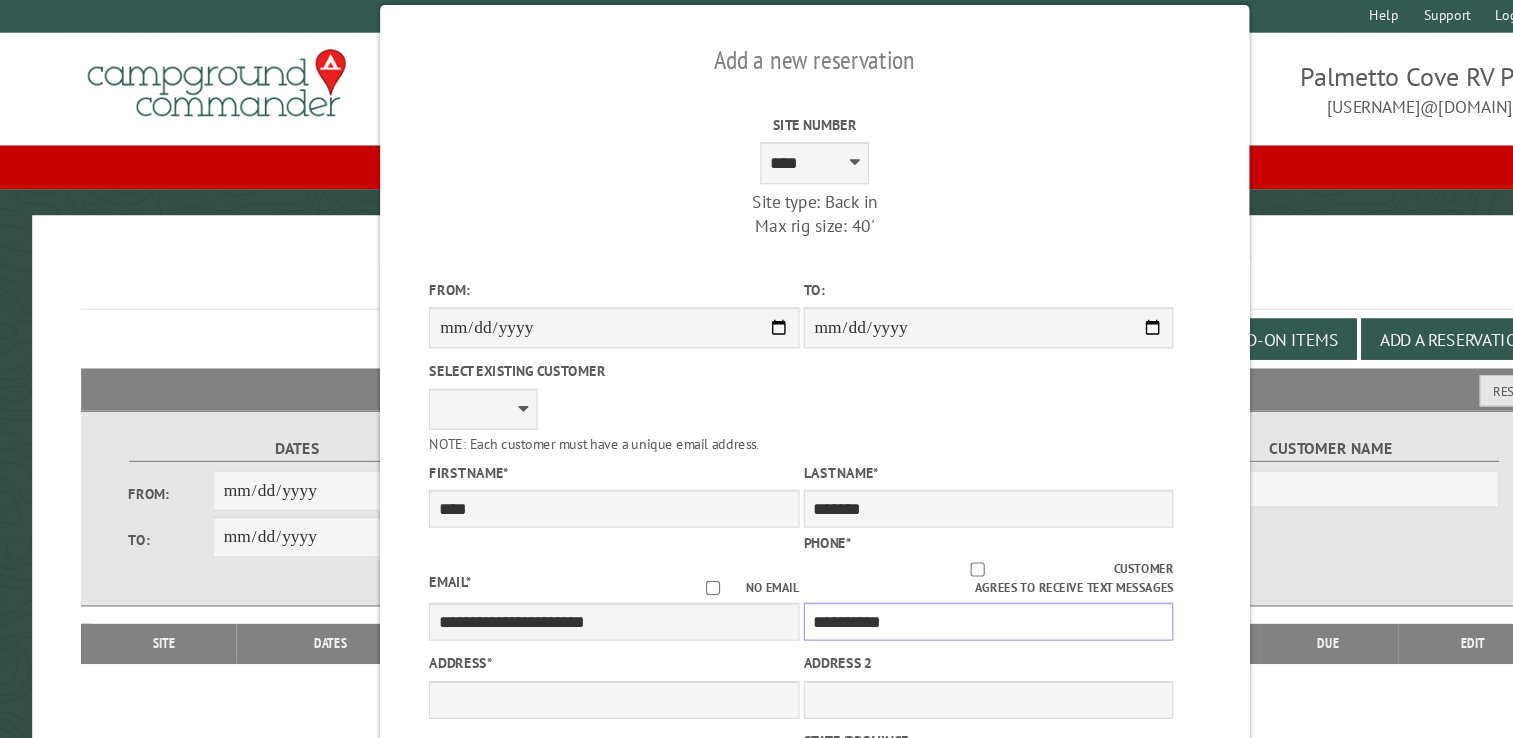 type on "**********" 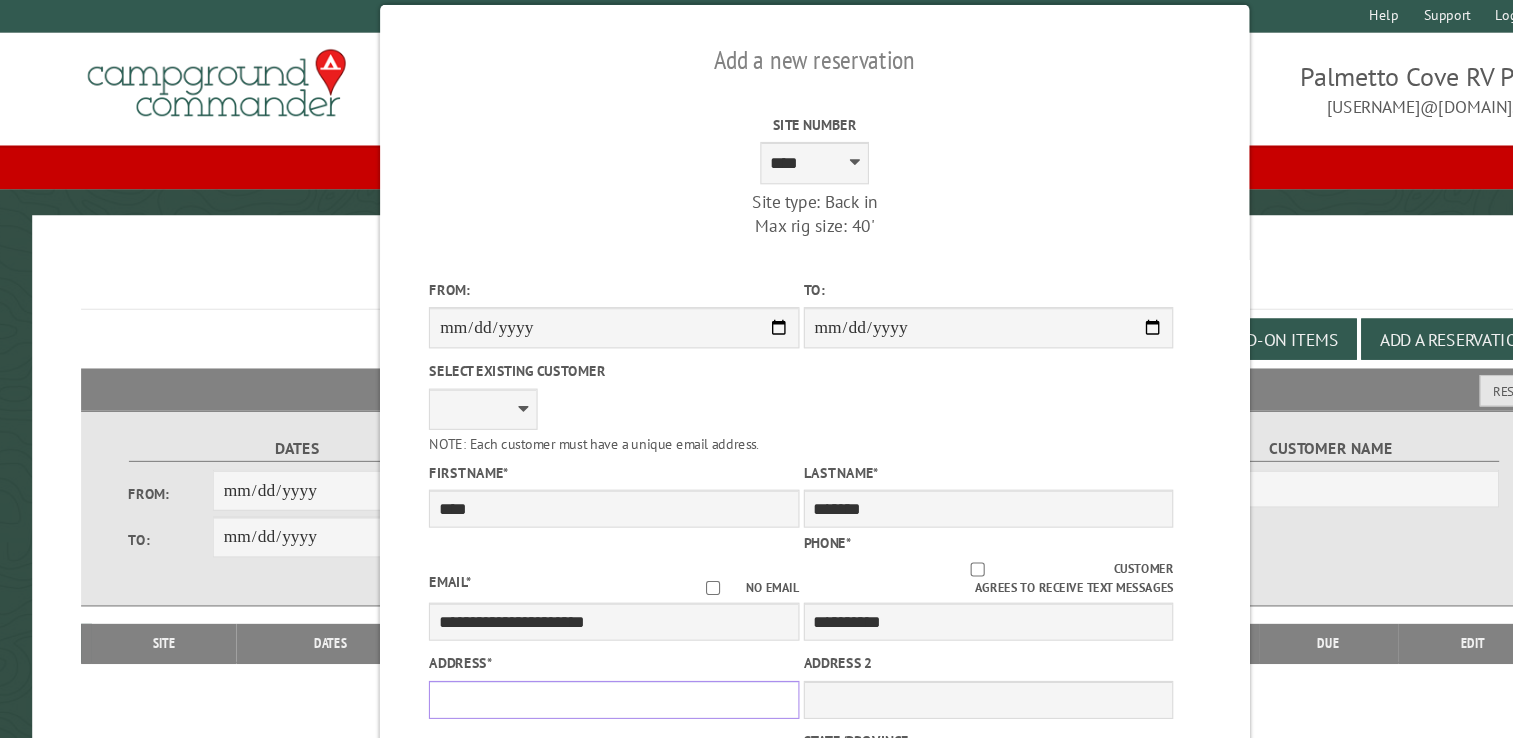 click on "Address *" at bounding box center (572, 644) 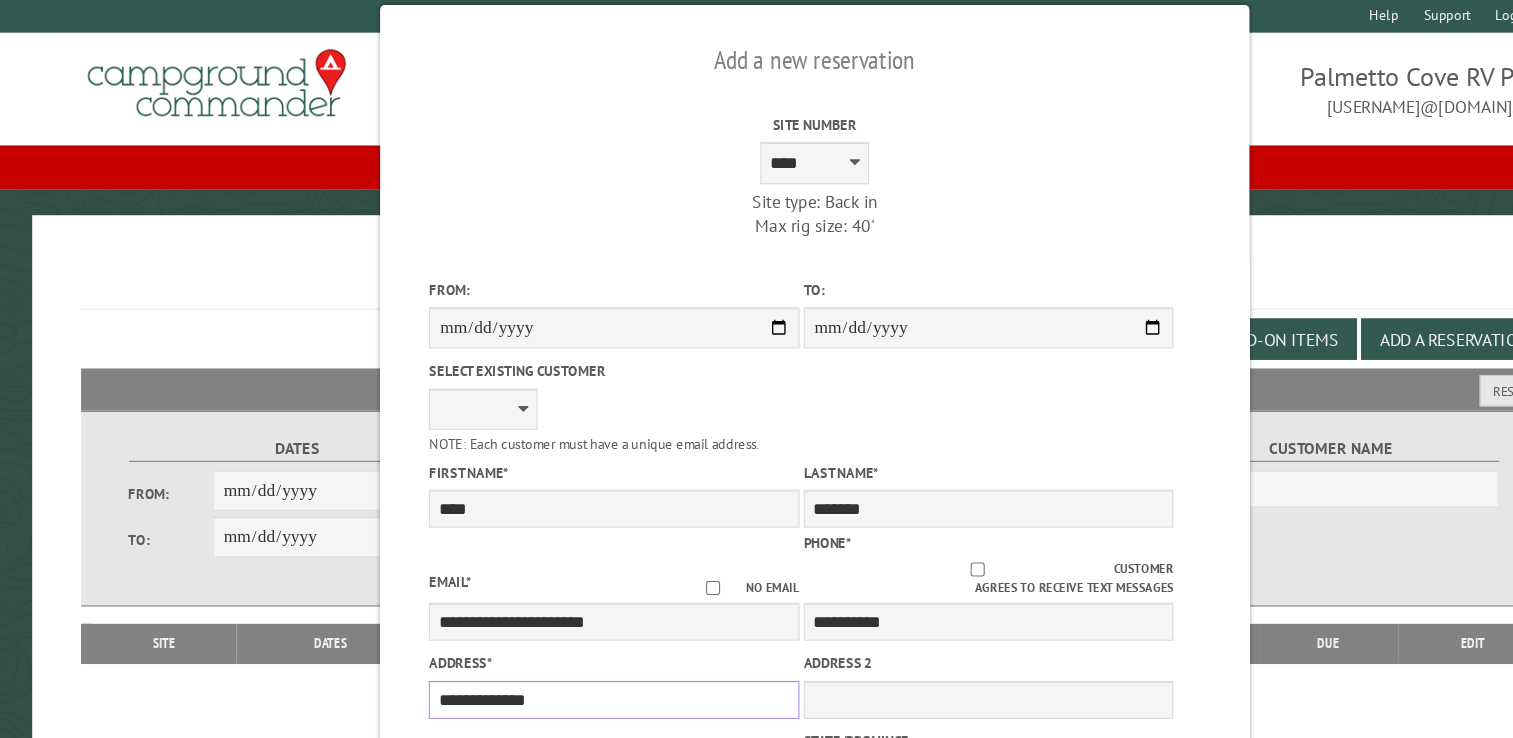 type on "**********" 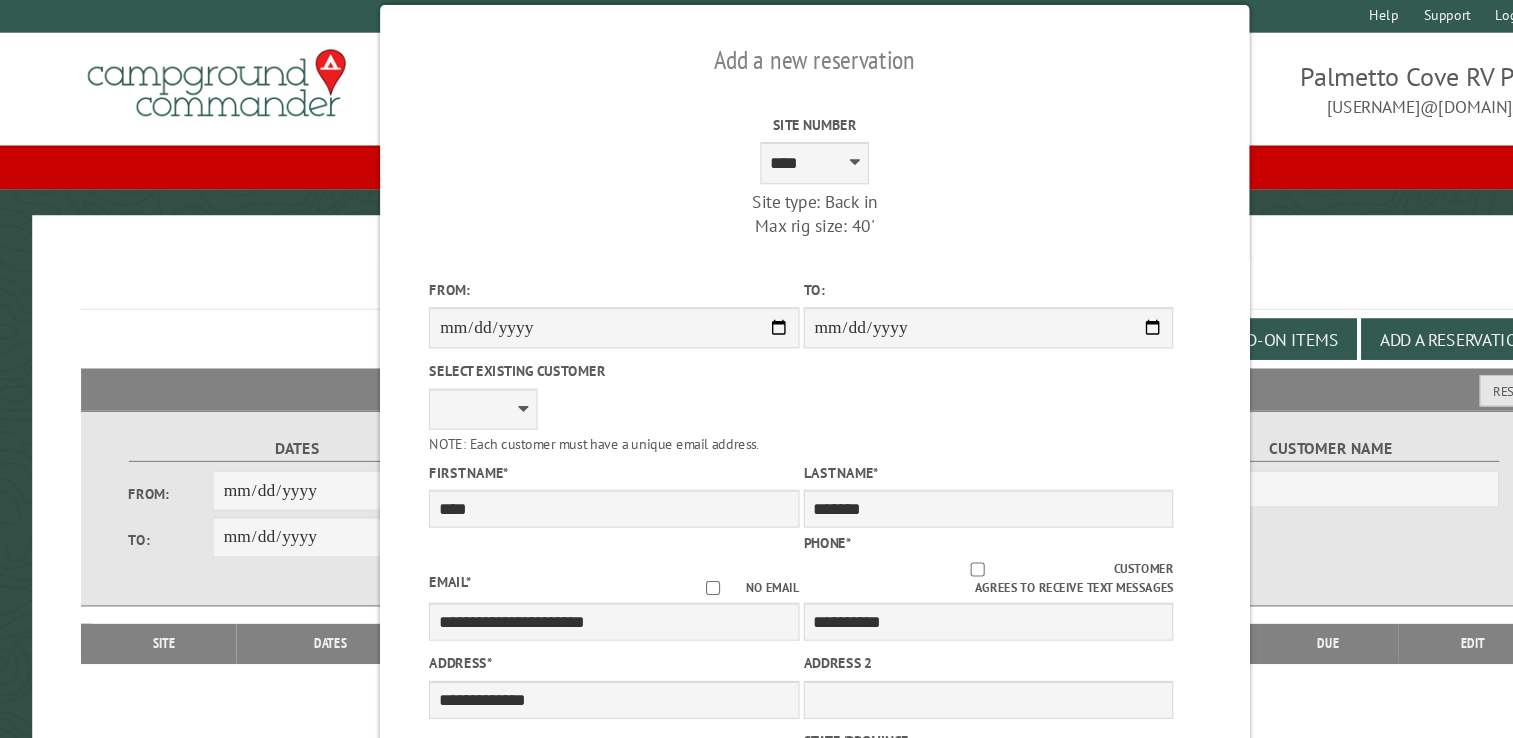 scroll, scrollTop: 0, scrollLeft: 0, axis: both 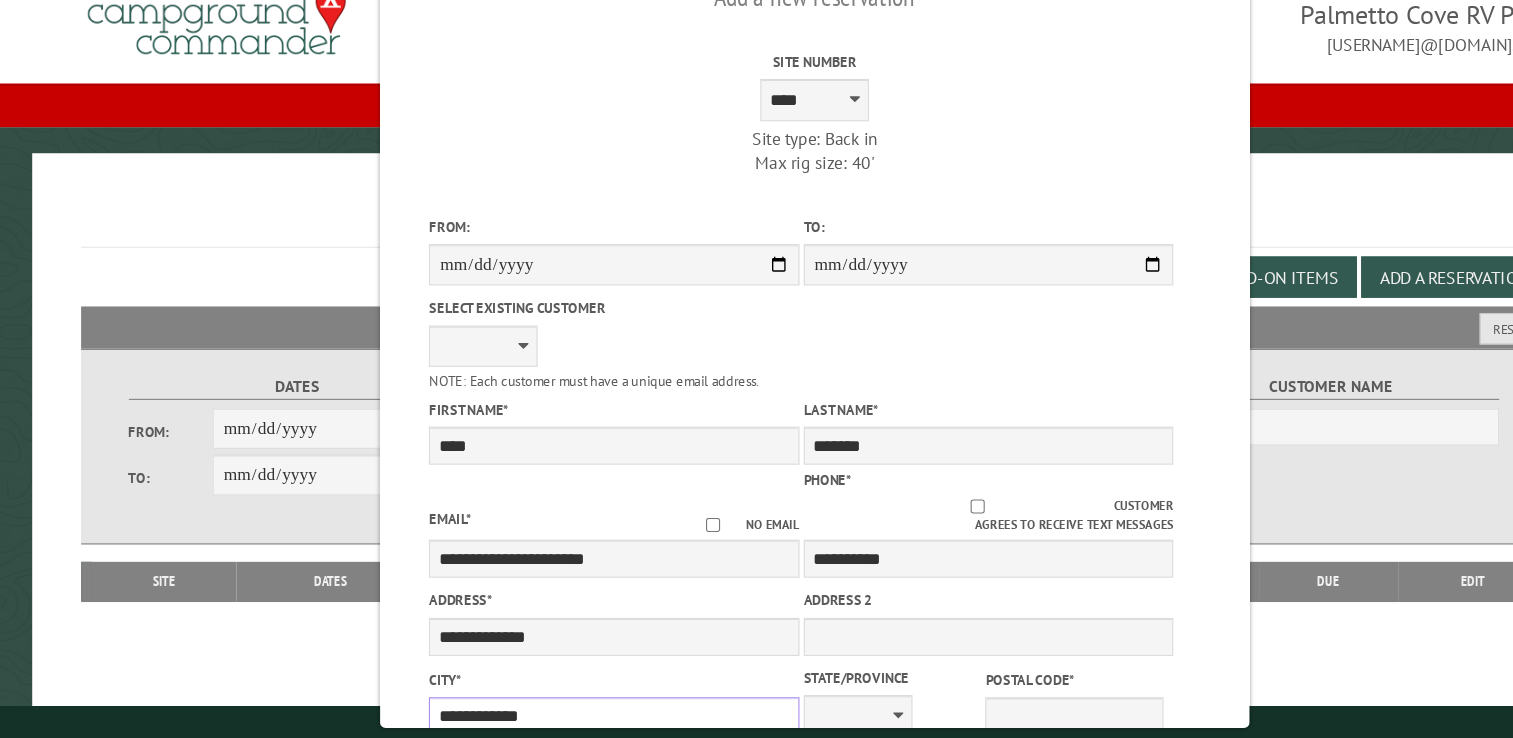 type on "**********" 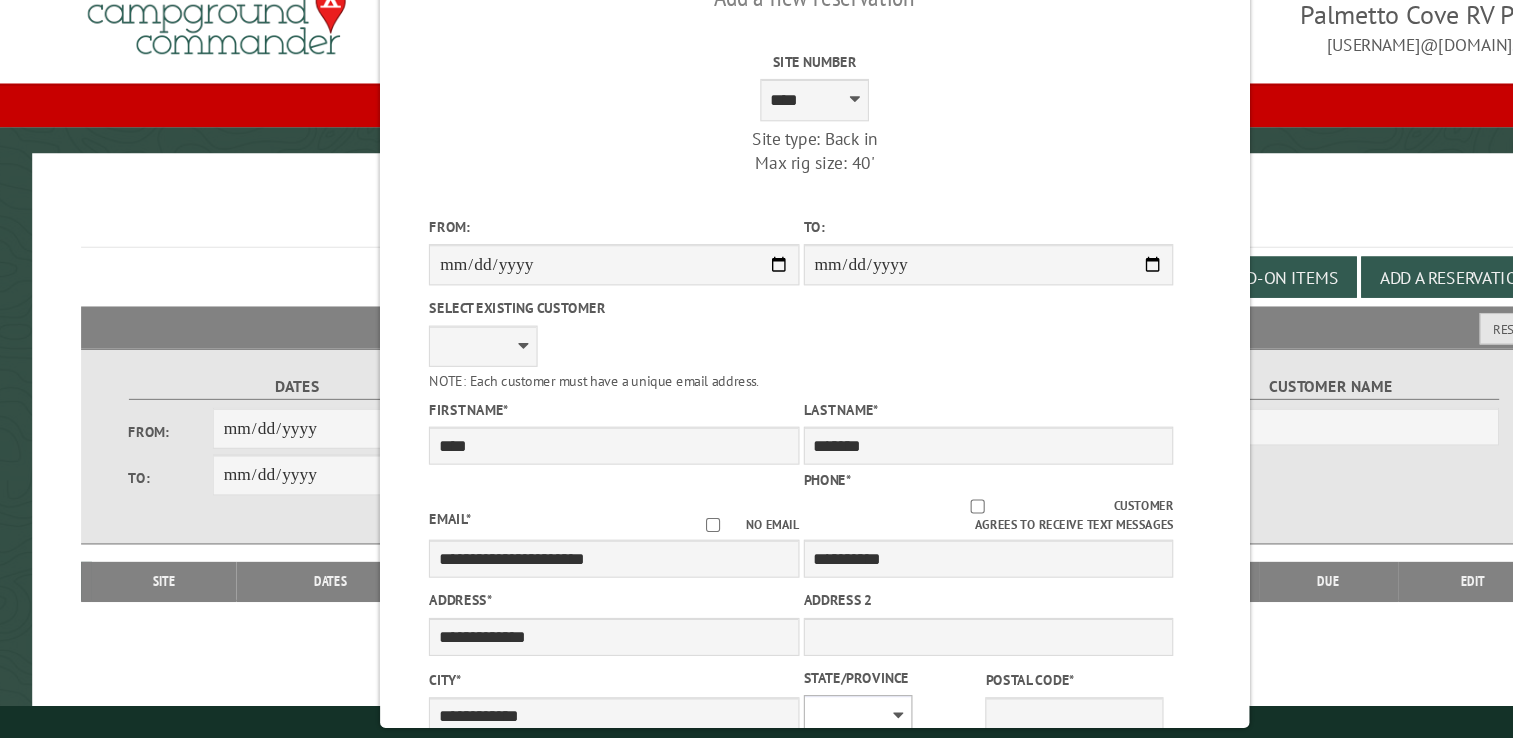 select on "**" 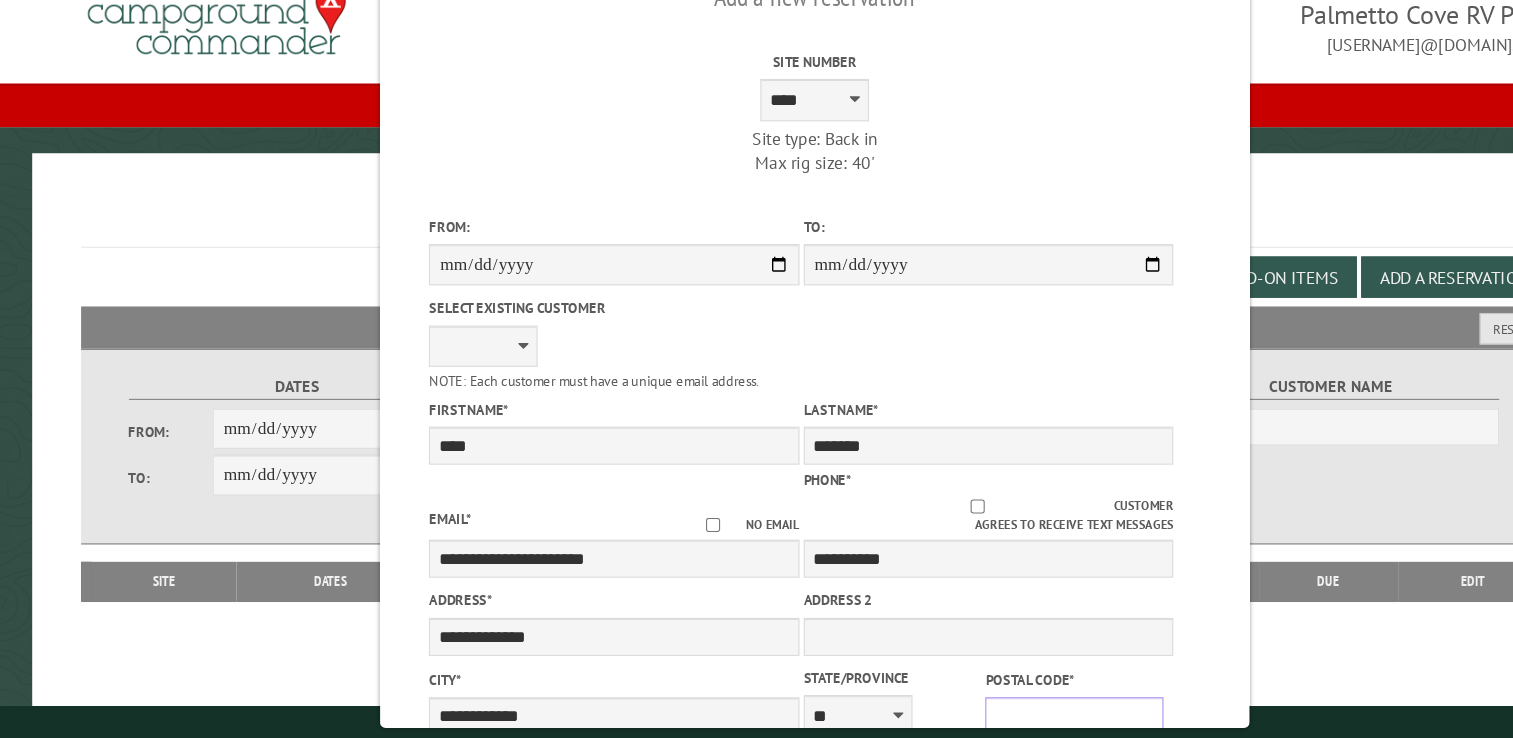 type on "*" 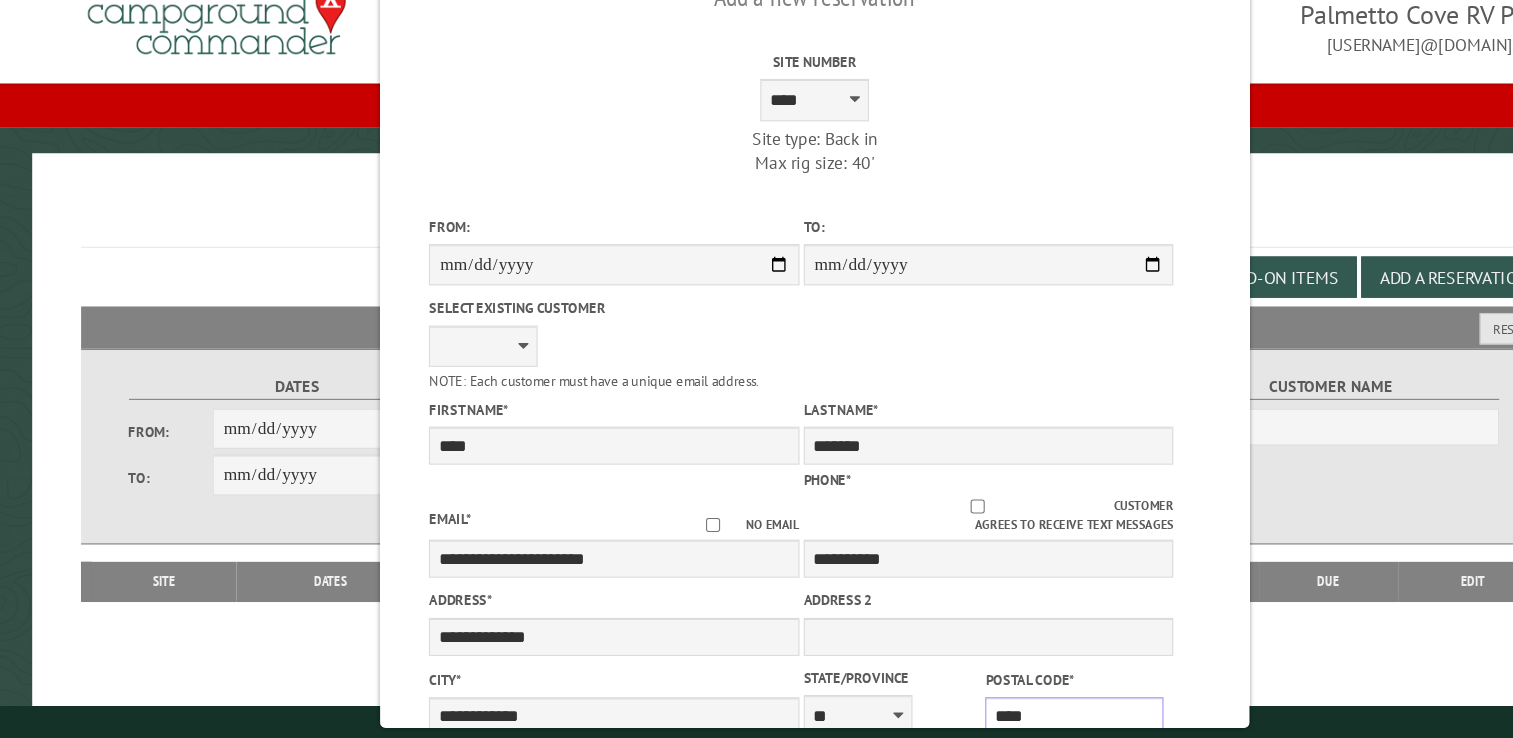 type on "*****" 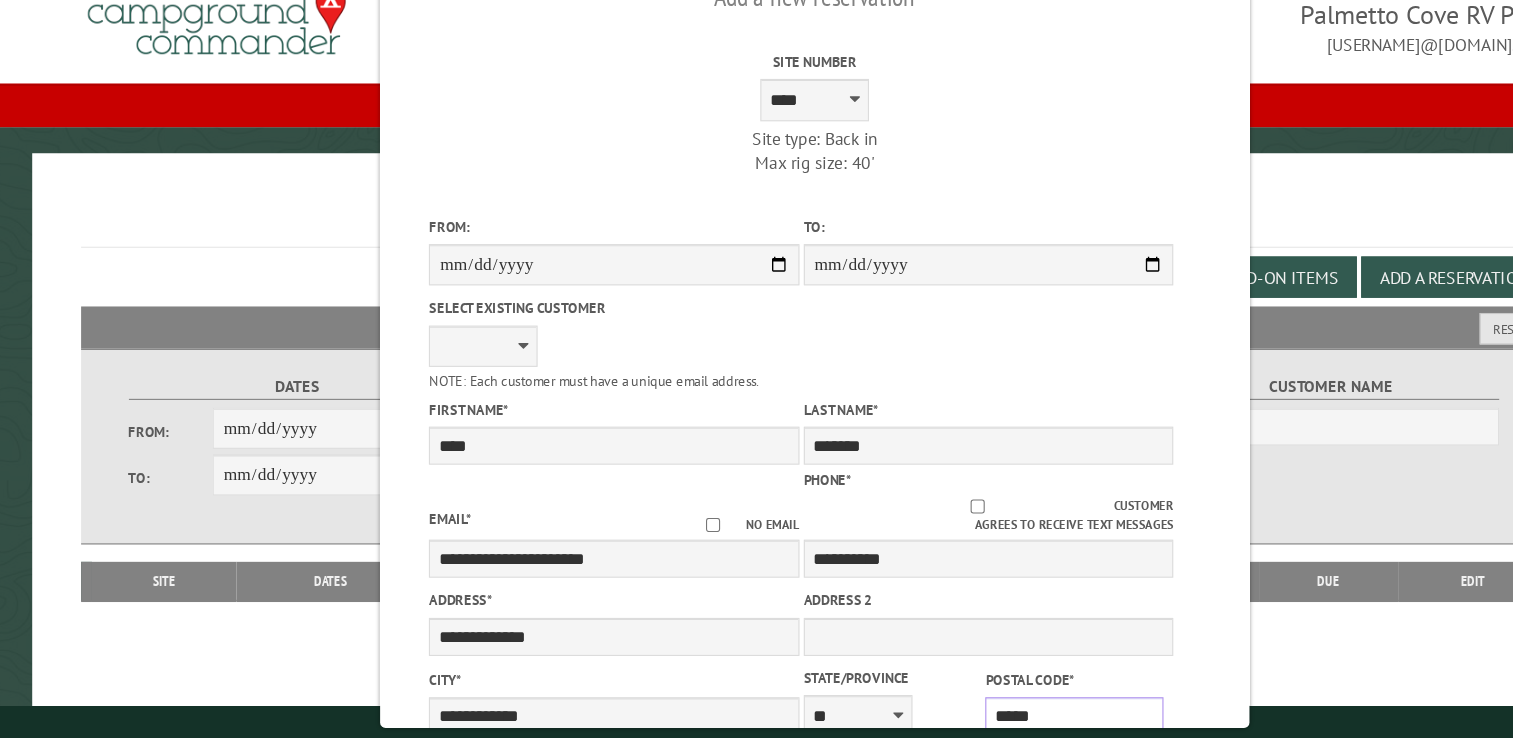 type on "**********" 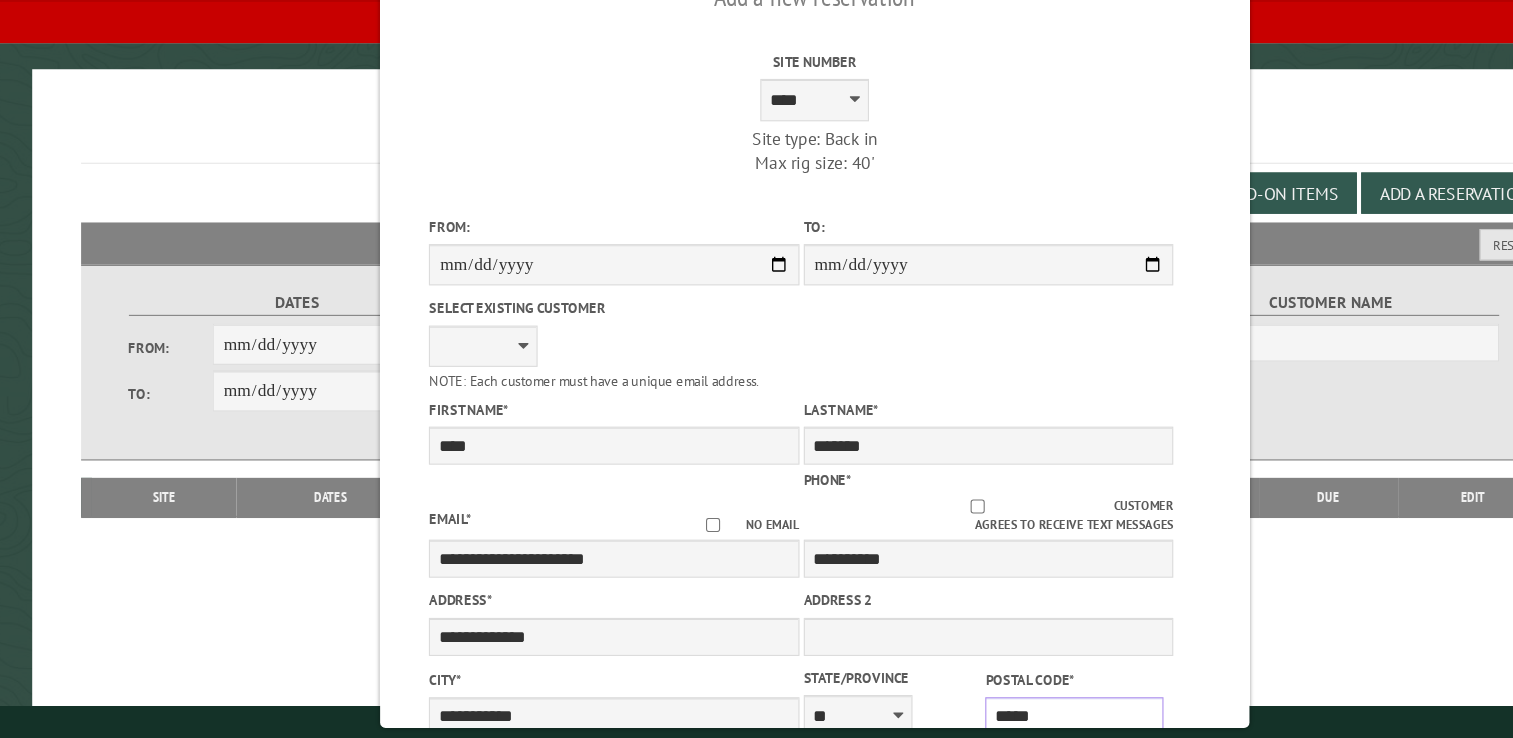 scroll, scrollTop: 99, scrollLeft: 0, axis: vertical 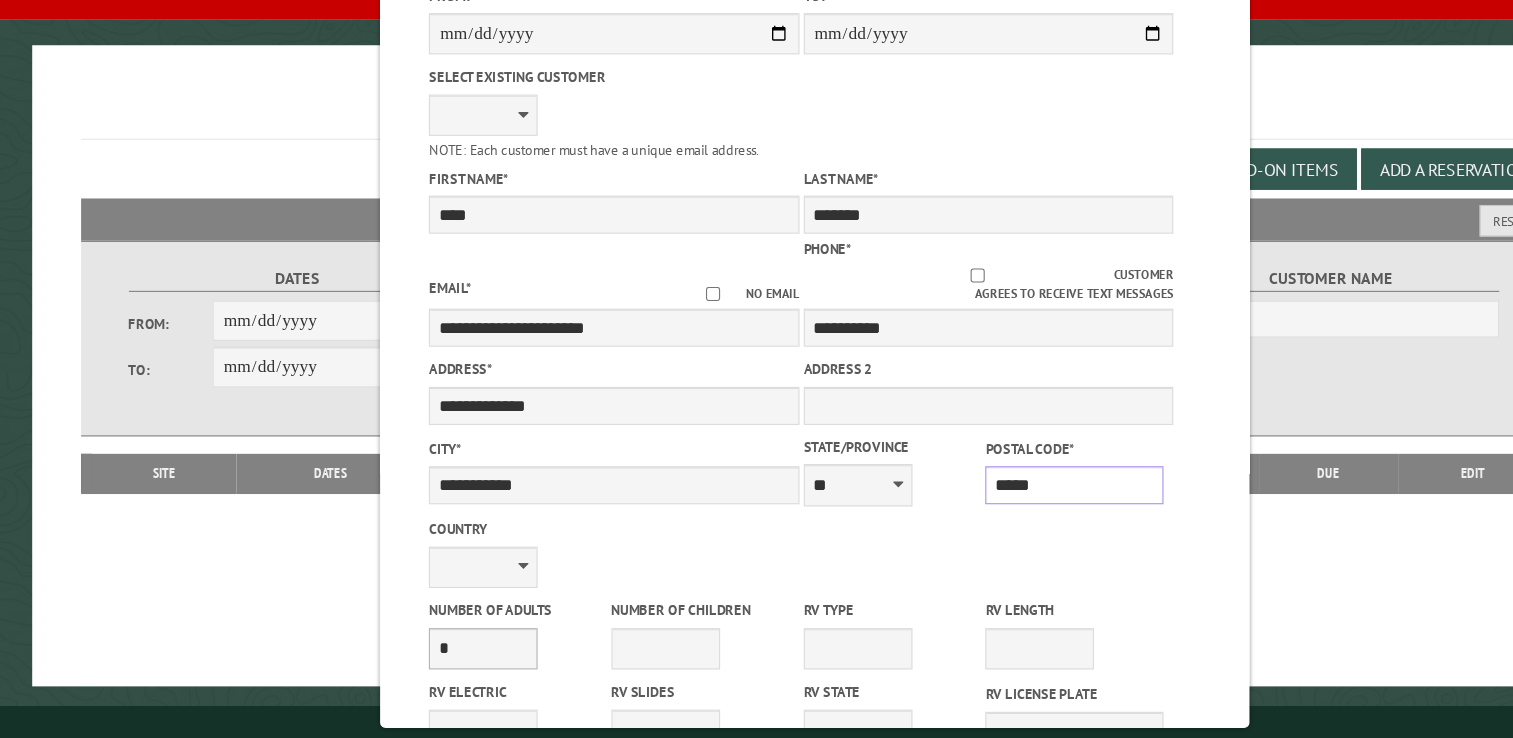 type on "*****" 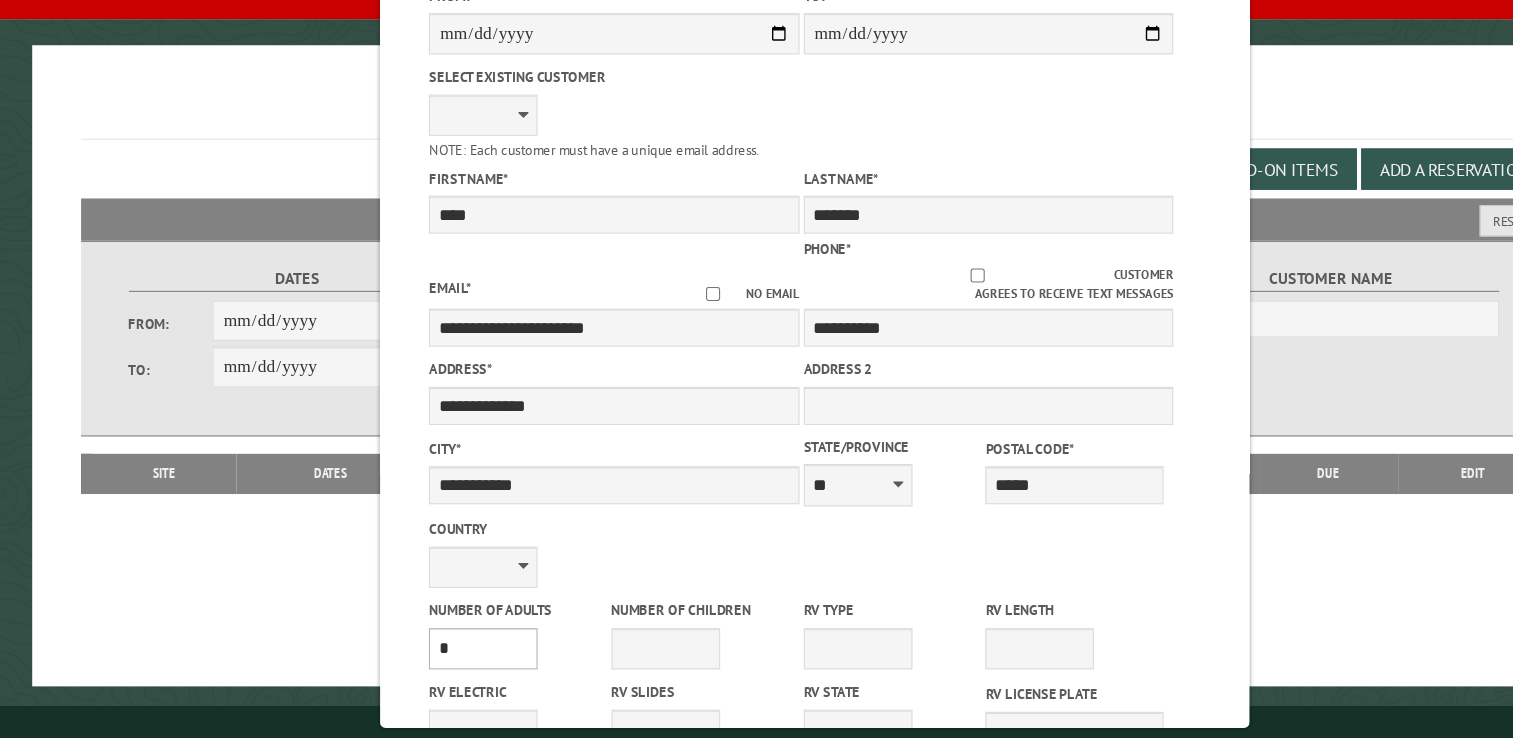 click on "* * * * * * * * * * **" at bounding box center (452, 655) 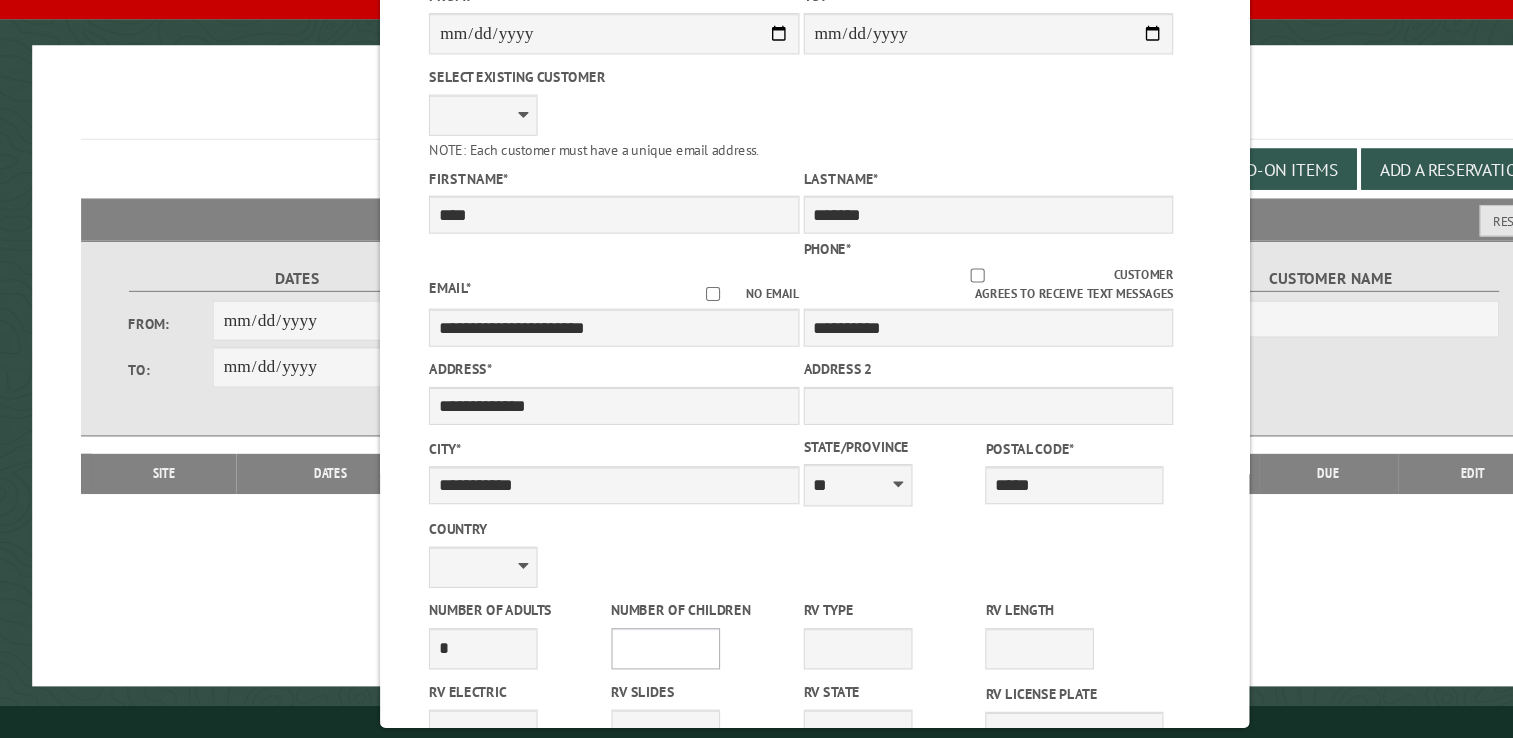 click on "* * * * * * * * * * **" at bounding box center (619, 655) 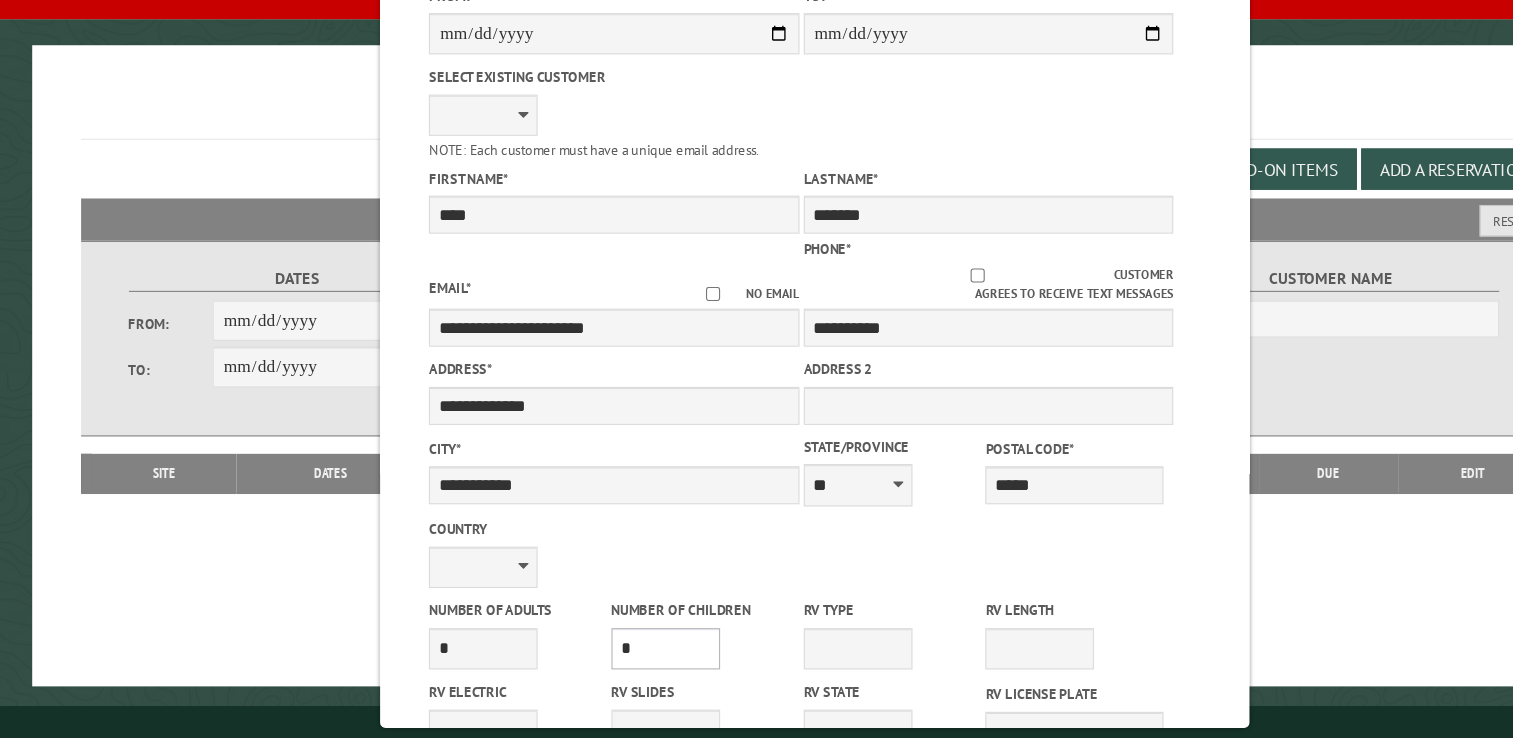 click on "* * * * * * * * * * **" at bounding box center (619, 655) 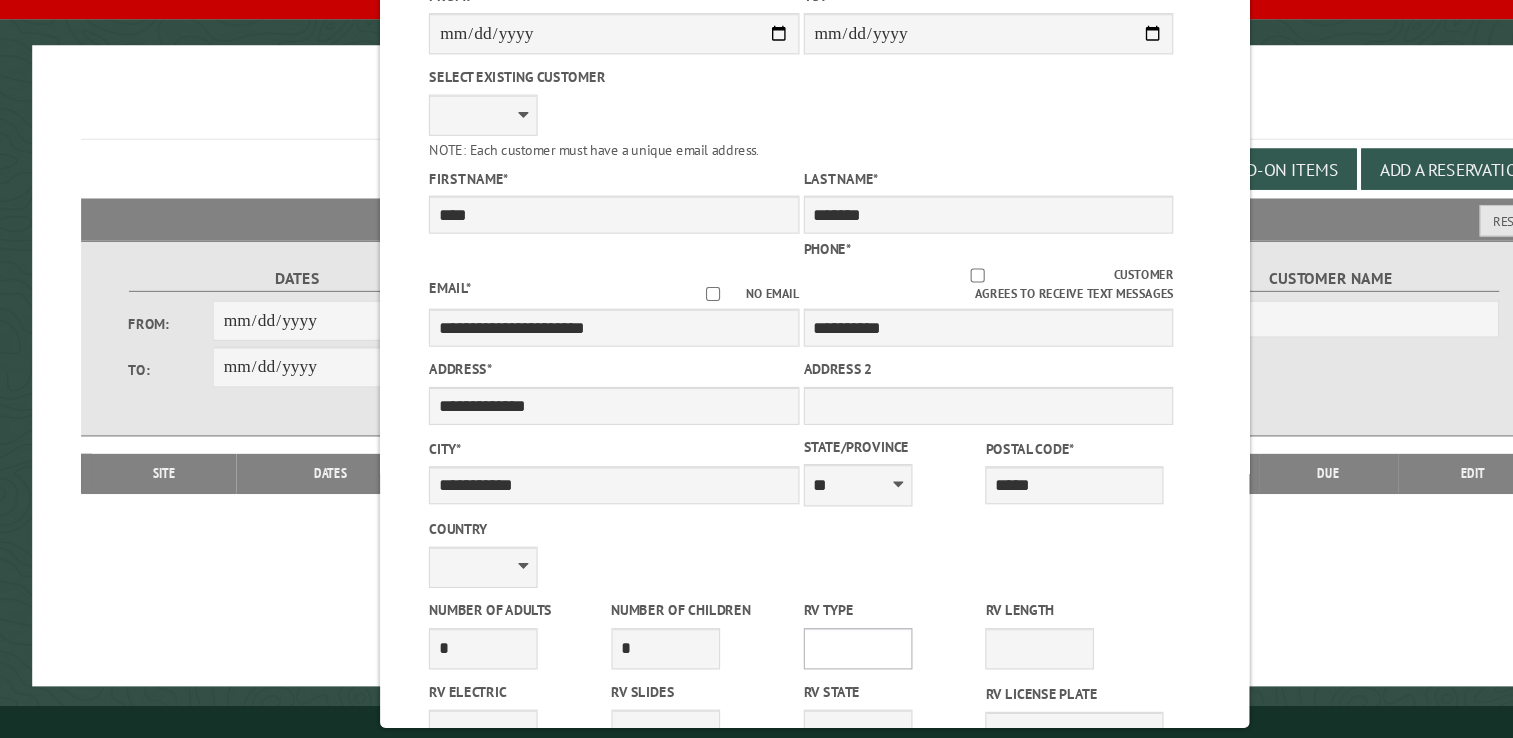 click on "**********" at bounding box center [796, 655] 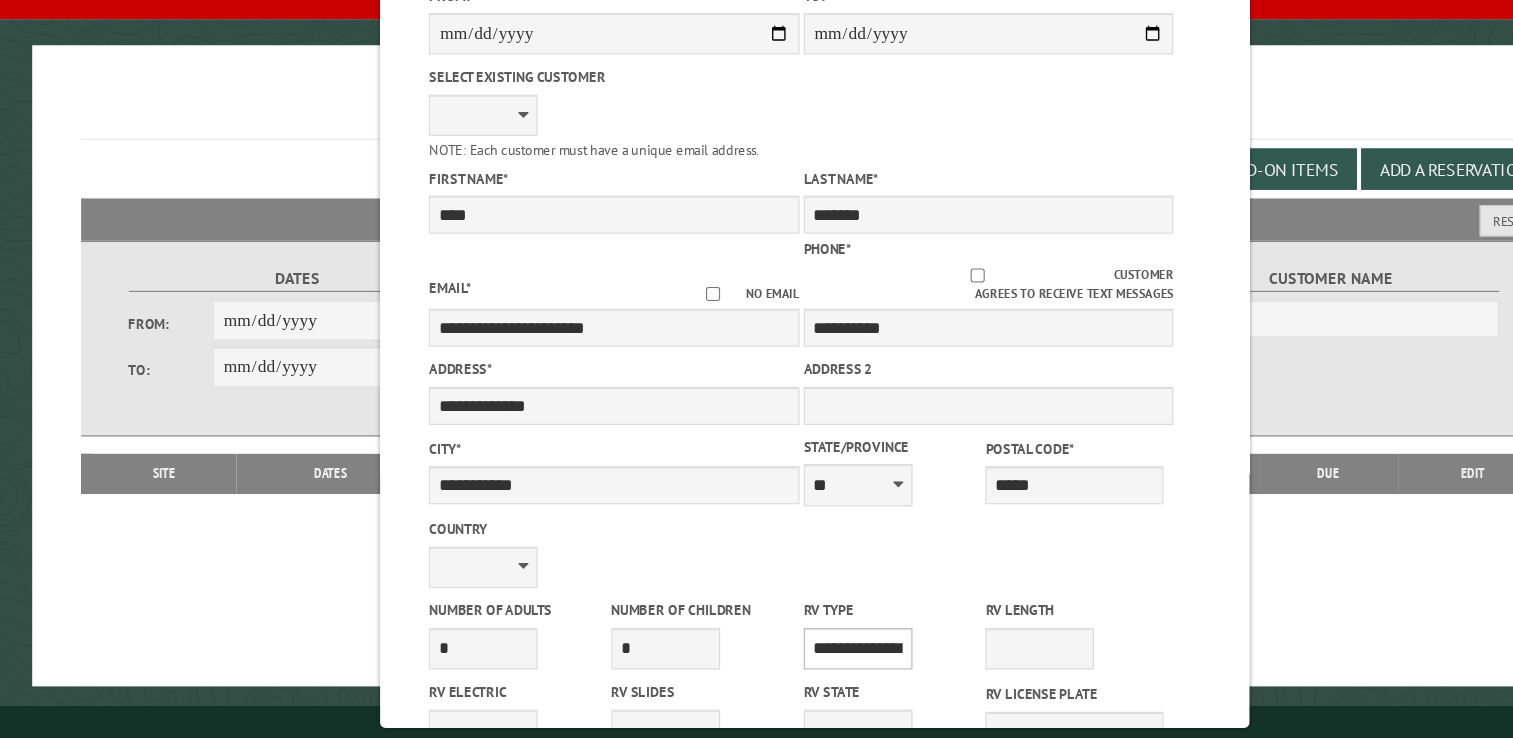 click on "**********" at bounding box center [796, 655] 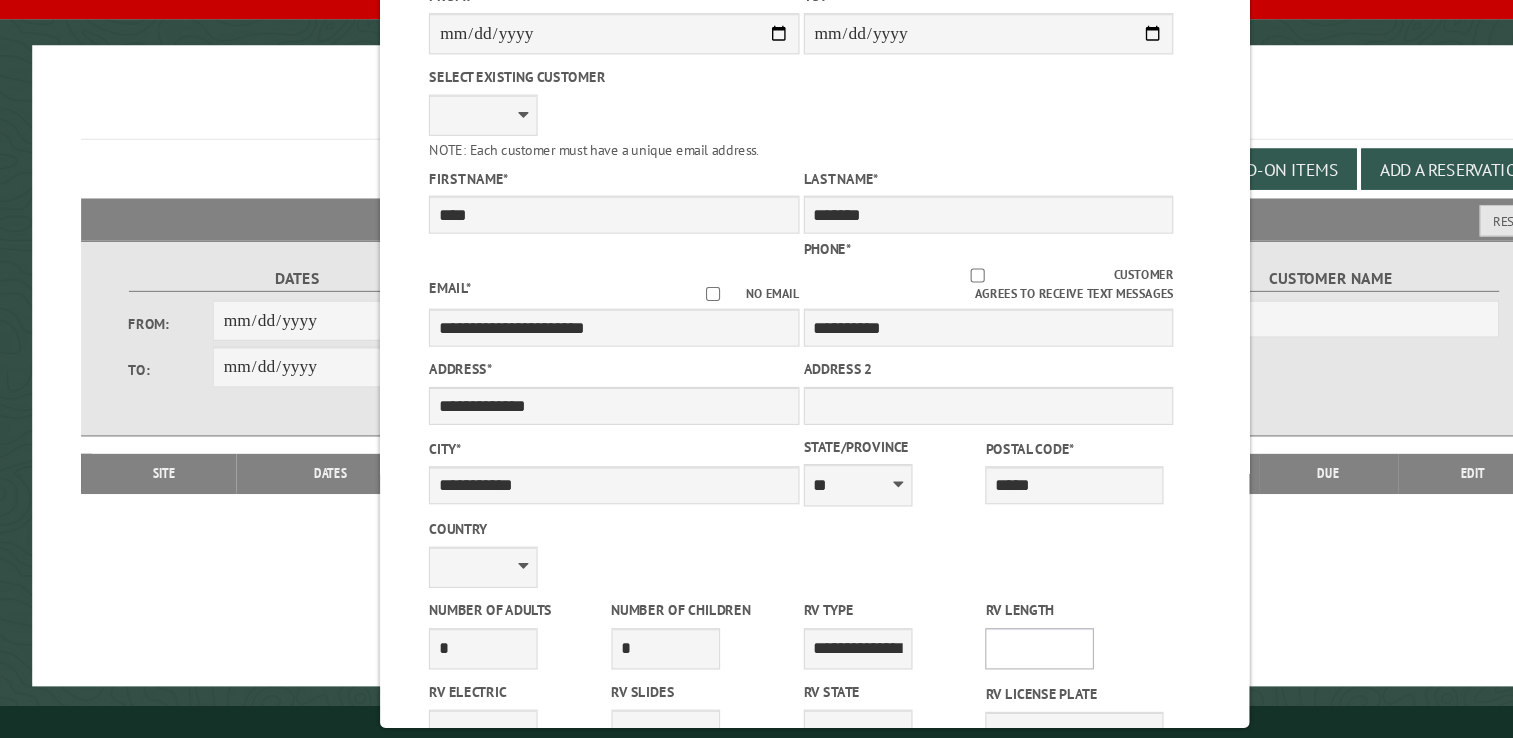 click on "* ** ** ** ** ** ** ** ** ** ** **" at bounding box center [964, 655] 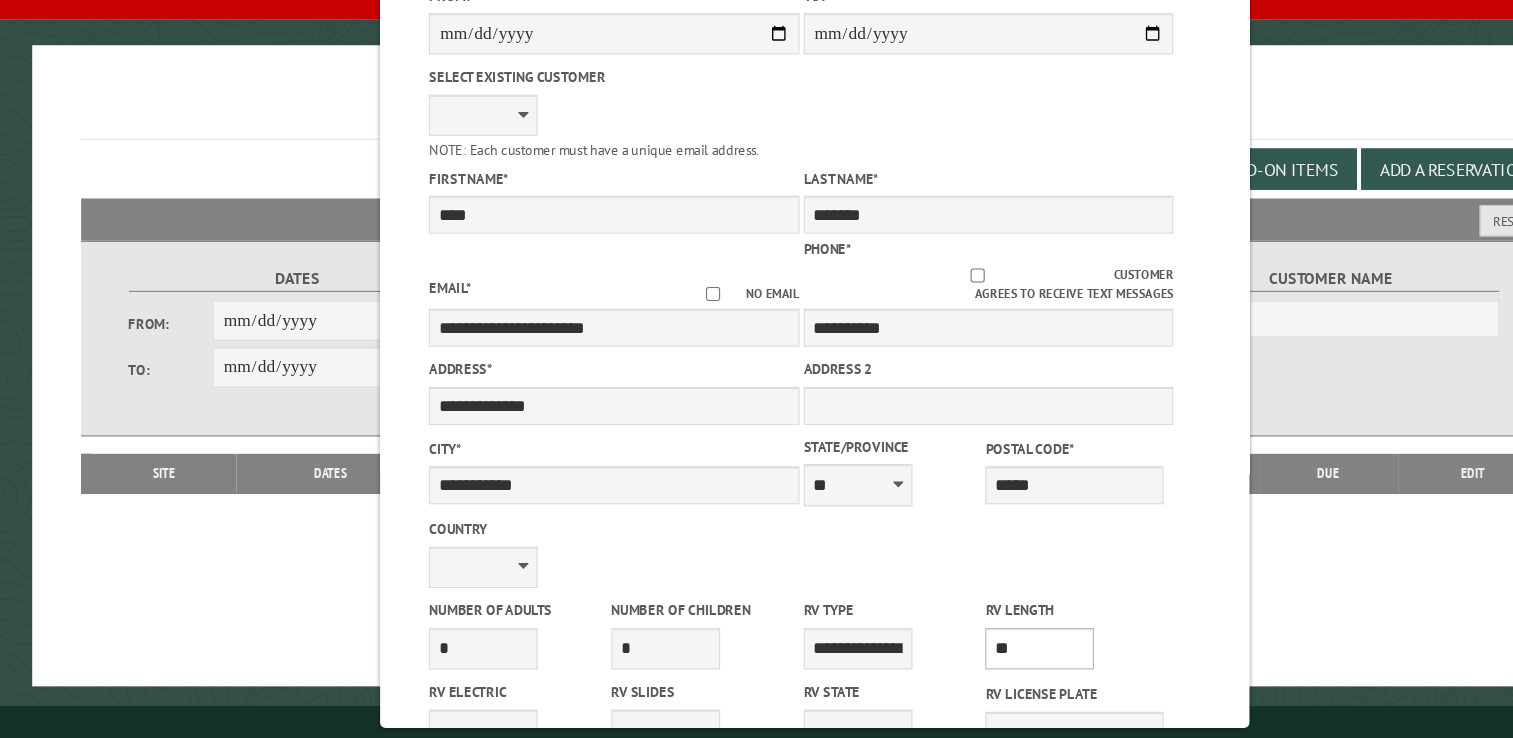 click on "* ** ** ** ** ** ** ** ** ** ** **" at bounding box center [964, 655] 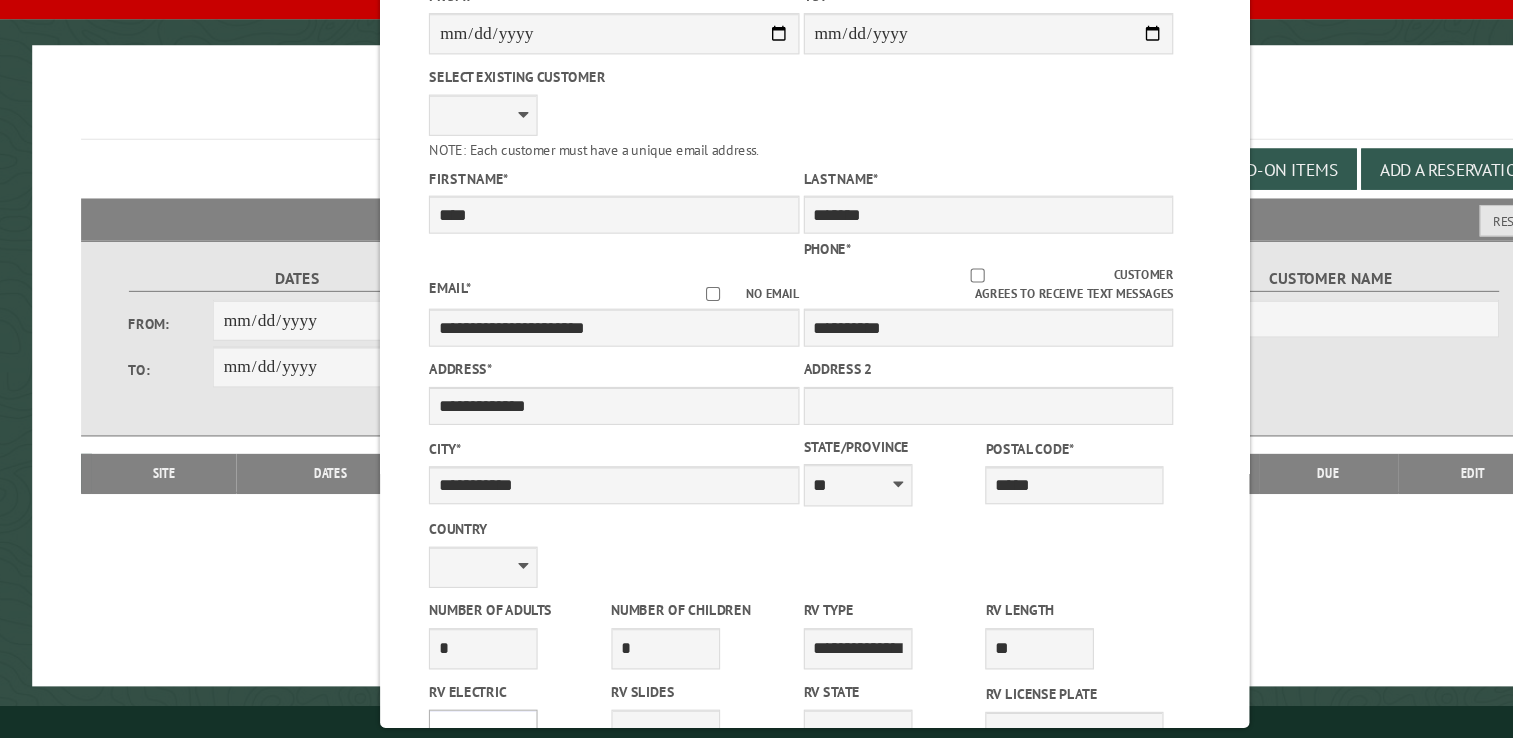 scroll, scrollTop: 224, scrollLeft: 0, axis: vertical 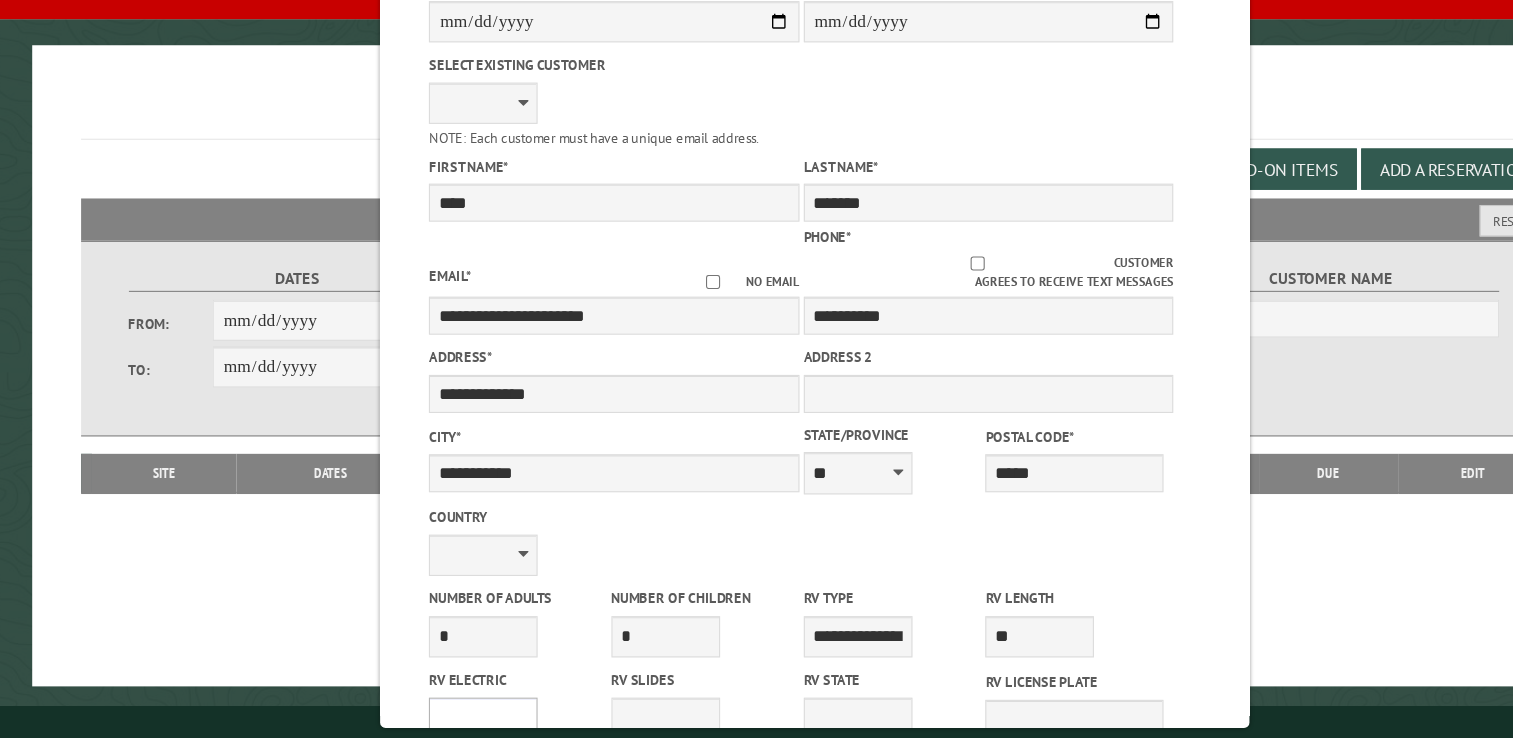 click on "**** *** *** ***" at bounding box center (452, 719) 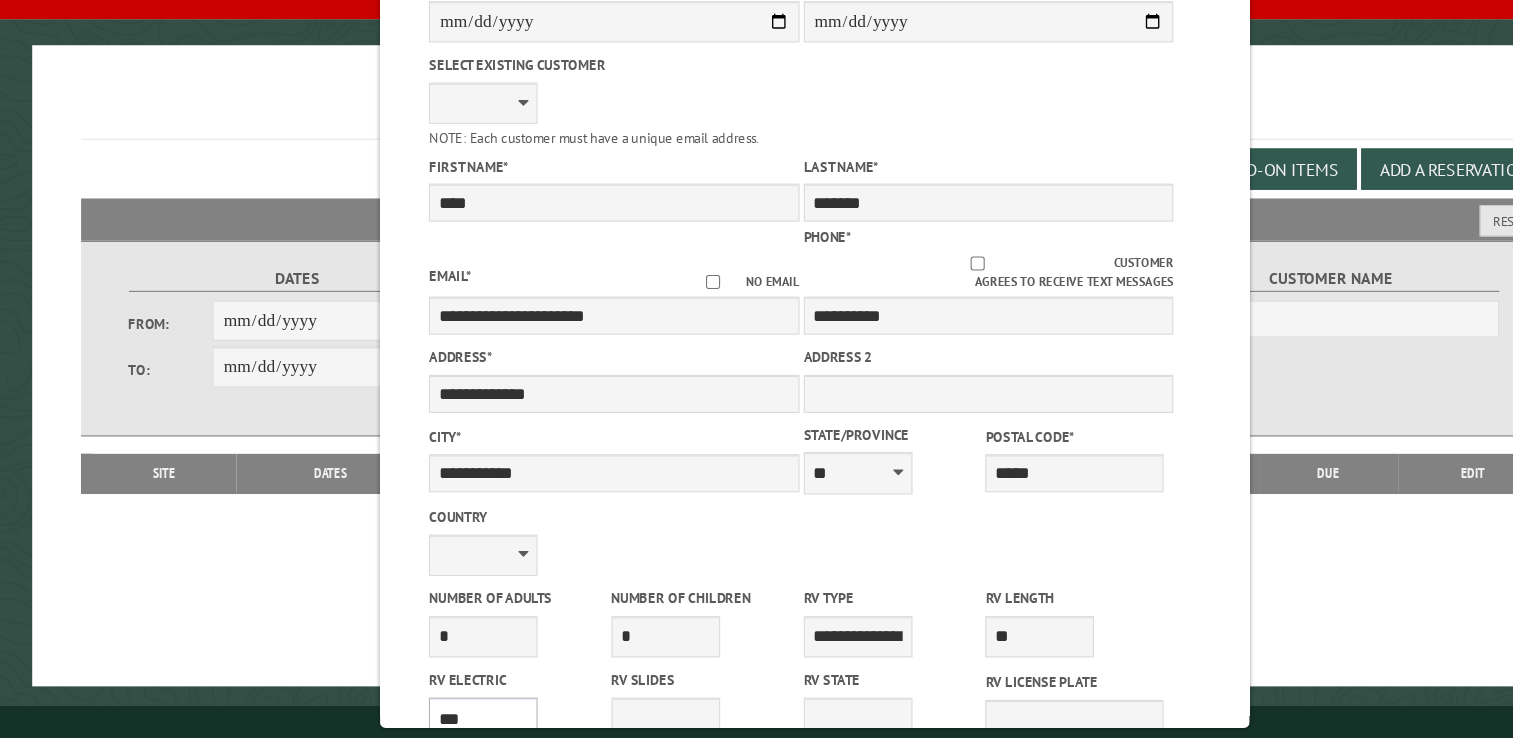click on "**** *** *** ***" at bounding box center [452, 719] 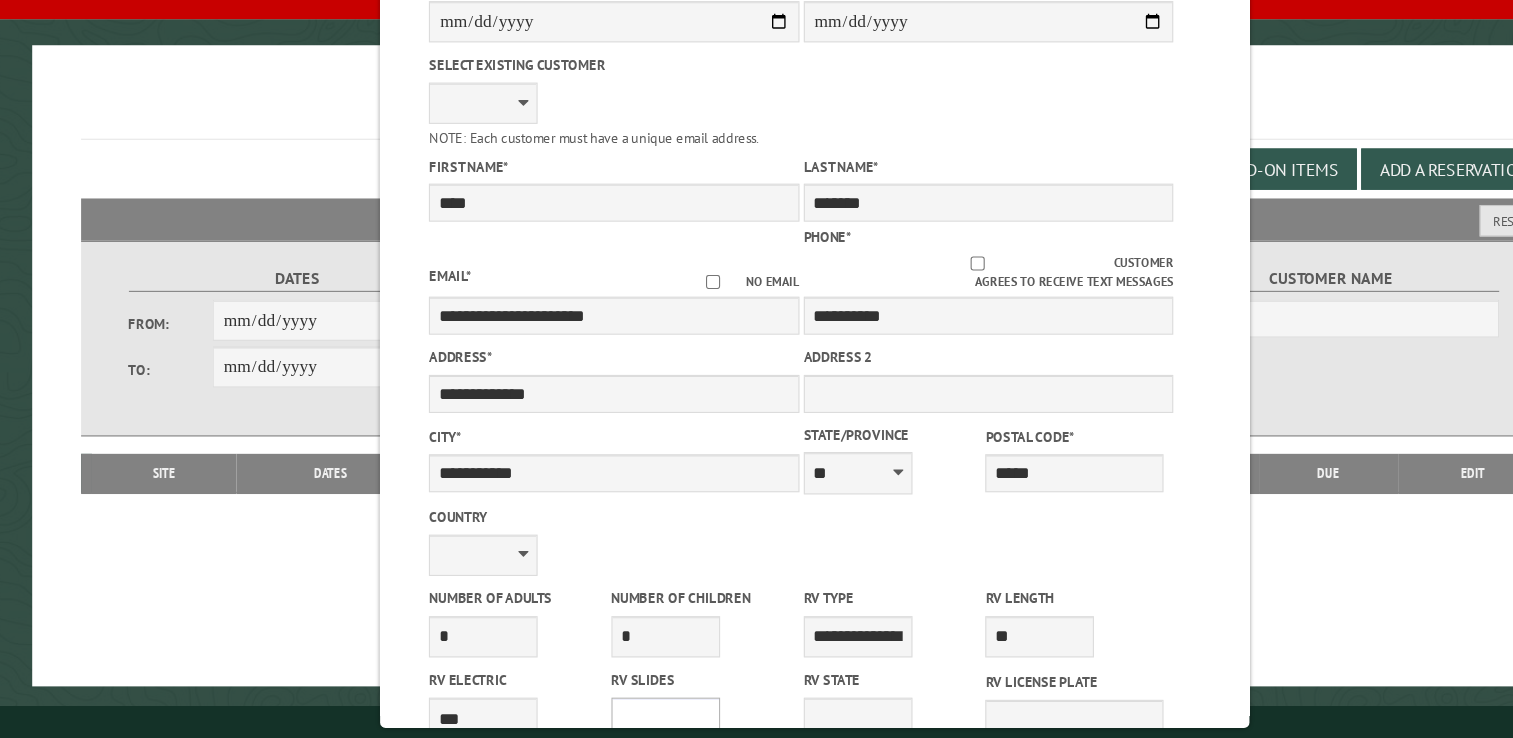 click on "* * * * * * * * * * **" at bounding box center [619, 719] 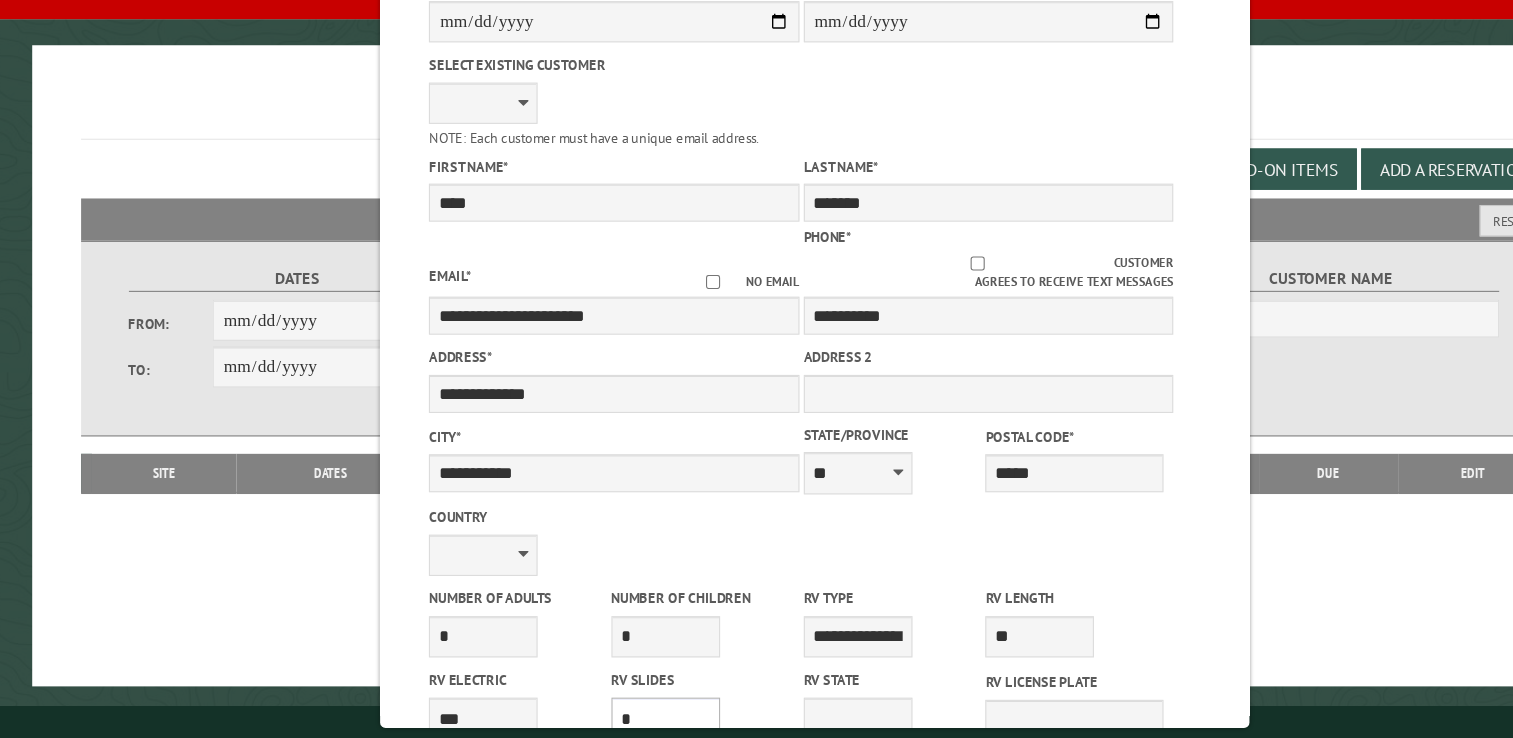 click on "* * * * * * * * * * **" at bounding box center (619, 719) 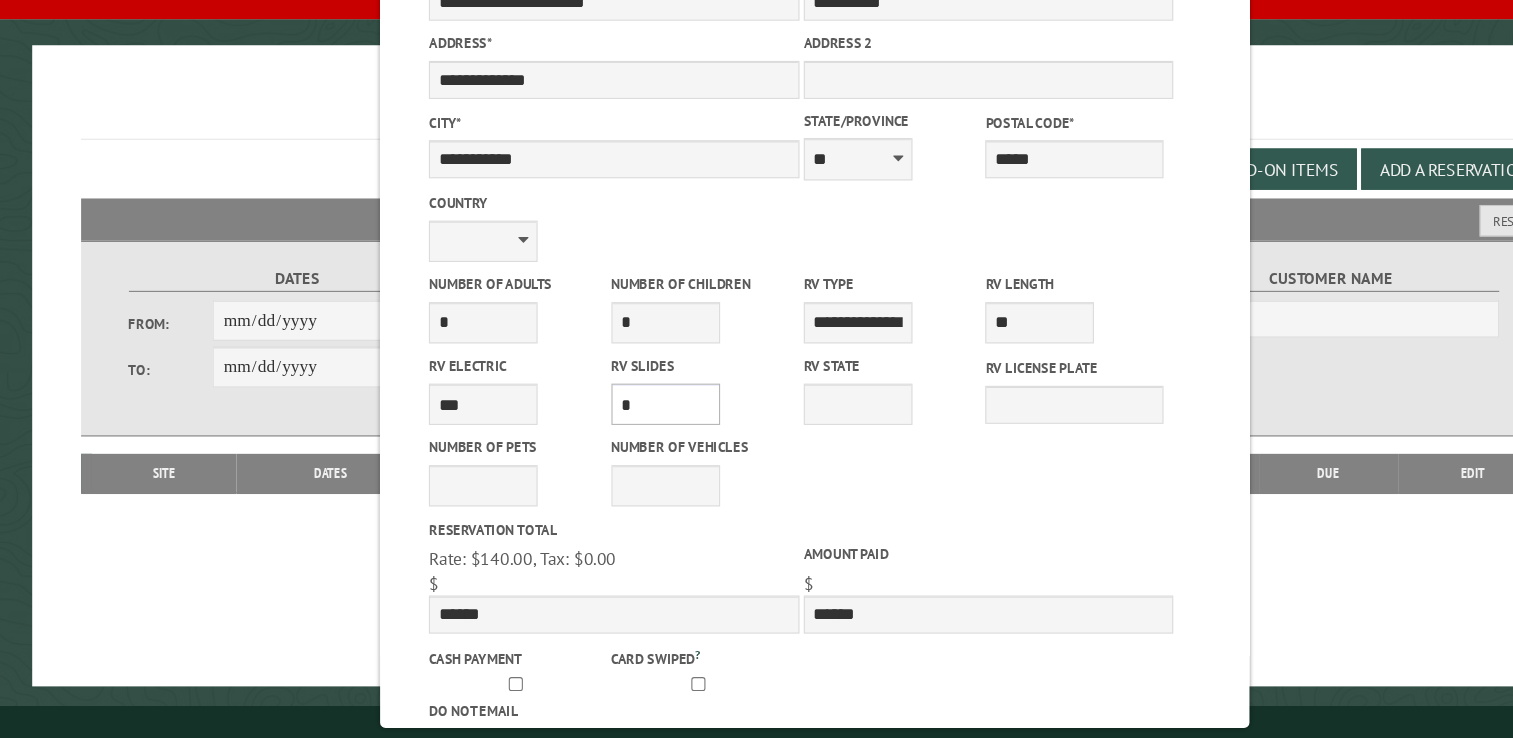 scroll, scrollTop: 514, scrollLeft: 0, axis: vertical 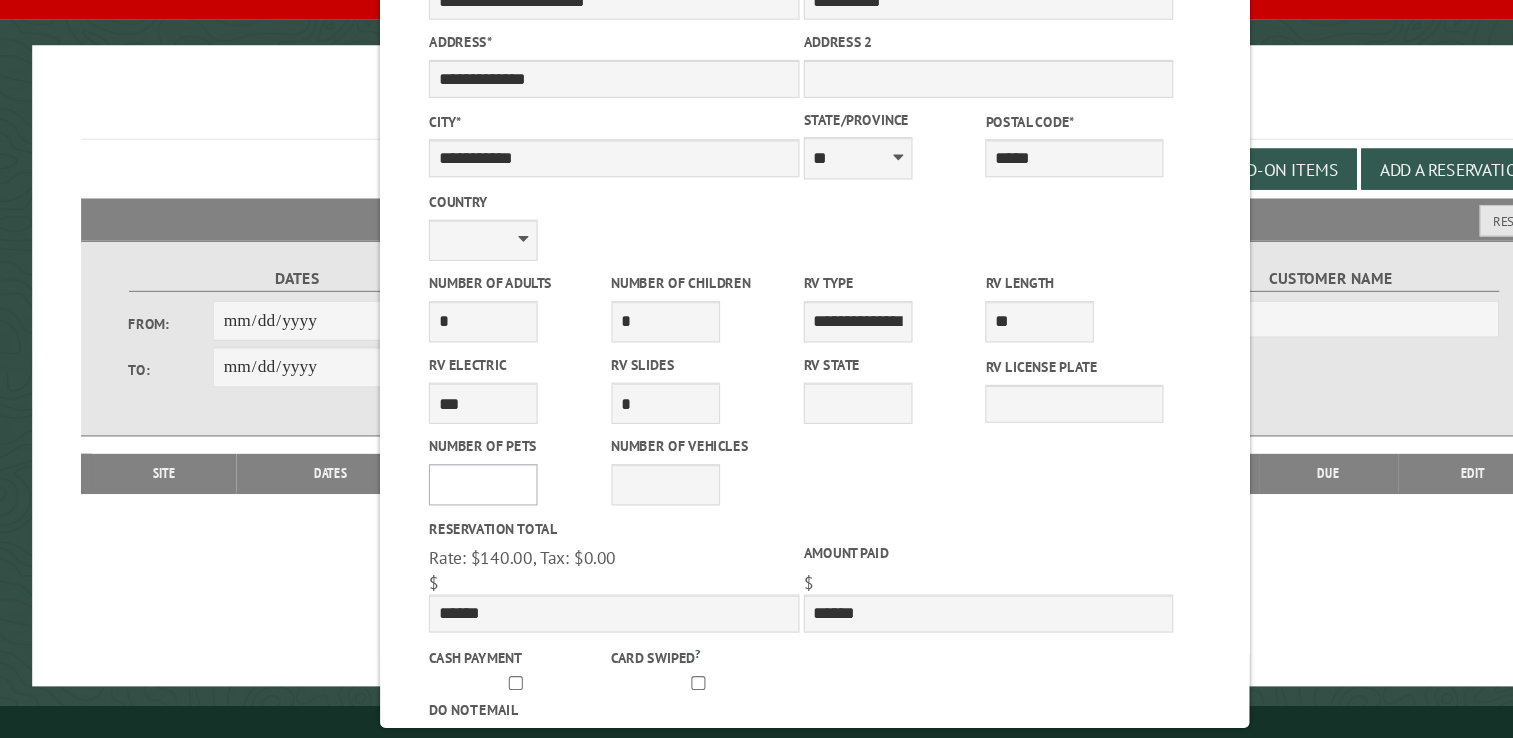 click on "* * * * * * * * * * **" at bounding box center (452, 504) 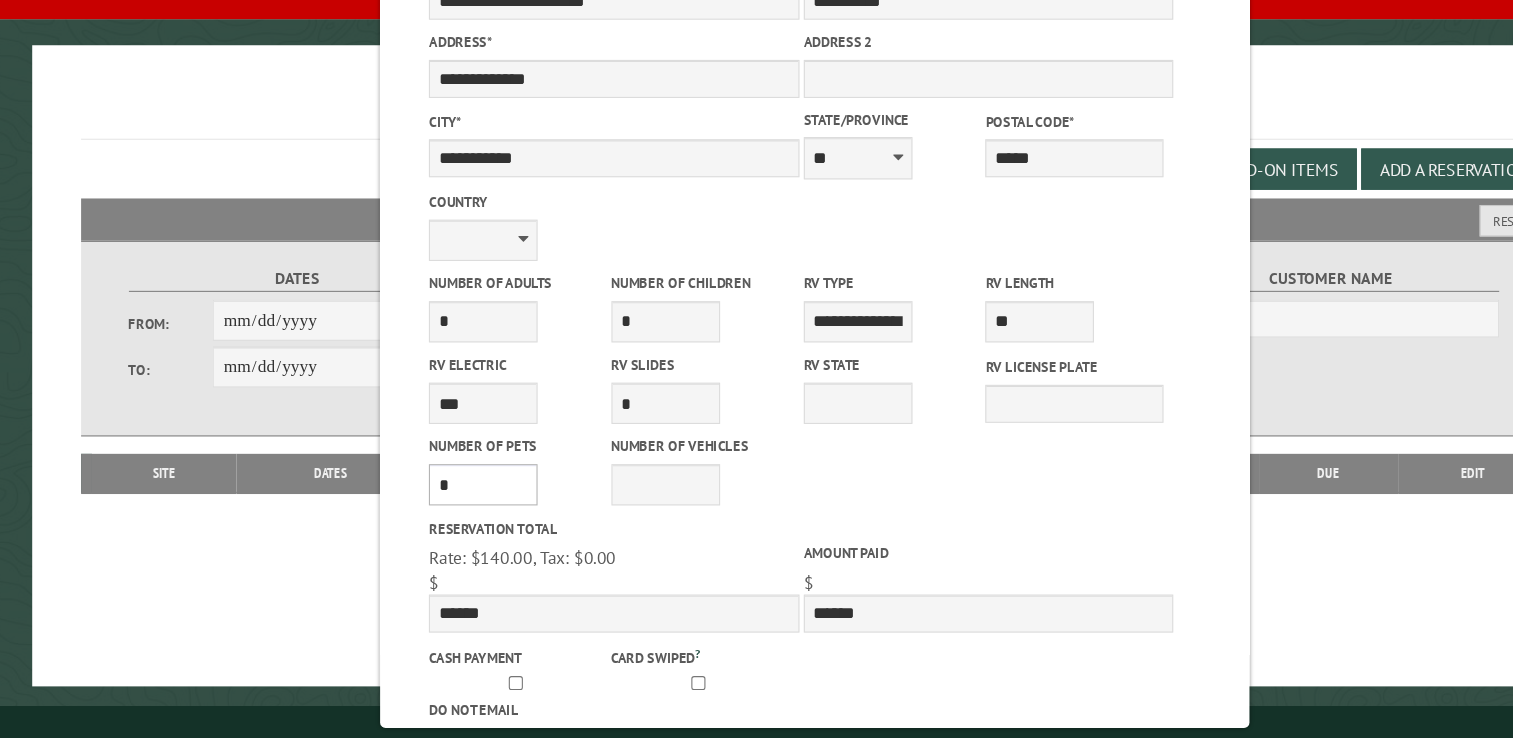 click on "* * * * * * * * * * **" at bounding box center (452, 504) 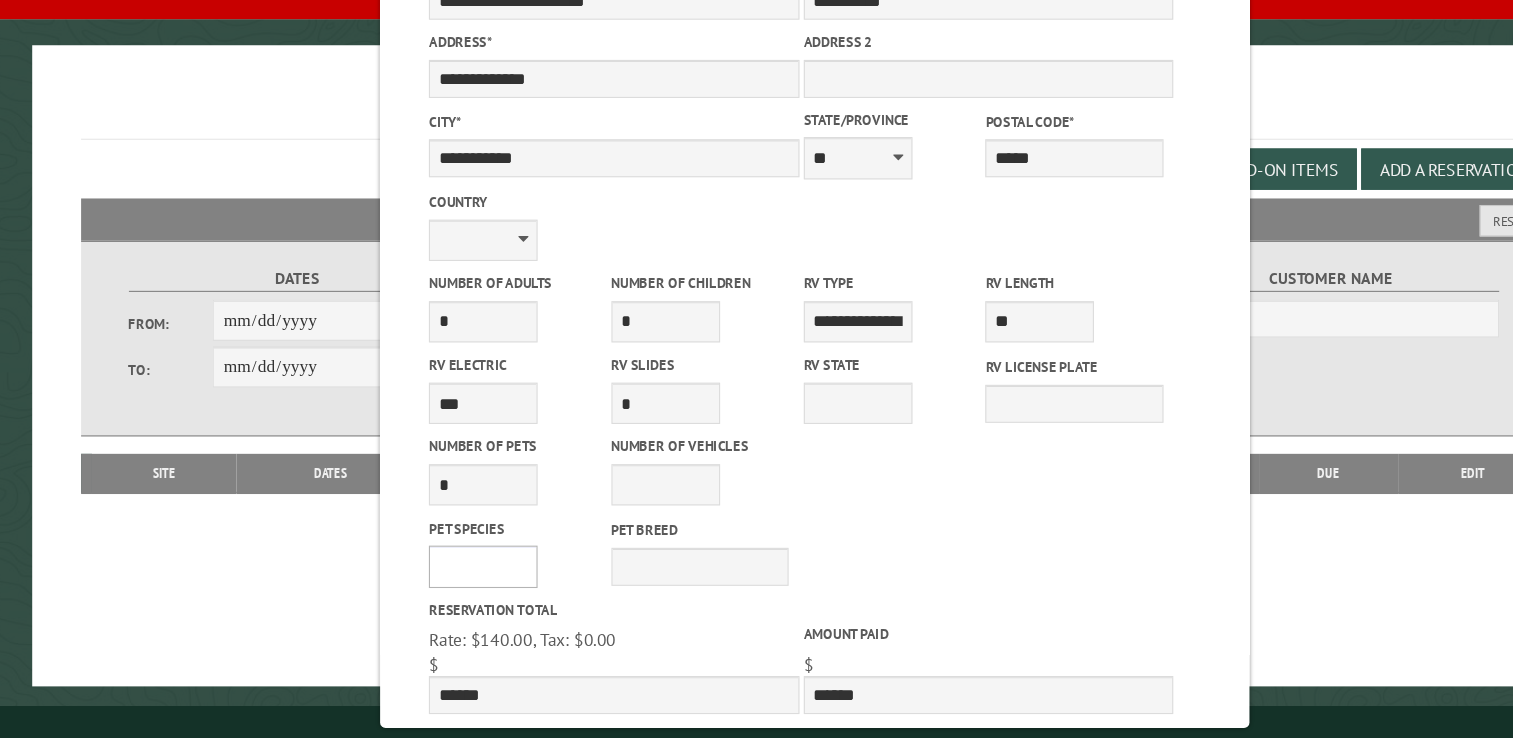 click on "***
***
****
*****" at bounding box center [452, 579] 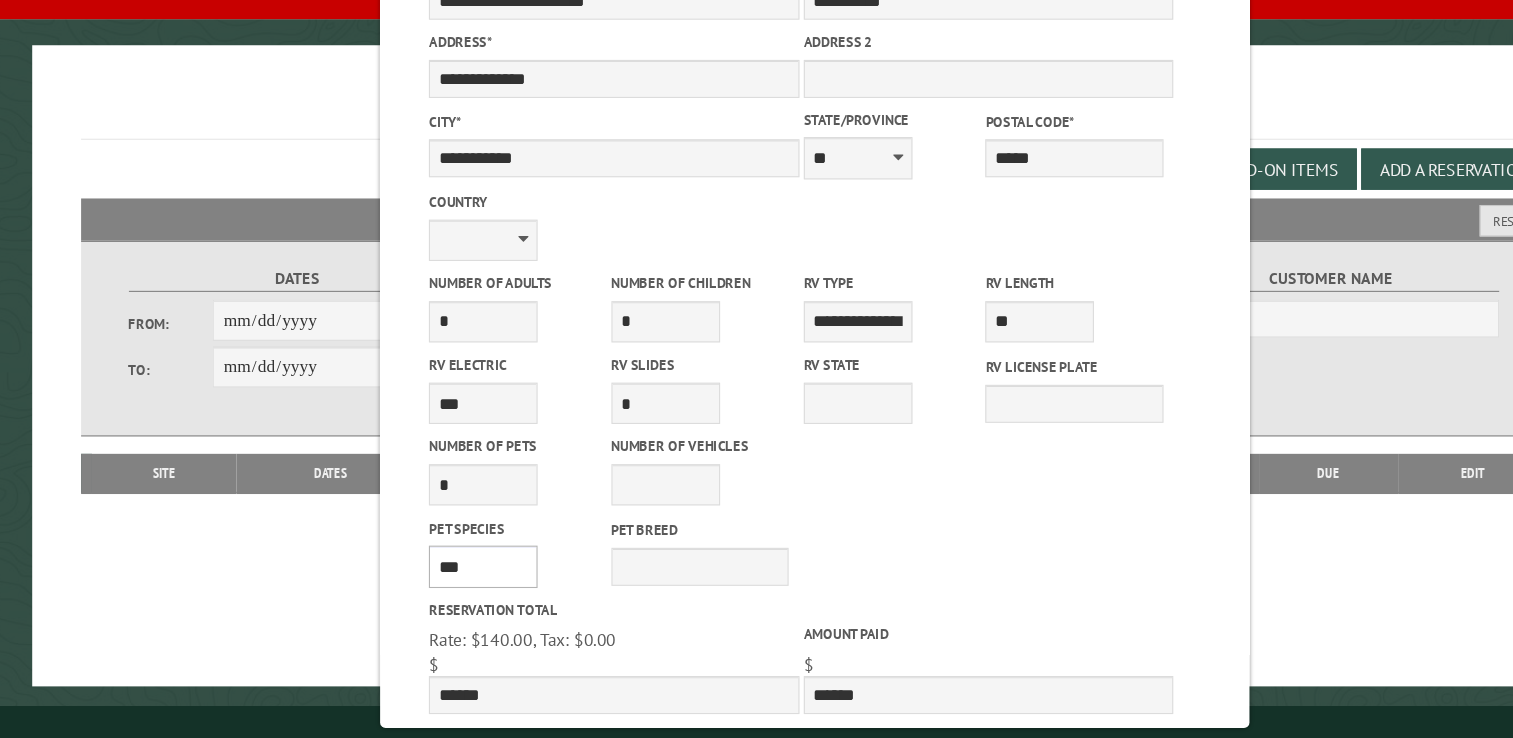 click on "***
***
****
*****" at bounding box center (452, 579) 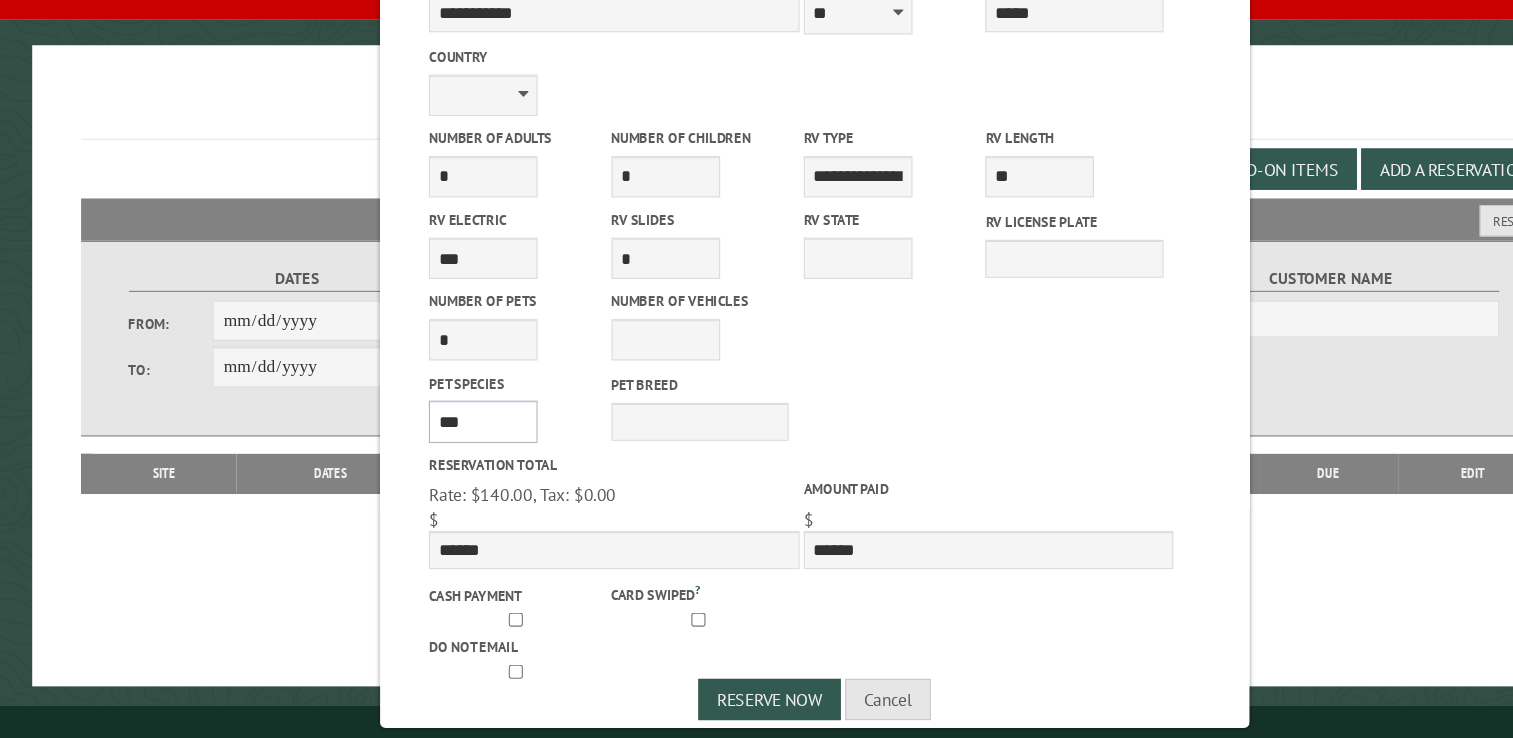 scroll, scrollTop: 664, scrollLeft: 0, axis: vertical 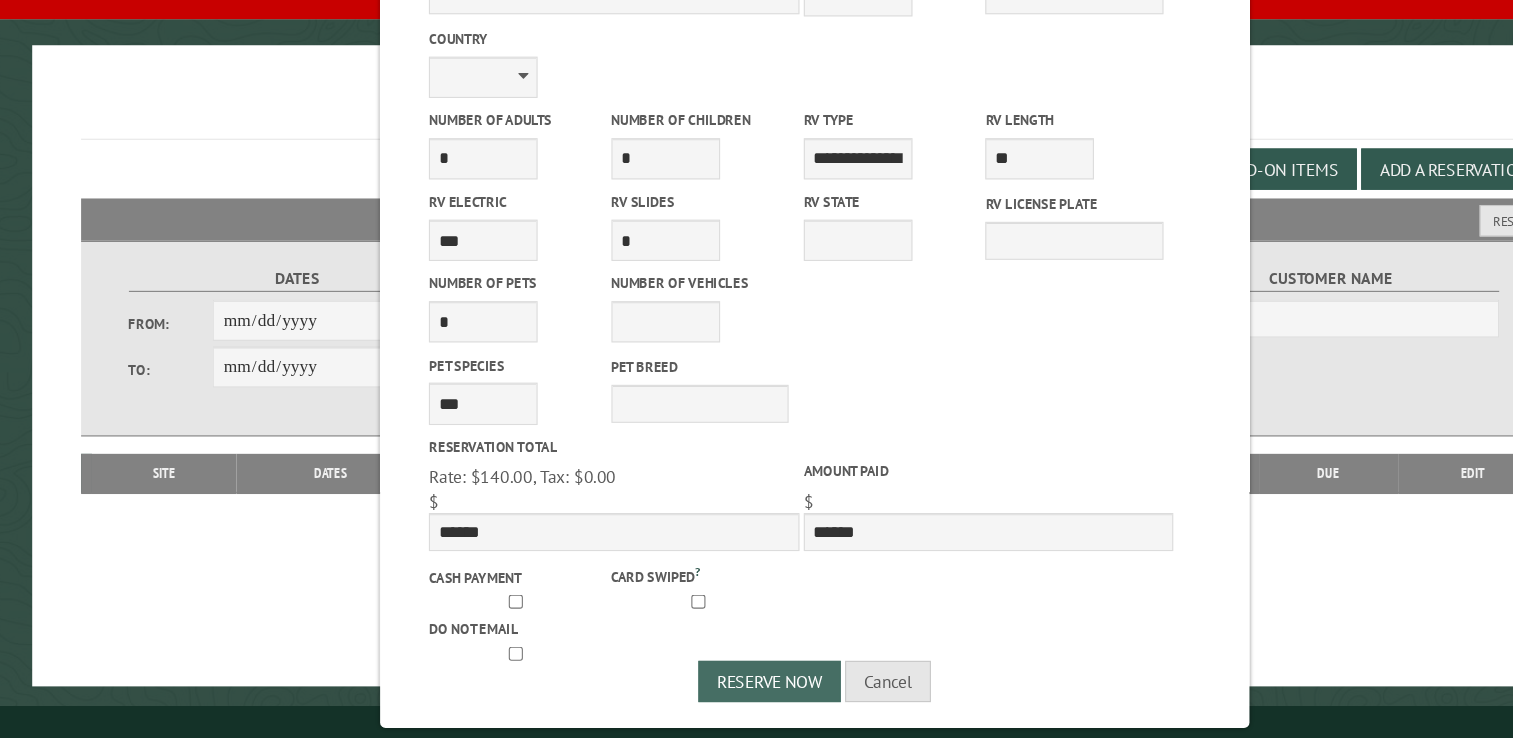 click on "Reserve Now" at bounding box center [715, 685] 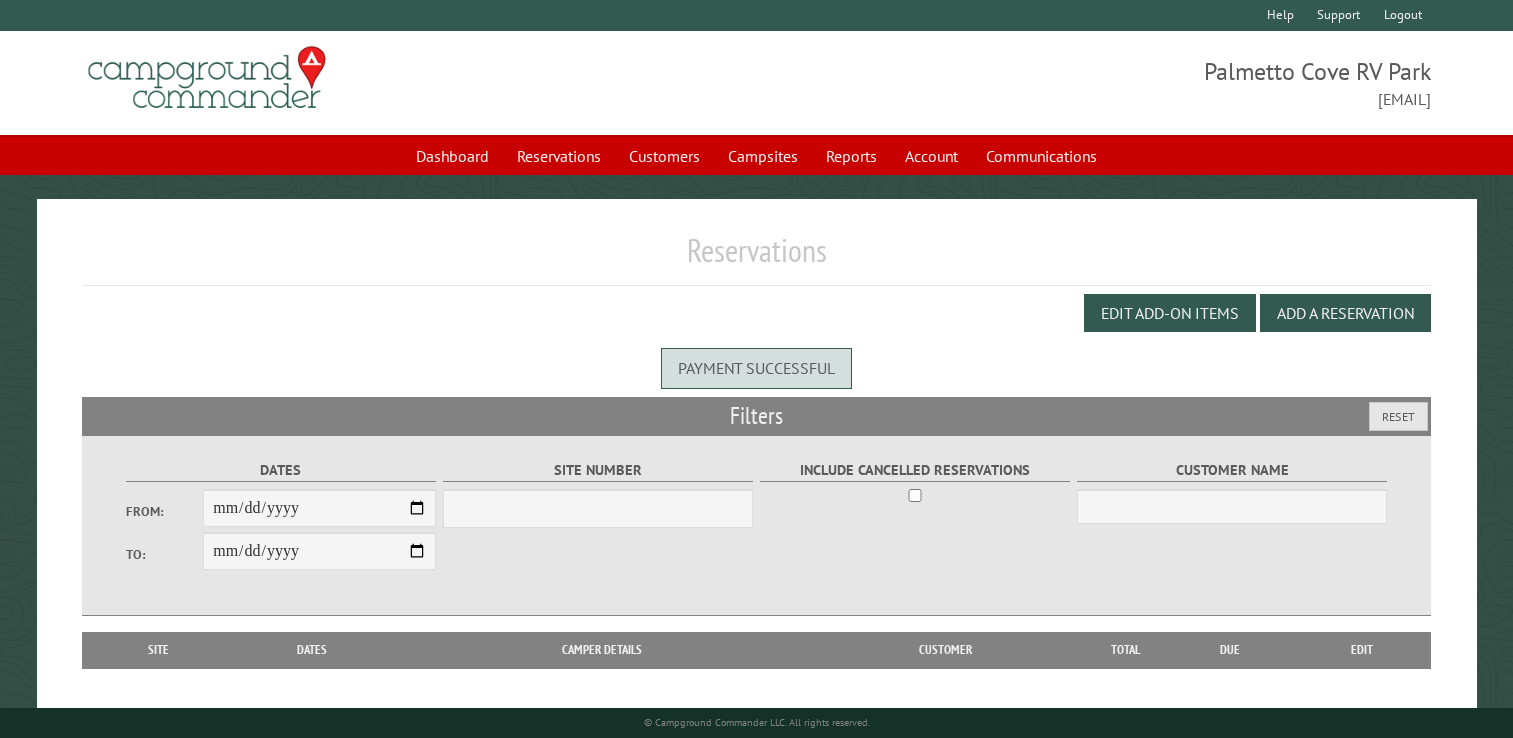 scroll, scrollTop: 0, scrollLeft: 0, axis: both 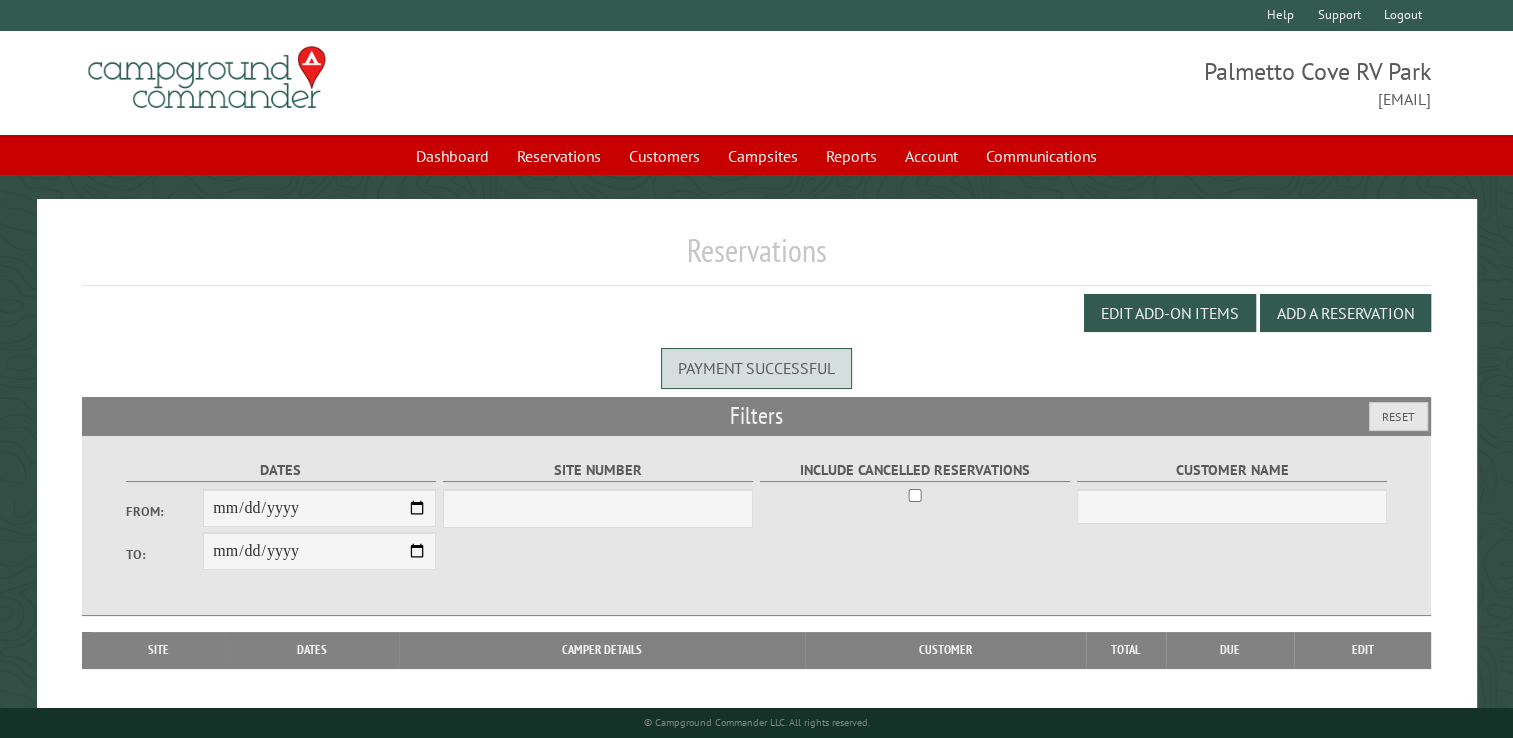 select on "***" 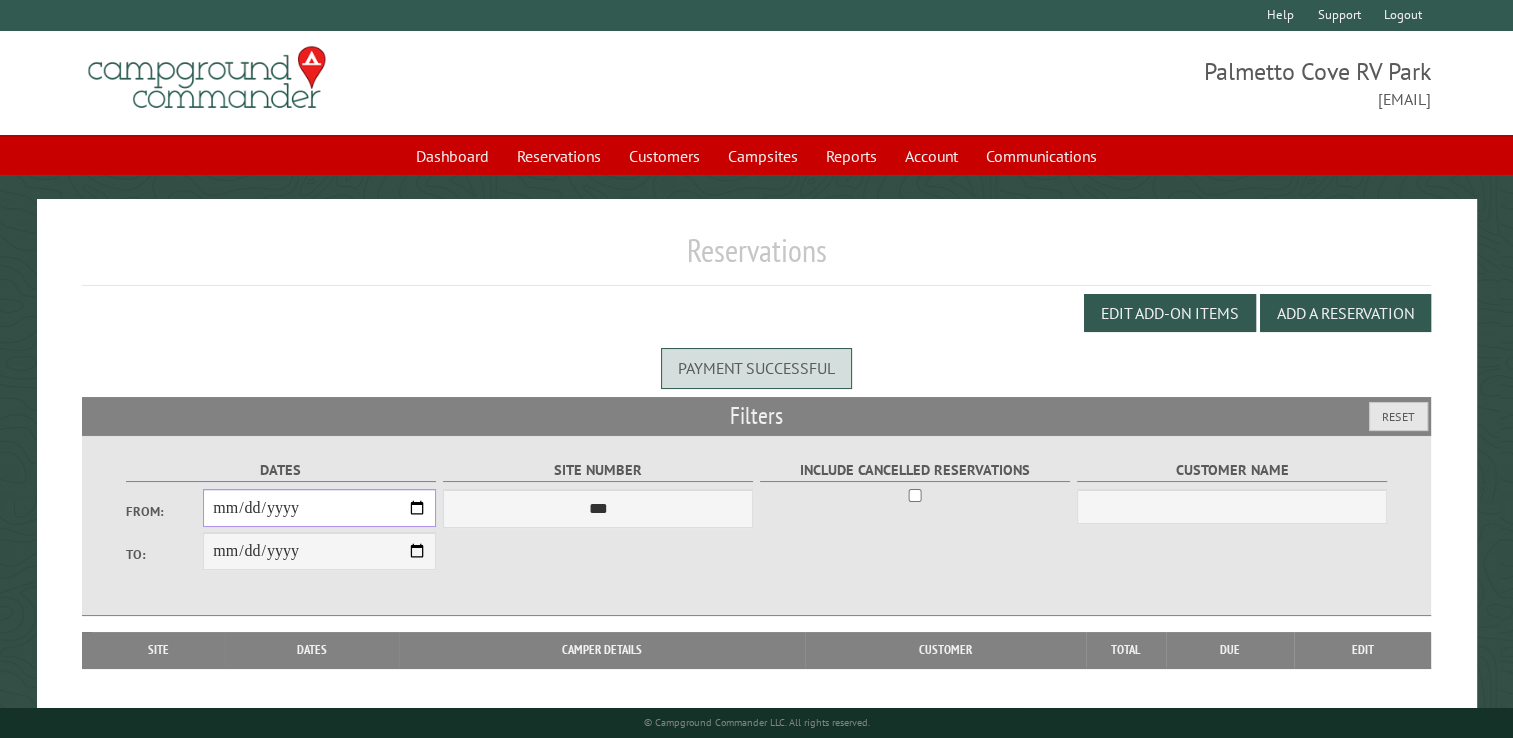 click on "From:" at bounding box center (319, 508) 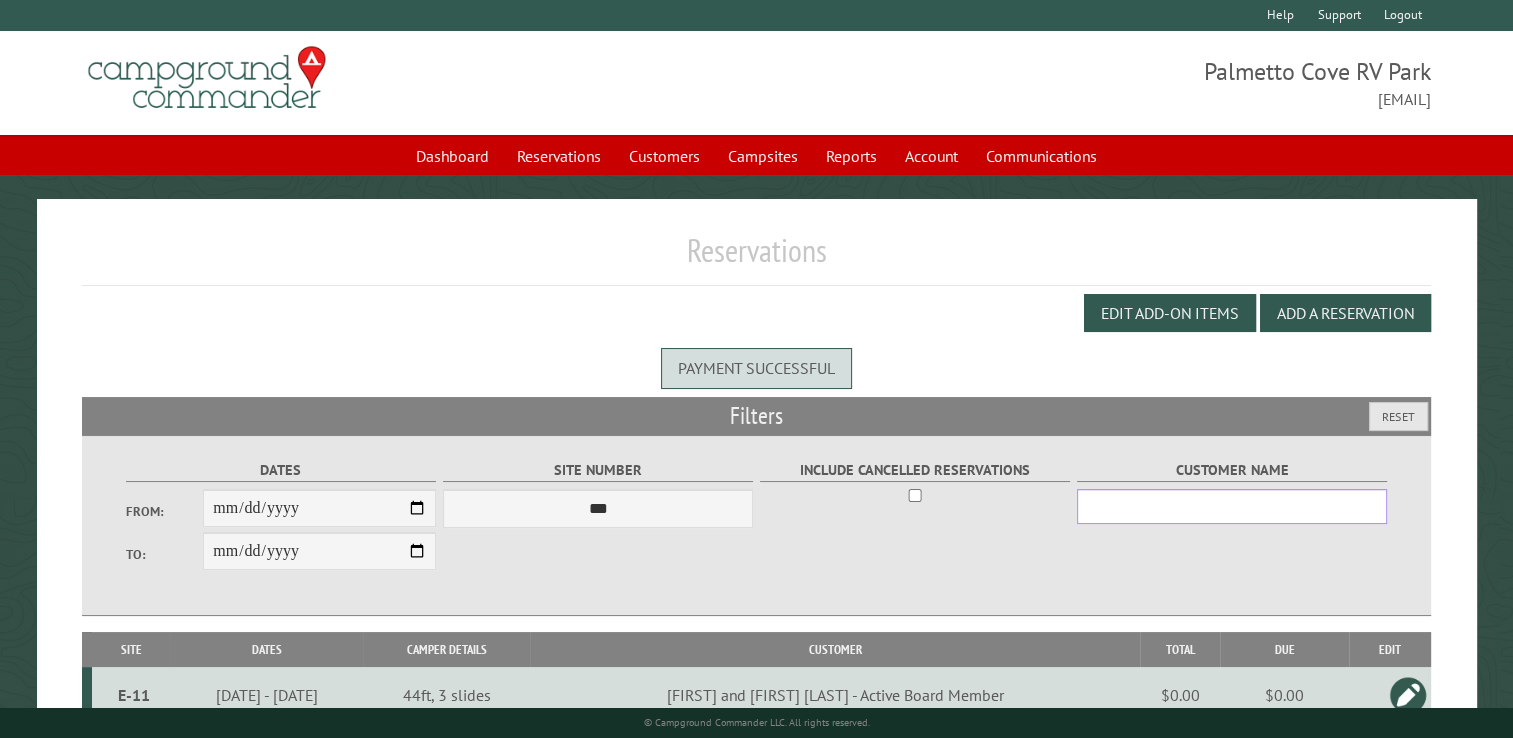 click on "Customer Name" at bounding box center (1232, 506) 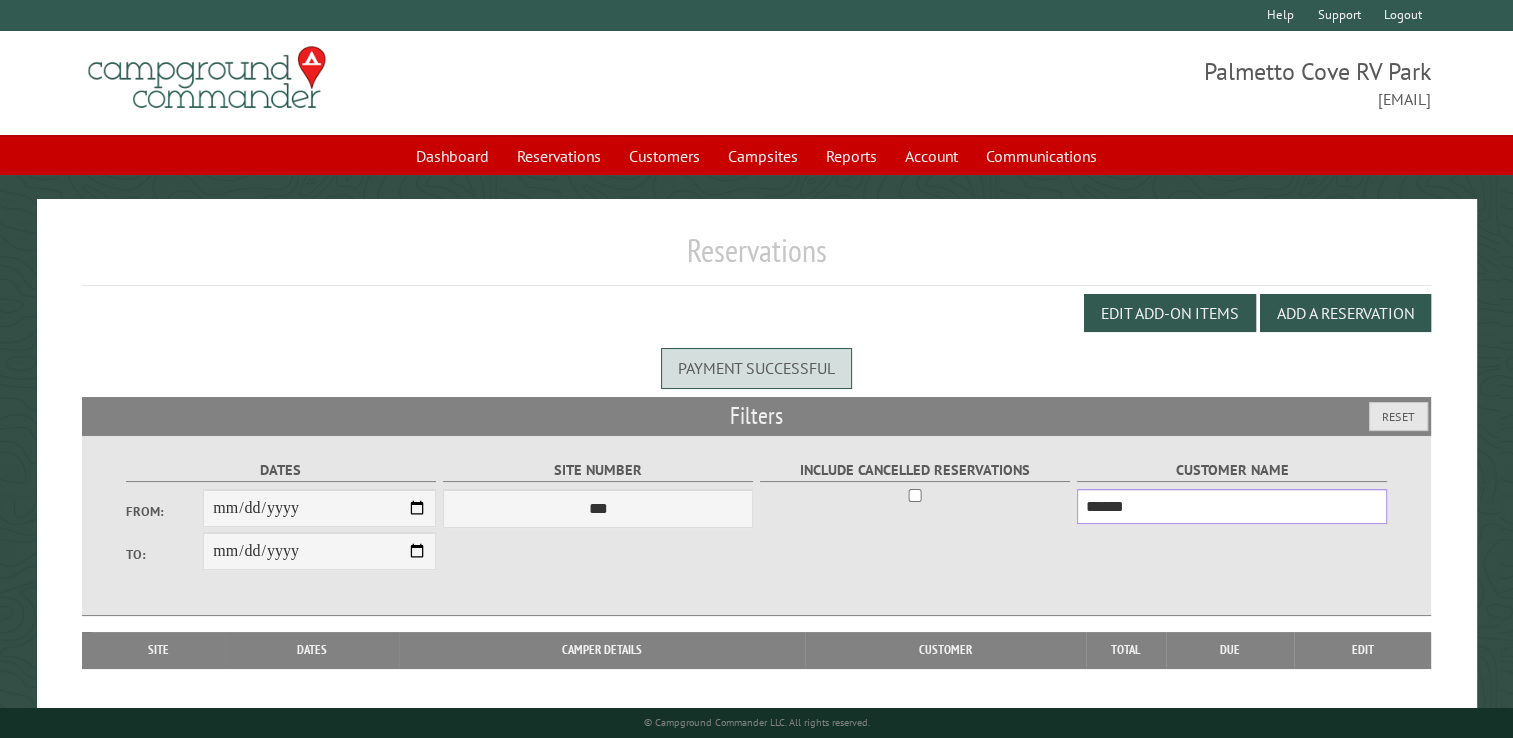 type on "******" 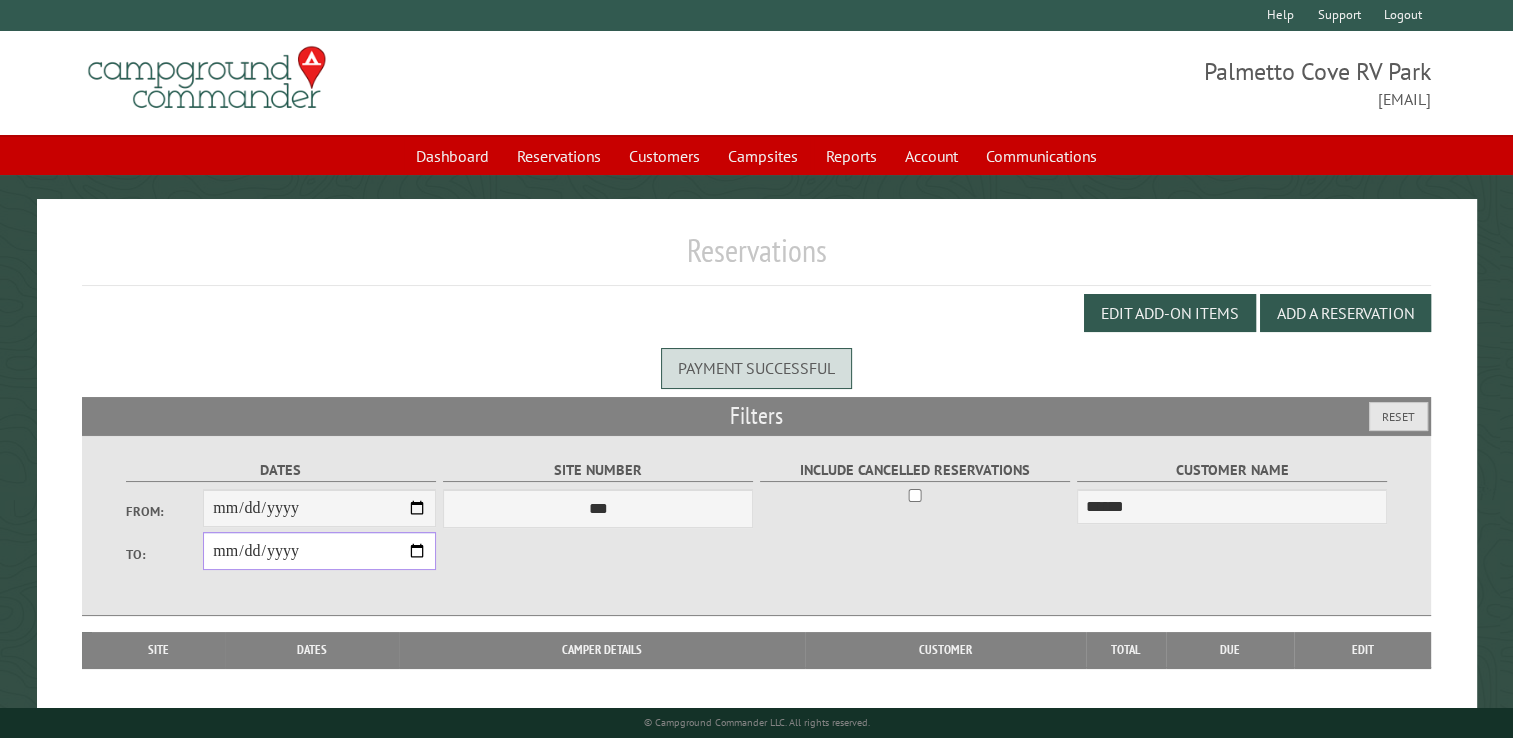 click on "**********" at bounding box center (319, 551) 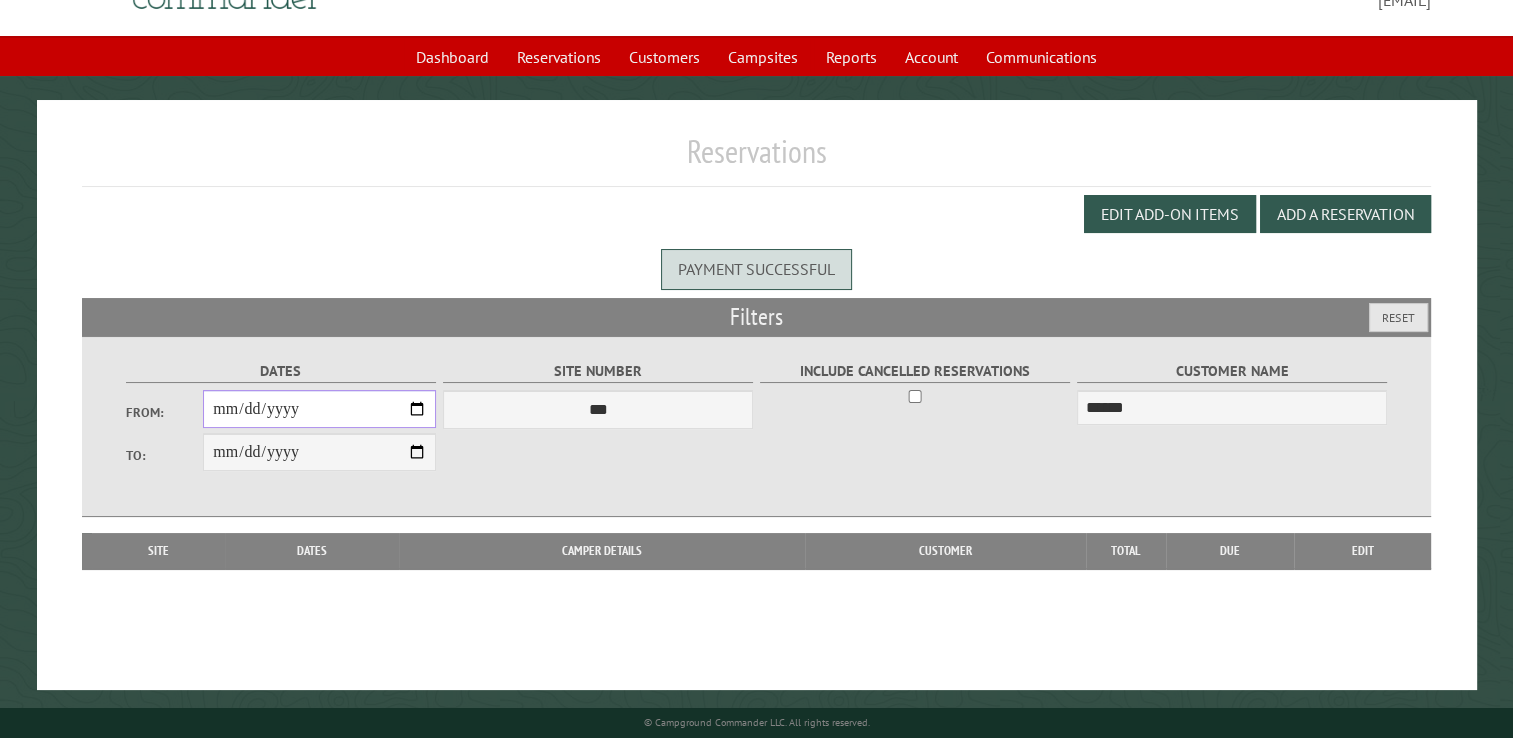 click on "**********" at bounding box center [319, 409] 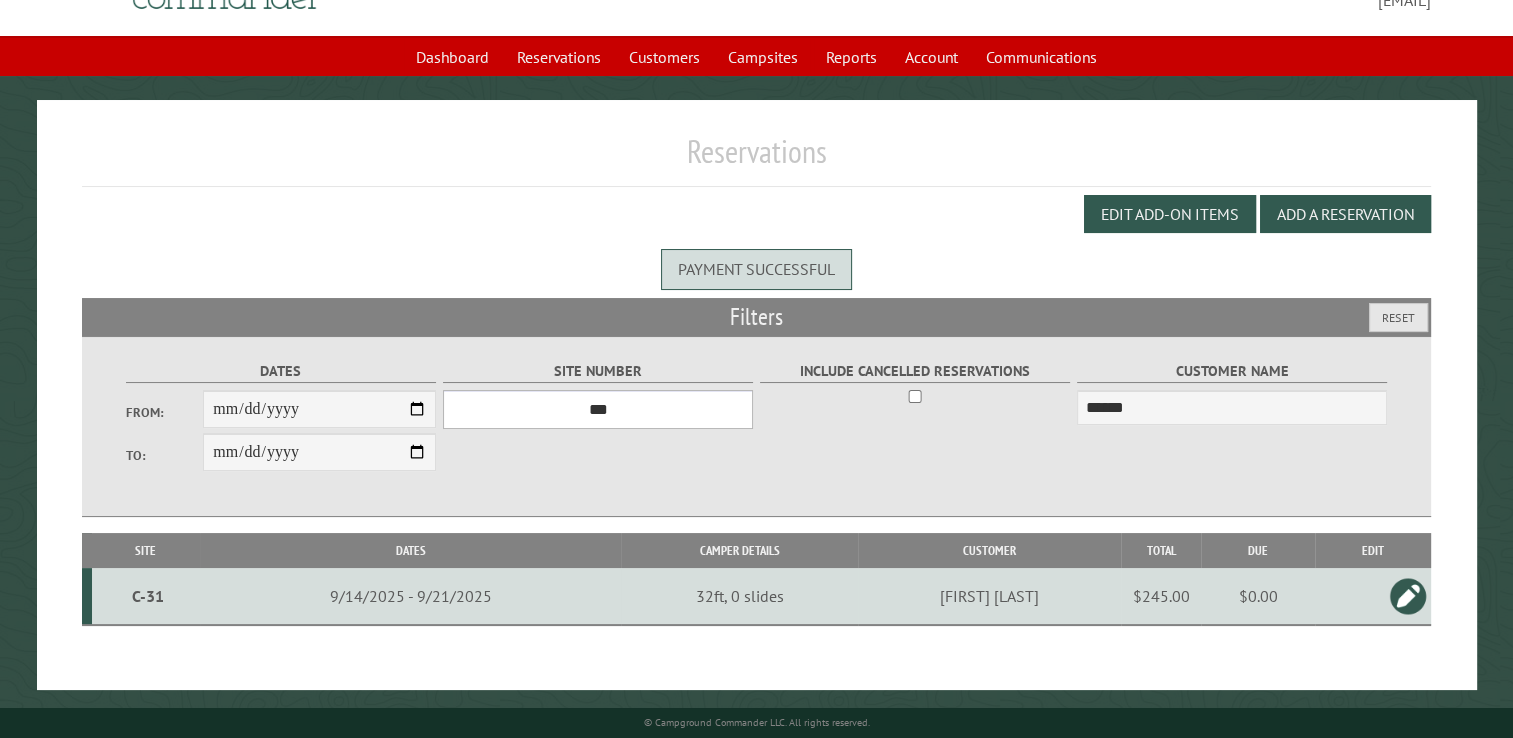 click on "*** **** **** **** **** **** **** **** **** **** **** **** **** **** **** **** **** **** **** **** **** **** **** **** **** **** **** **** **** **** **** **** **** **** **** **** **** **** **** **** **** **** **** **** **** **** **** **** **** **** **** **** **** **** **** **** **** **** **** **** **** **** **** **** **** **** **** **** **** **** **** **** **** **** **** **** **** **** **** **** **** **** **** **** **** **** **** **** **** **** **** **** **** **** **** **** **** **** **** **** **** **** **** **** **** **** **** **** **** **** **** **** **** **** **** **** **** **** **** **** **** **** **** **** **** **** **** **** **** **** **** **** **** **** **** **** **** **** **** **** **** **** **** **** **** **** ****" at bounding box center [598, 409] 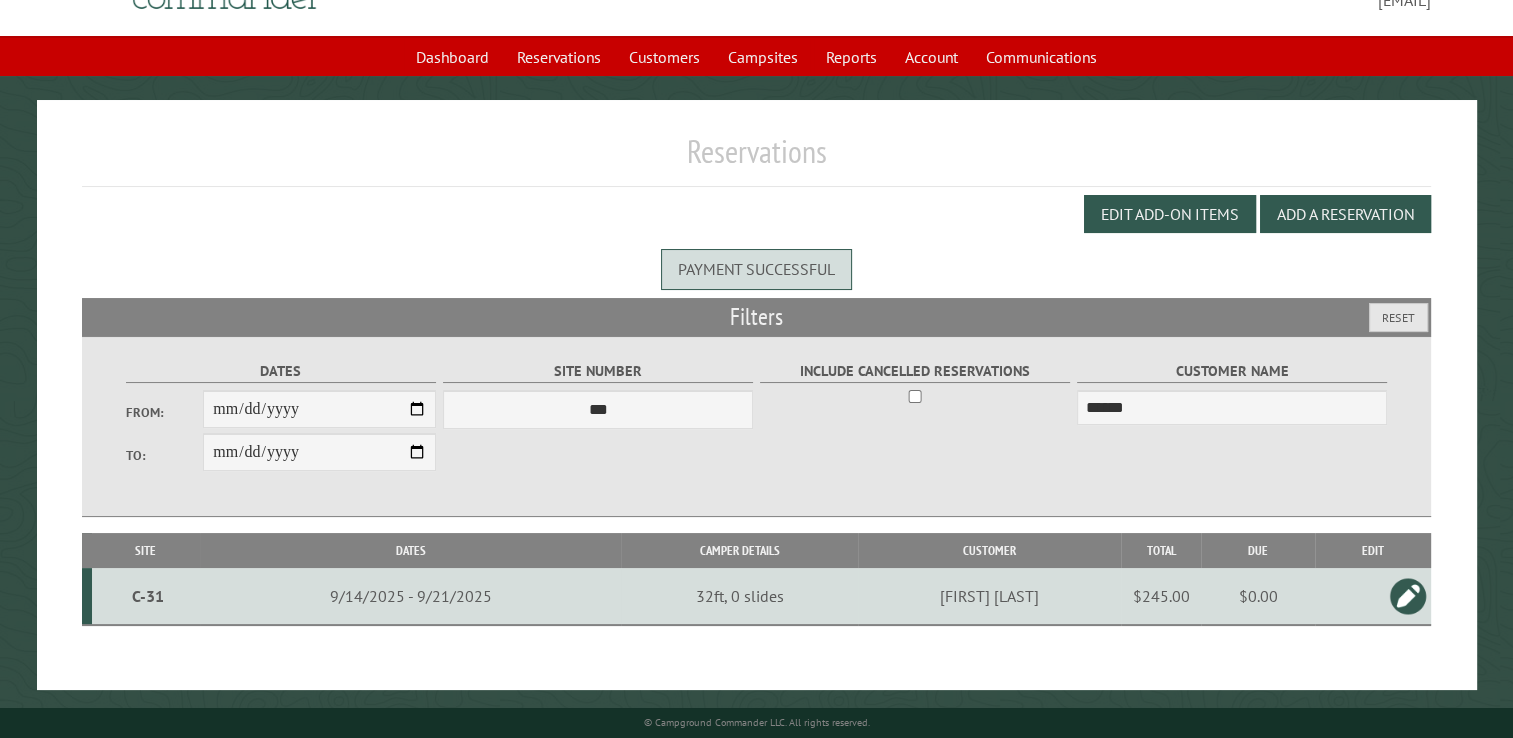 click on "Edit Add-on Items
Add a Reservation" at bounding box center (756, 214) 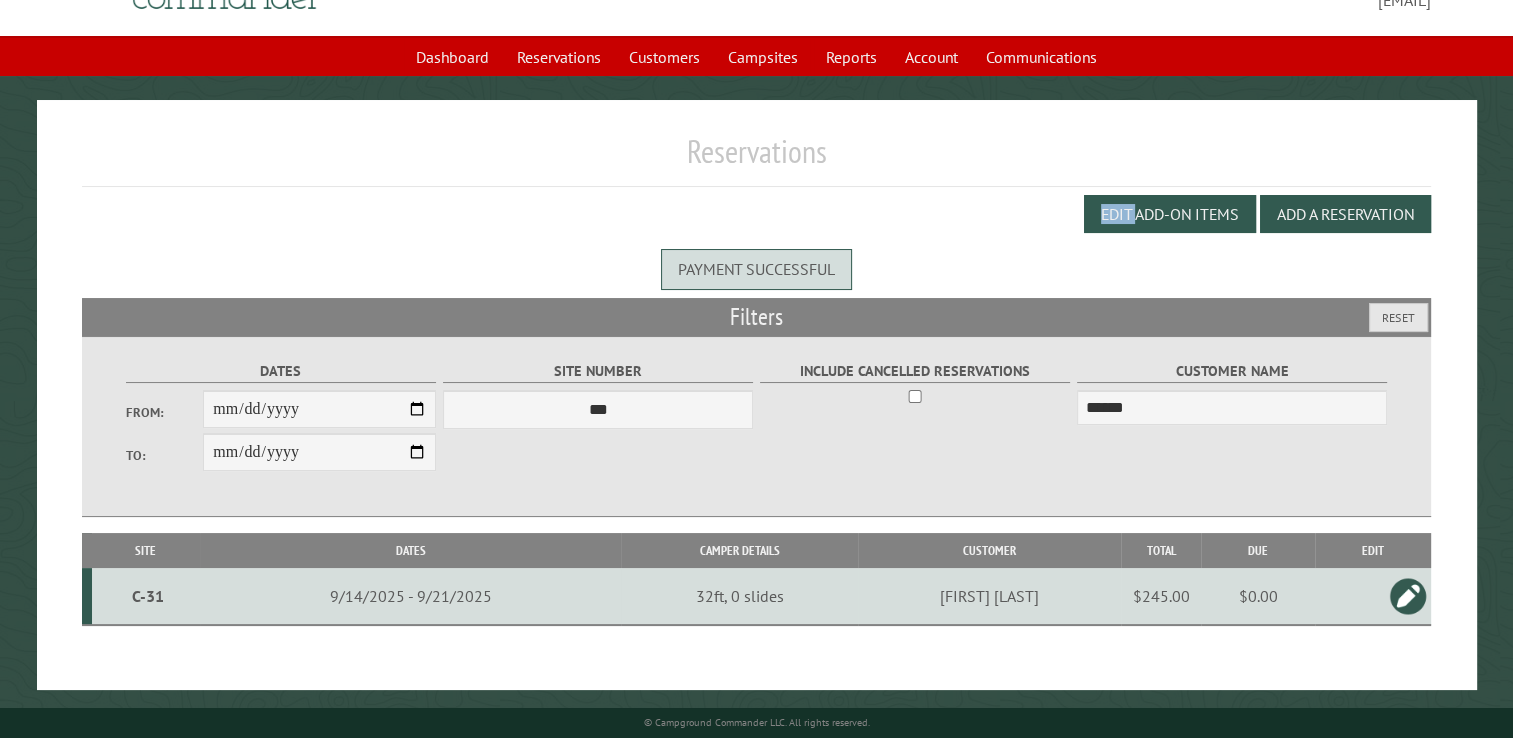 click on "Edit Add-on Items
Add a Reservation" at bounding box center [756, 214] 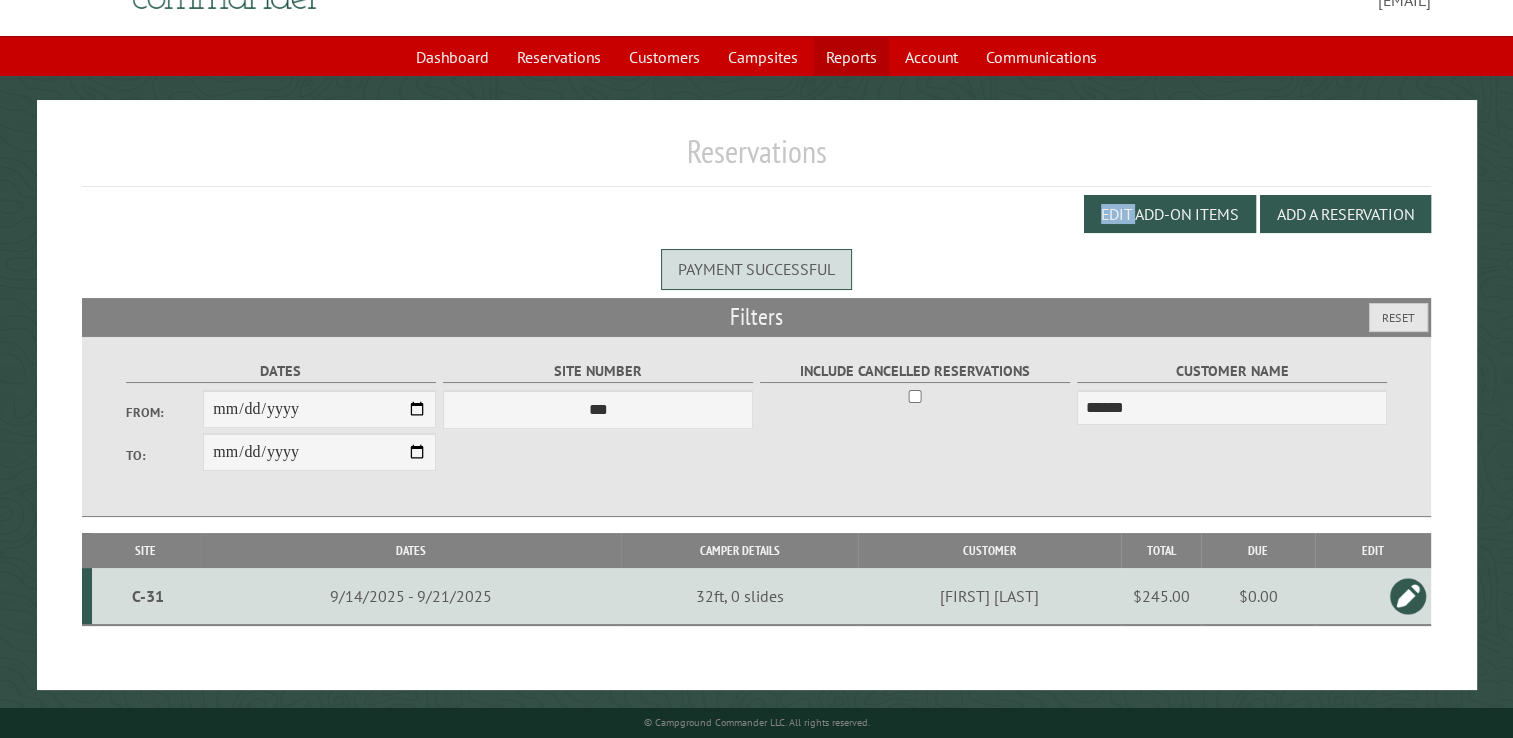 click on "Reports" at bounding box center (851, 57) 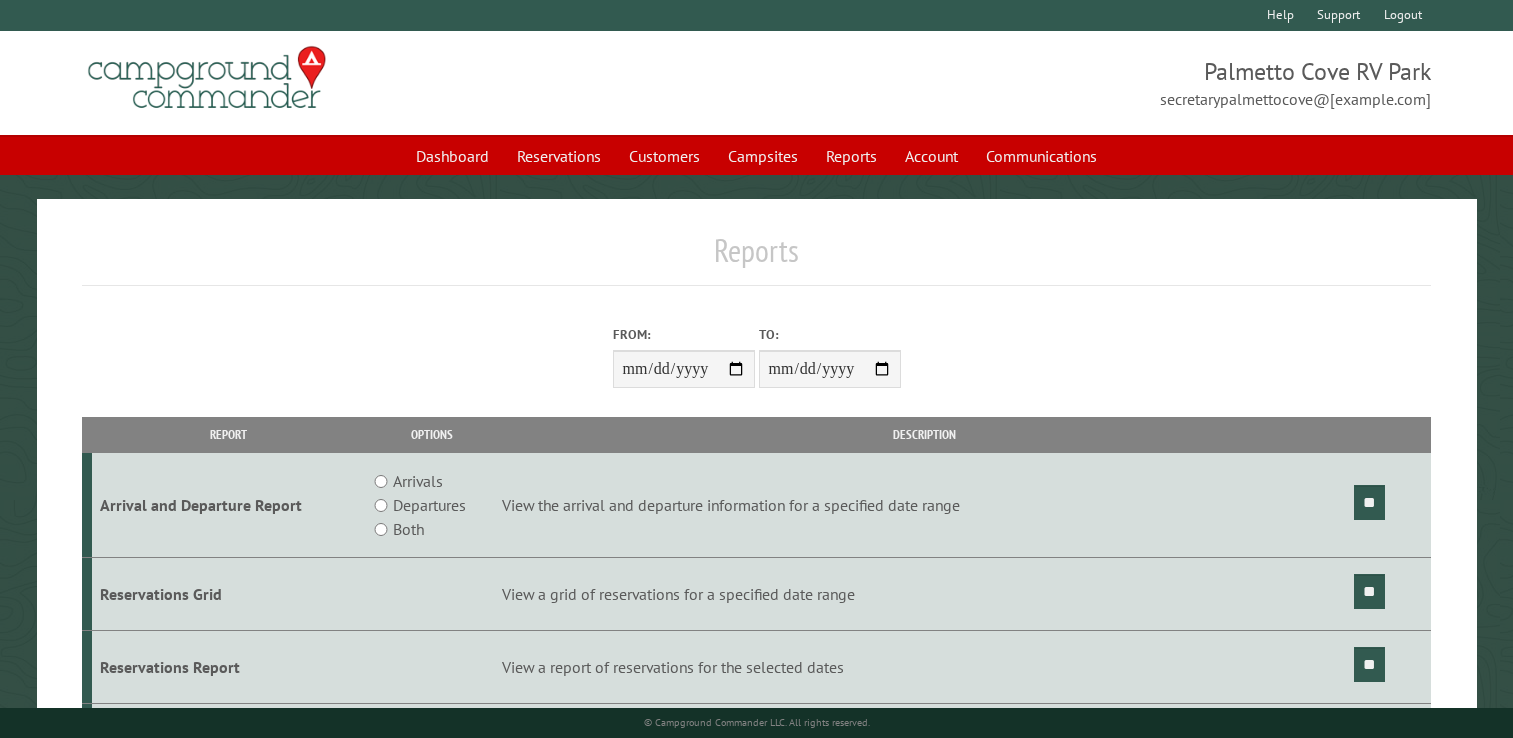scroll, scrollTop: 0, scrollLeft: 0, axis: both 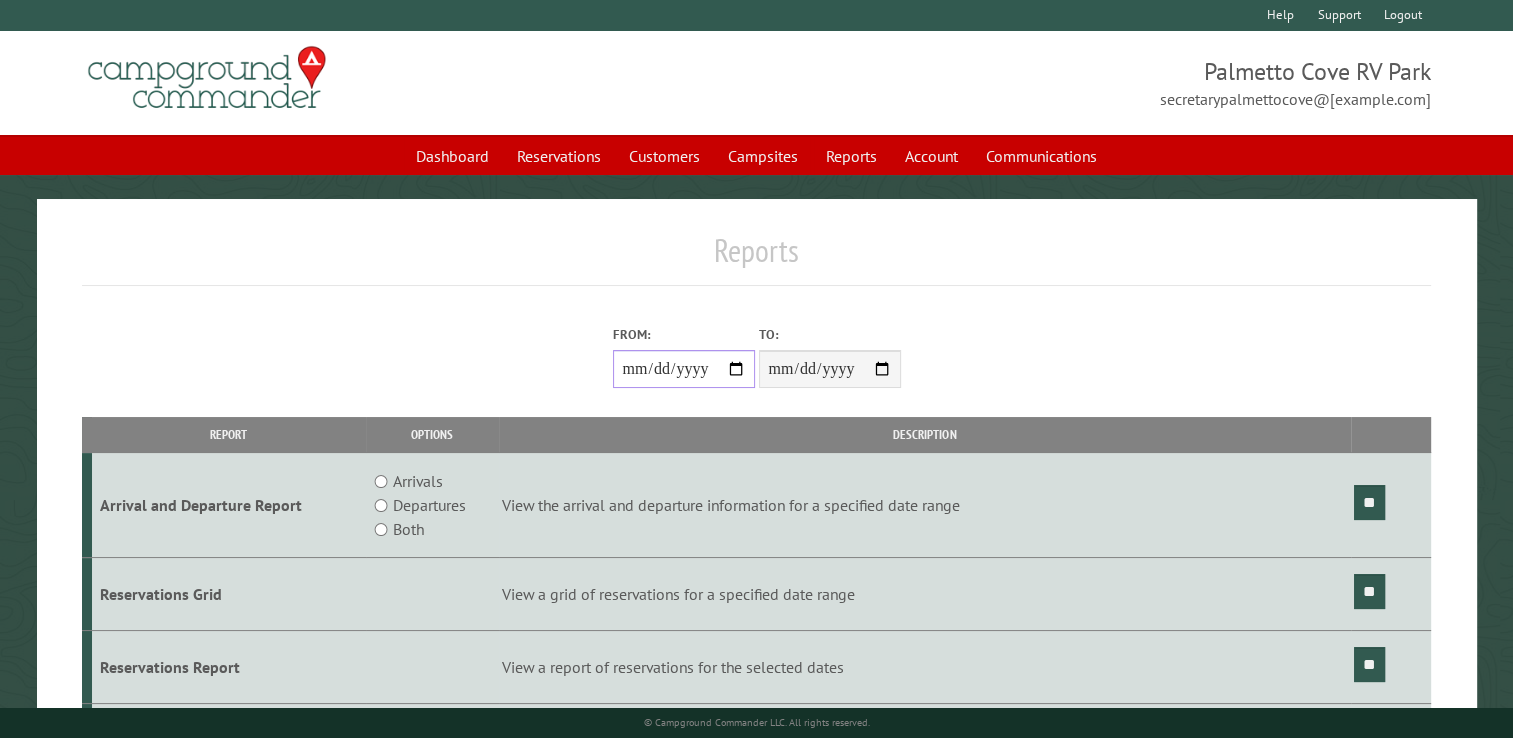 click on "From:" at bounding box center [684, 369] 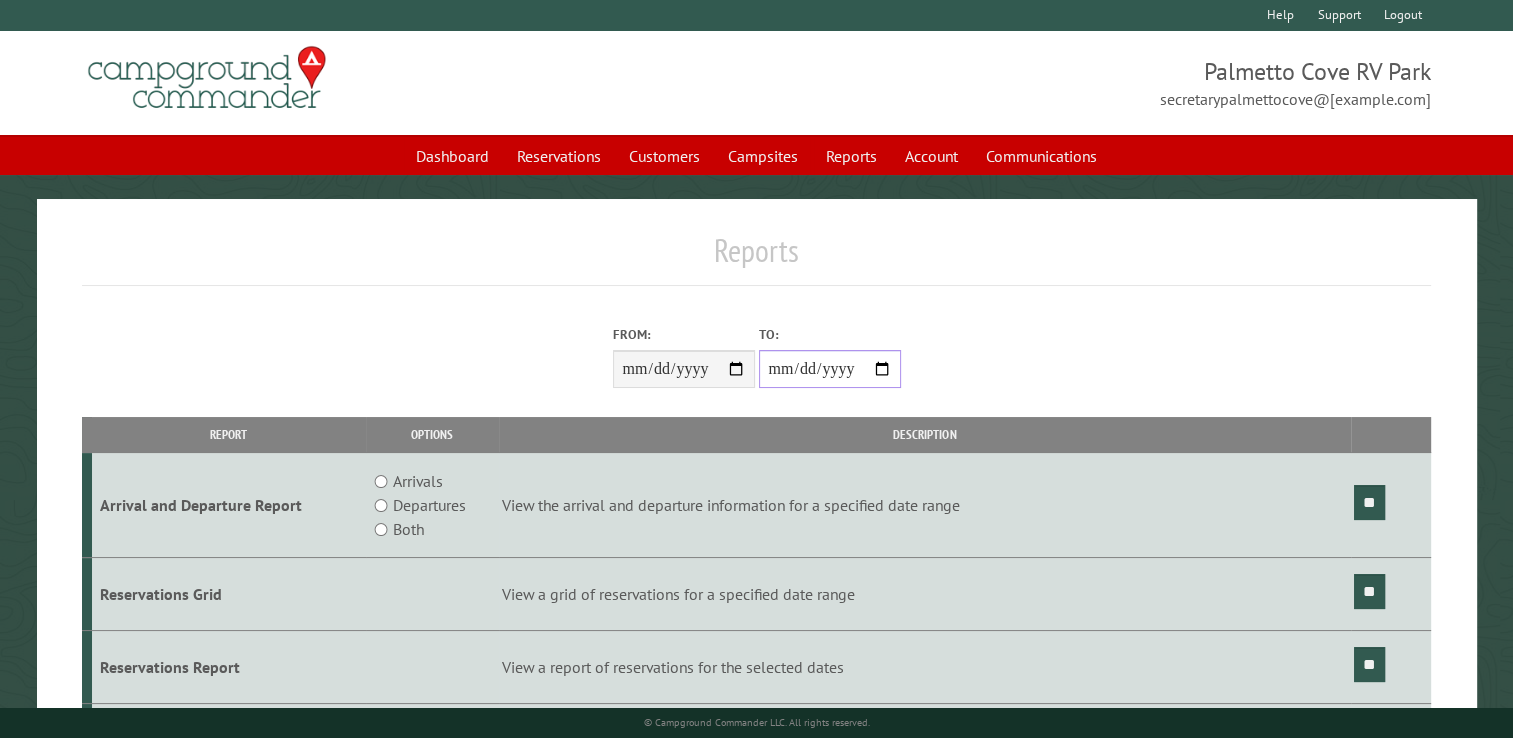 click on "**********" at bounding box center [830, 369] 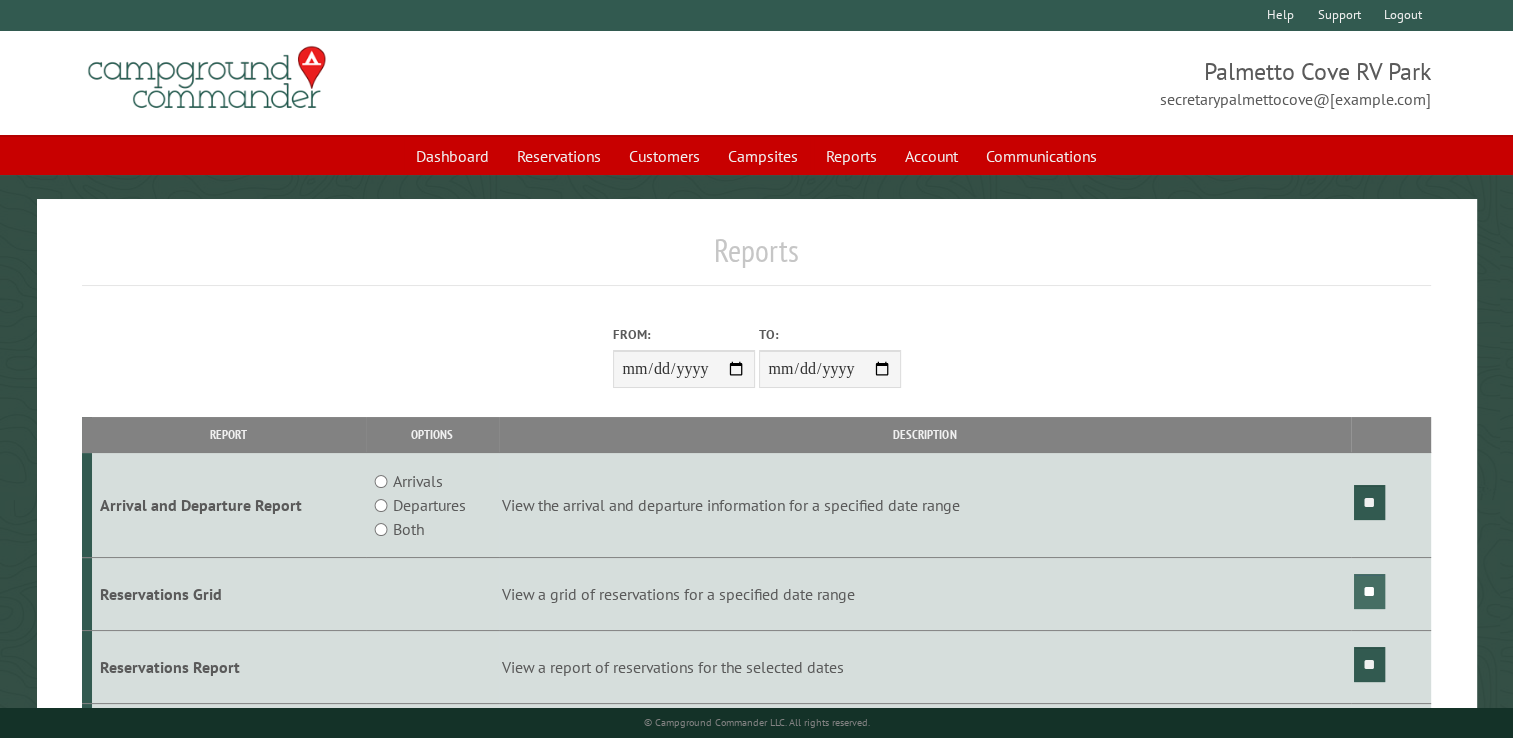 click on "**" at bounding box center (1369, 591) 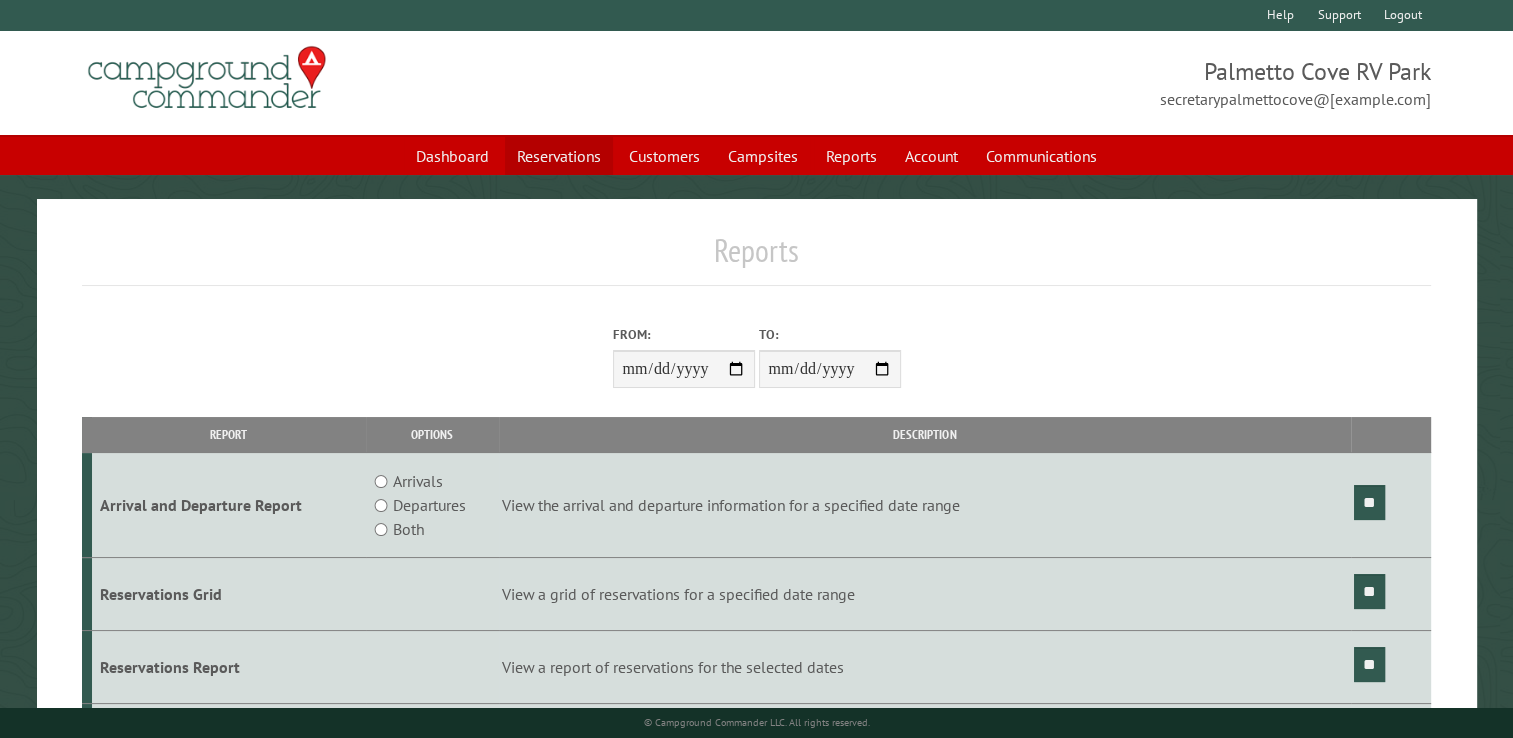 click on "Reservations" at bounding box center (559, 156) 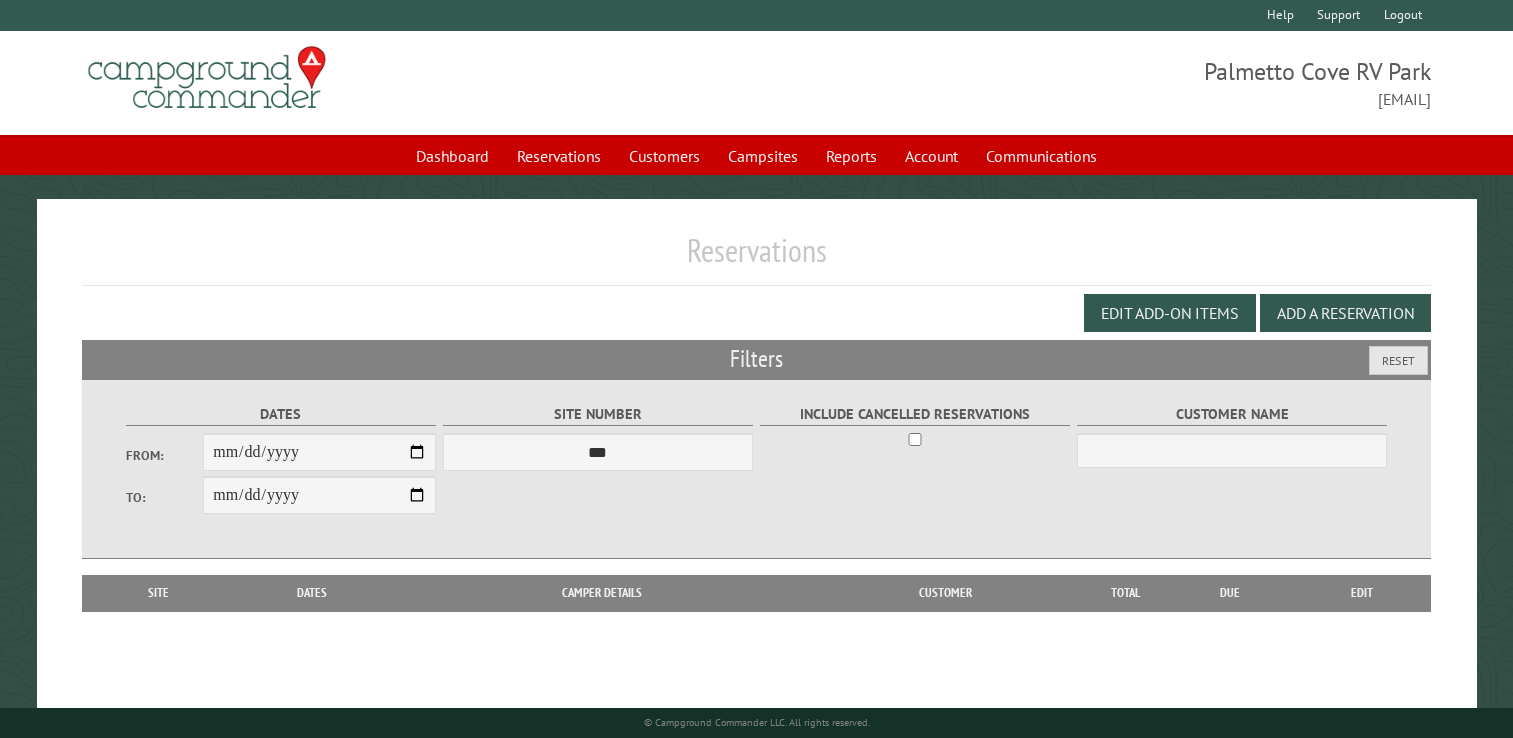 scroll, scrollTop: 0, scrollLeft: 0, axis: both 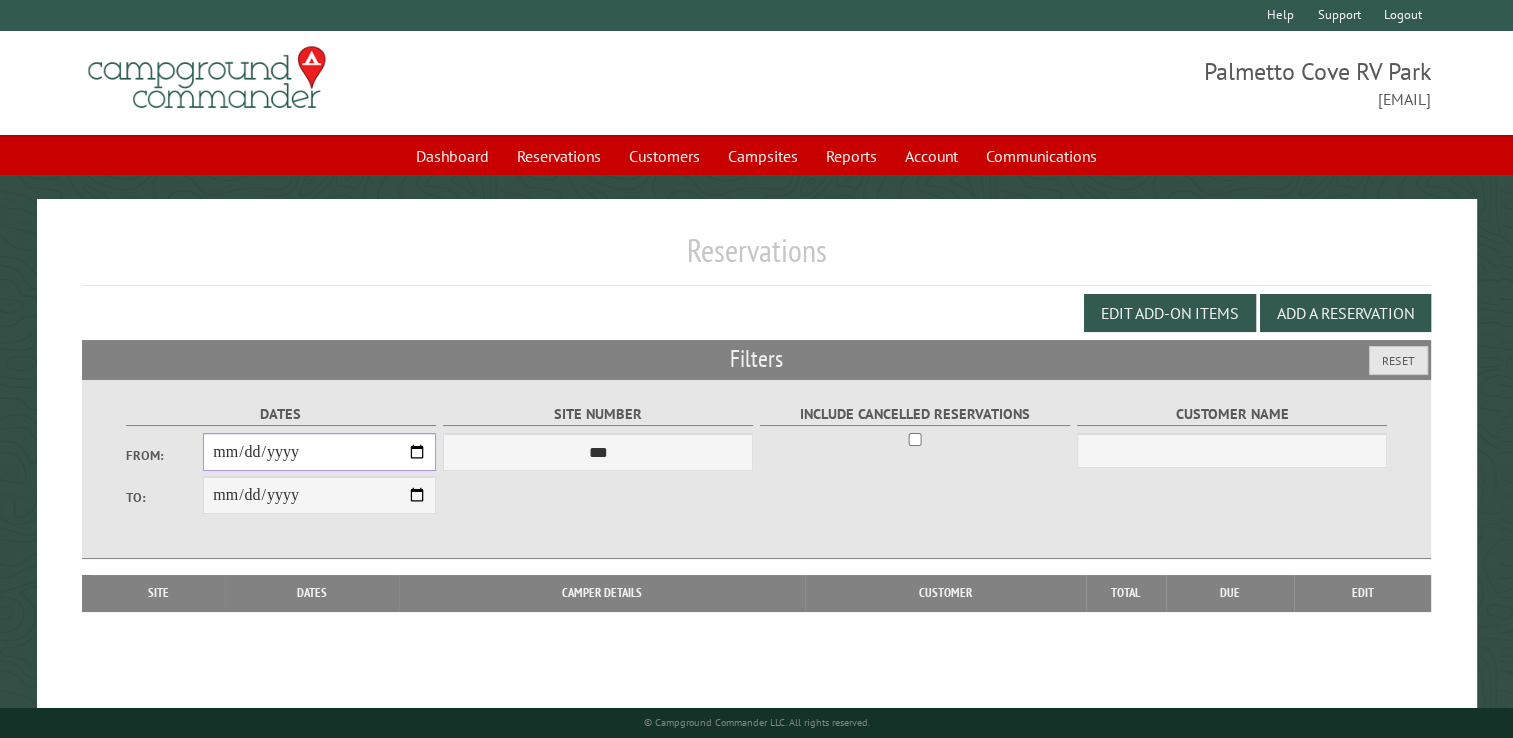 click on "From:" at bounding box center [319, 452] 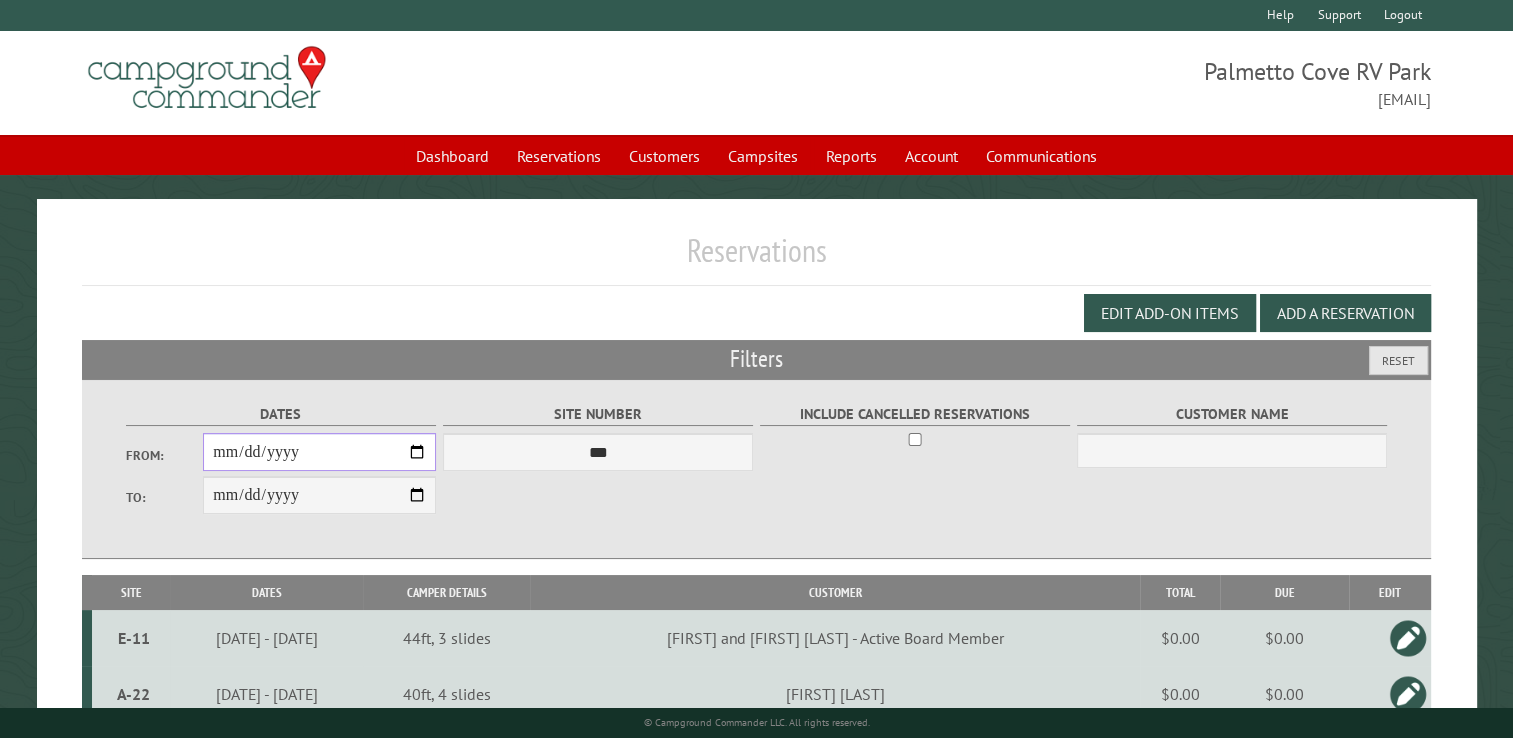type on "**********" 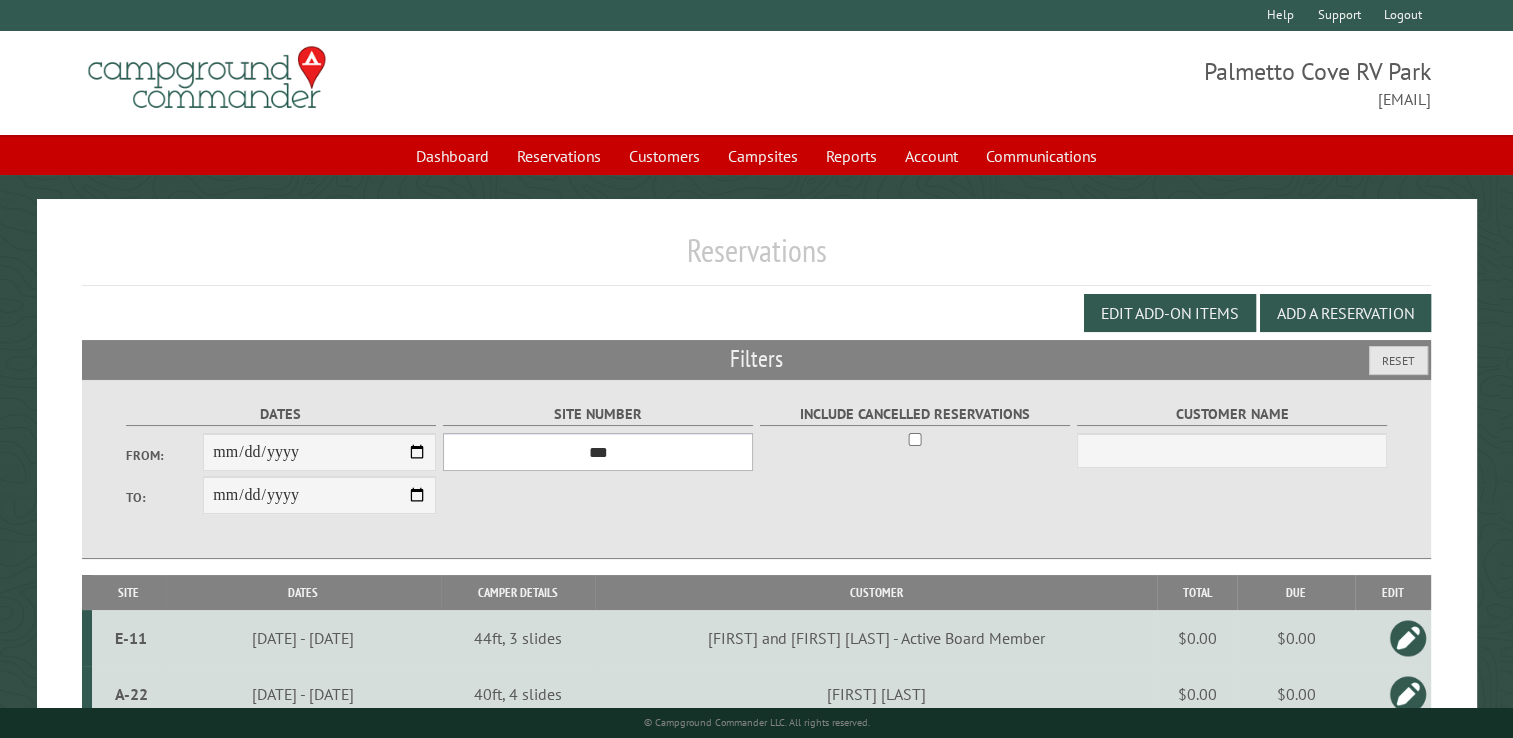 click on "*** **** **** **** **** **** **** **** **** **** **** **** **** **** **** **** **** **** **** **** **** **** **** **** **** **** **** **** **** **** **** **** **** **** **** **** **** **** **** **** **** **** **** **** **** **** **** **** **** **** **** **** **** **** **** **** **** **** **** **** **** **** **** **** **** **** **** **** **** **** **** **** **** **** **** **** **** **** **** **** **** **** **** **** **** **** **** **** **** **** **** **** **** **** **** **** **** **** **** **** **** **** **** **** **** **** **** **** **** **** **** **** **** **** **** **** **** **** **** **** **** **** **** **** **** **** **** **** **** **** **** **** **** **** **** **** **** **** **** **** **** **** **** **** **** **** ****" at bounding box center [598, 452] 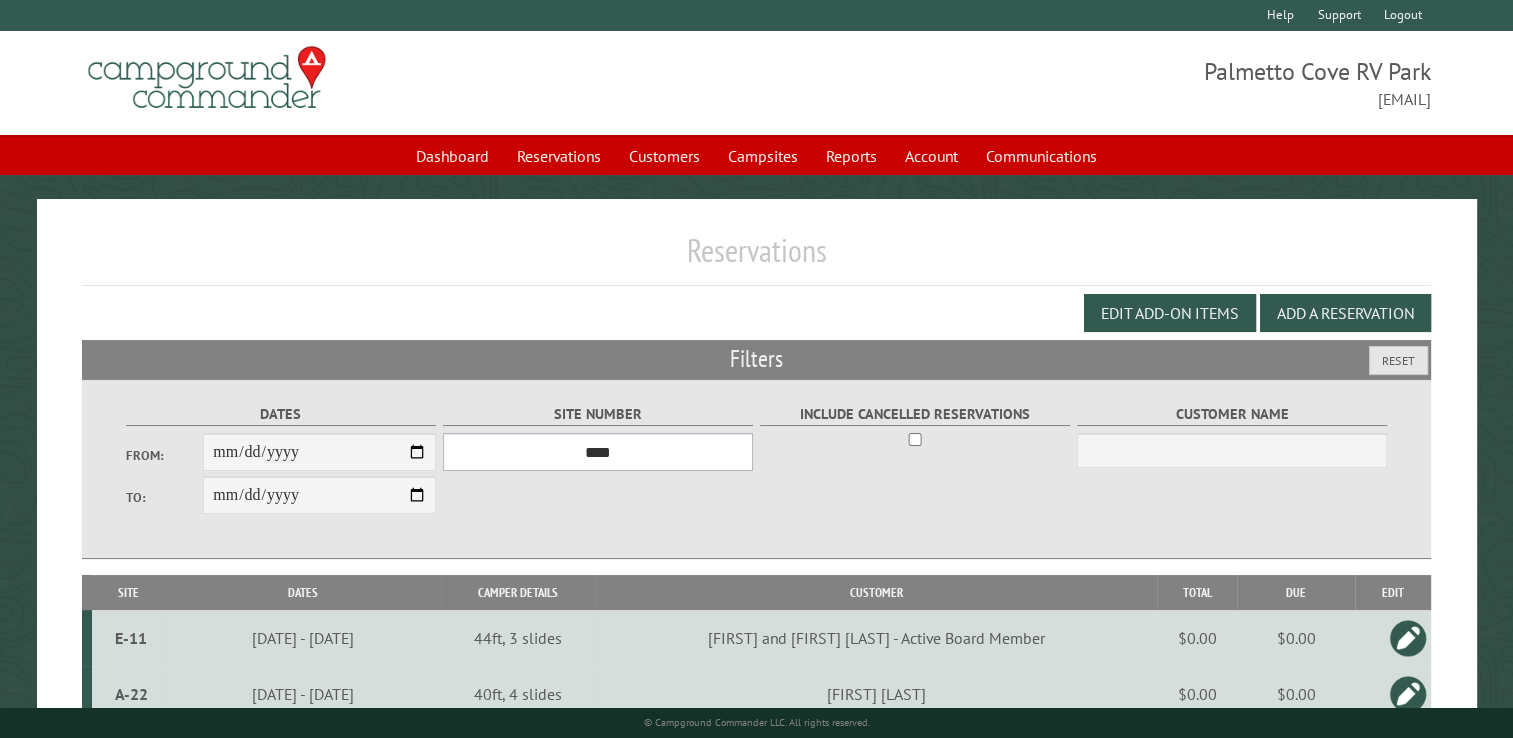 click on "*** **** **** **** **** **** **** **** **** **** **** **** **** **** **** **** **** **** **** **** **** **** **** **** **** **** **** **** **** **** **** **** **** **** **** **** **** **** **** **** **** **** **** **** **** **** **** **** **** **** **** **** **** **** **** **** **** **** **** **** **** **** **** **** **** **** **** **** **** **** **** **** **** **** **** **** **** **** **** **** **** **** **** **** **** **** **** **** **** **** **** **** **** **** **** **** **** **** **** **** **** **** **** **** **** **** **** **** **** **** **** **** **** **** **** **** **** **** **** **** **** **** **** **** **** **** **** **** **** **** **** **** **** **** **** **** **** **** **** **** **** **** **** **** **** **** ****" at bounding box center (598, 452) 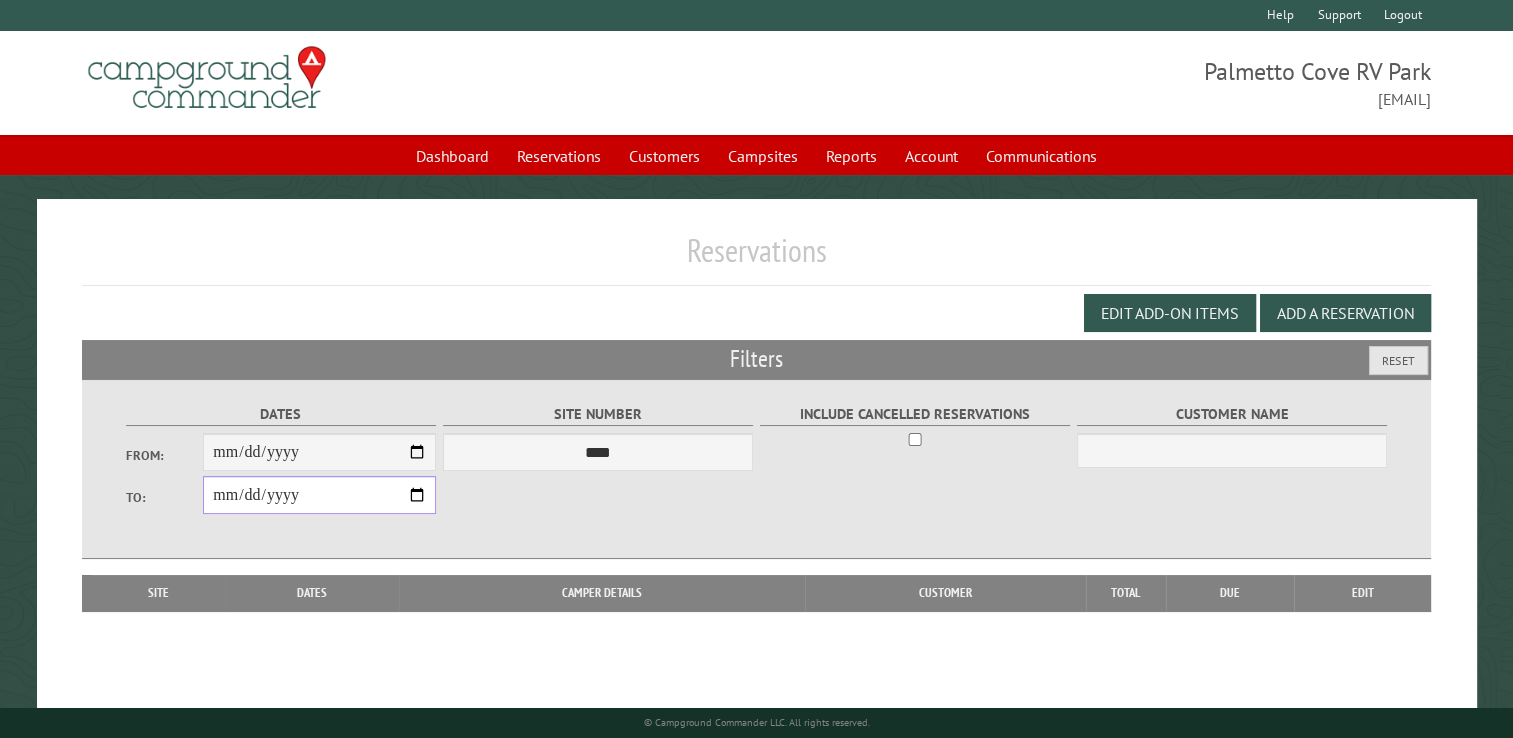 click on "**********" at bounding box center (319, 495) 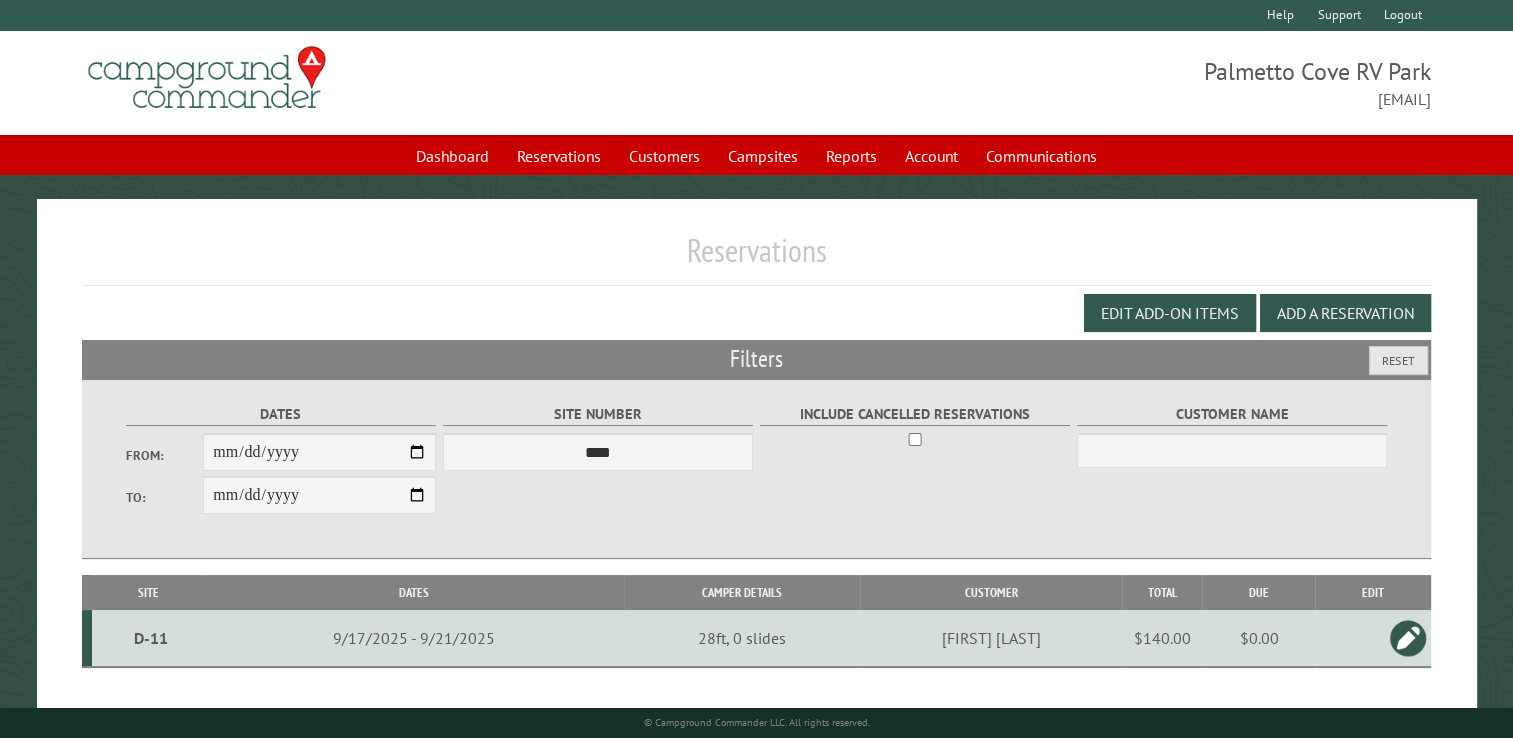 click at bounding box center (1408, 638) 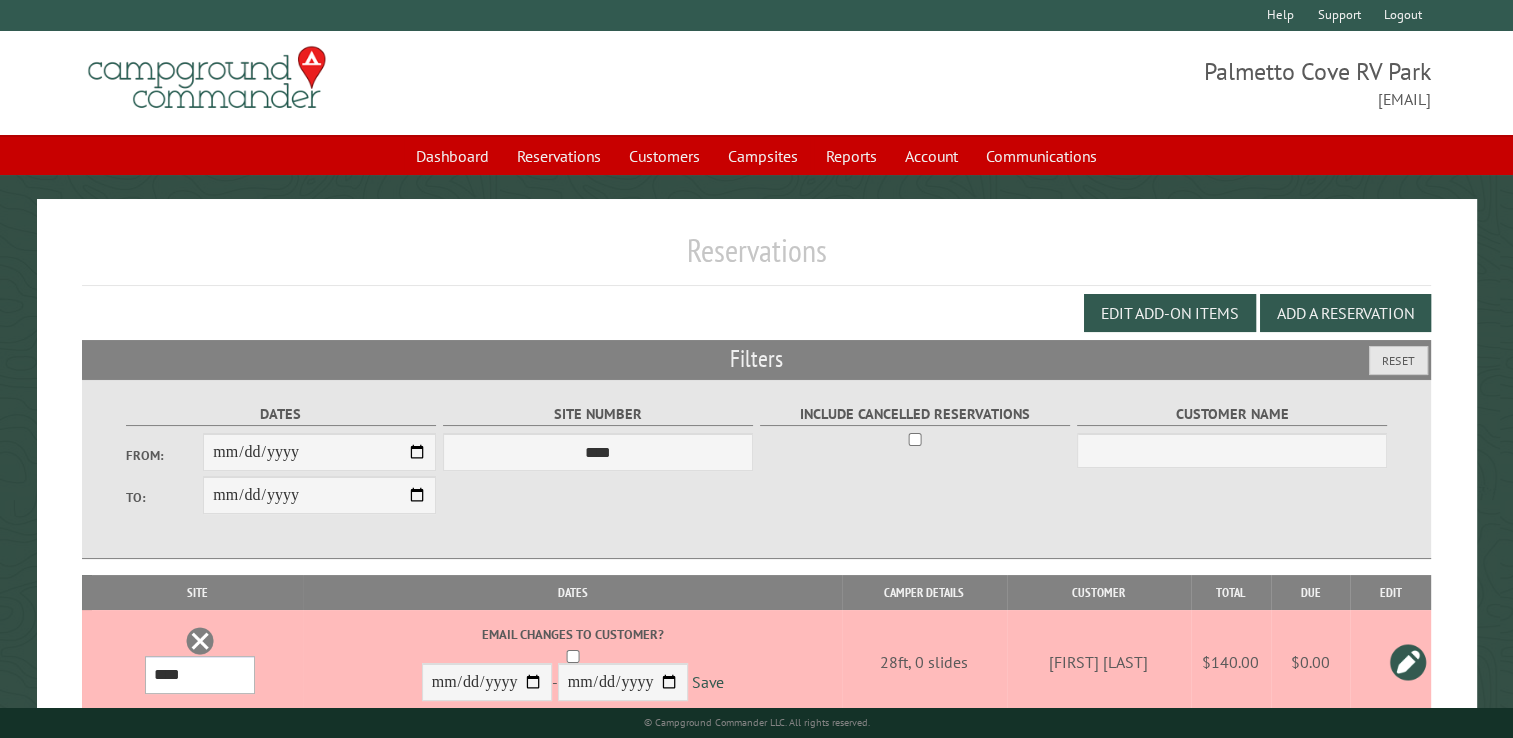 click on "*** **** **** **** **** **** **** **** **** **** **** **** **** **** **** **** **** **** **** **** **** **** **** **** **** **** **** **** **** **** **** **** **** **** **** **** **** **** **** **** **** **** **** **** **** **** **** **** **** **** **** **** **** **** **** **** **** **** **** **** **** **** **** **** **** **** **** **** **** **** **** **** **** **** **** **** **** **** **** **** **** **** **** **** **** **** **** **** **** **** **** **** **** **** **** **** **** **** **** **** **** **** **** **** **** **** **** **** **** **** **** **** **** **** **** **** **** **** **** **** **** **** **** **** **** **** **** **** **** **** **** **** **** **** **** **** **** **** **** **** **** **** **** **** **** **** ****" at bounding box center (200, 675) 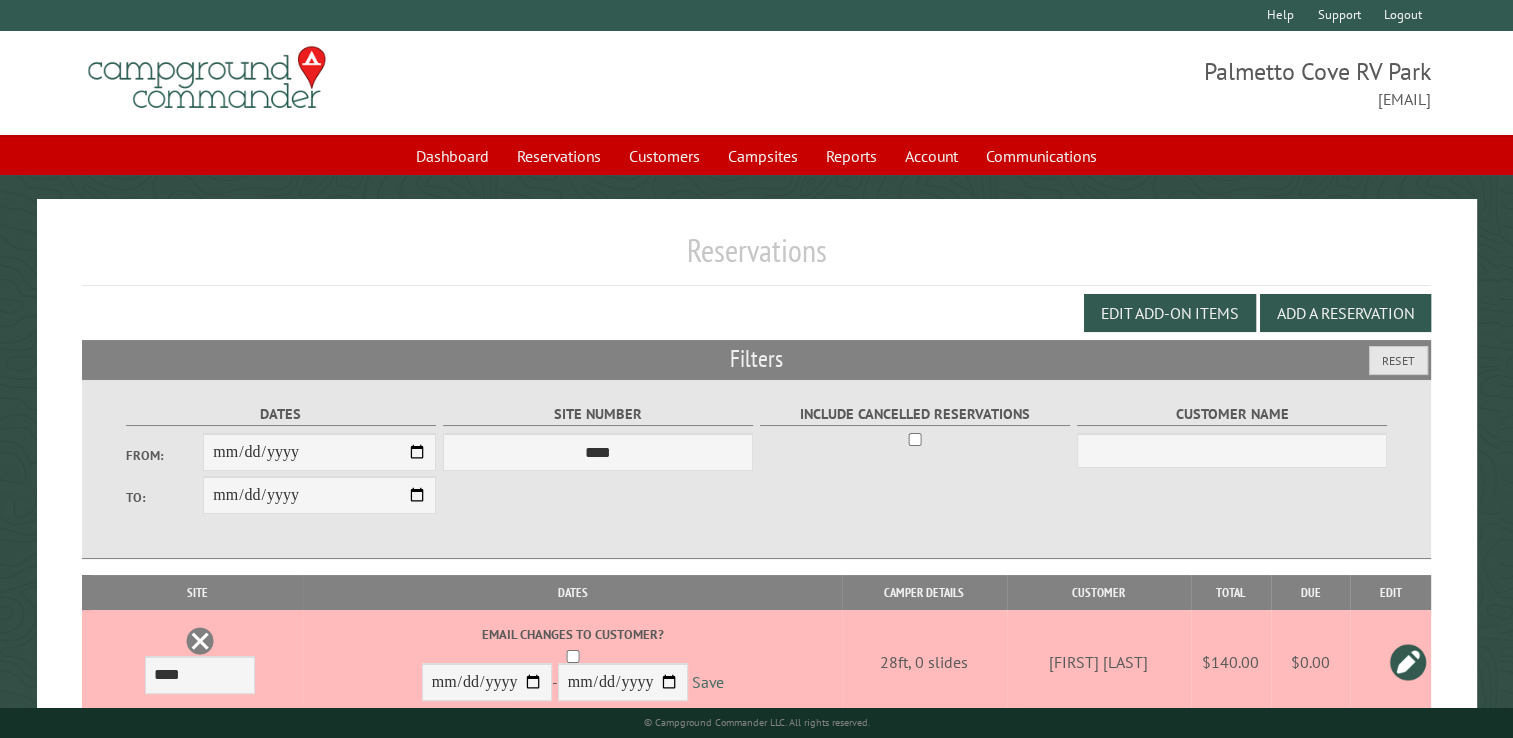 click on "Save" at bounding box center [708, 683] 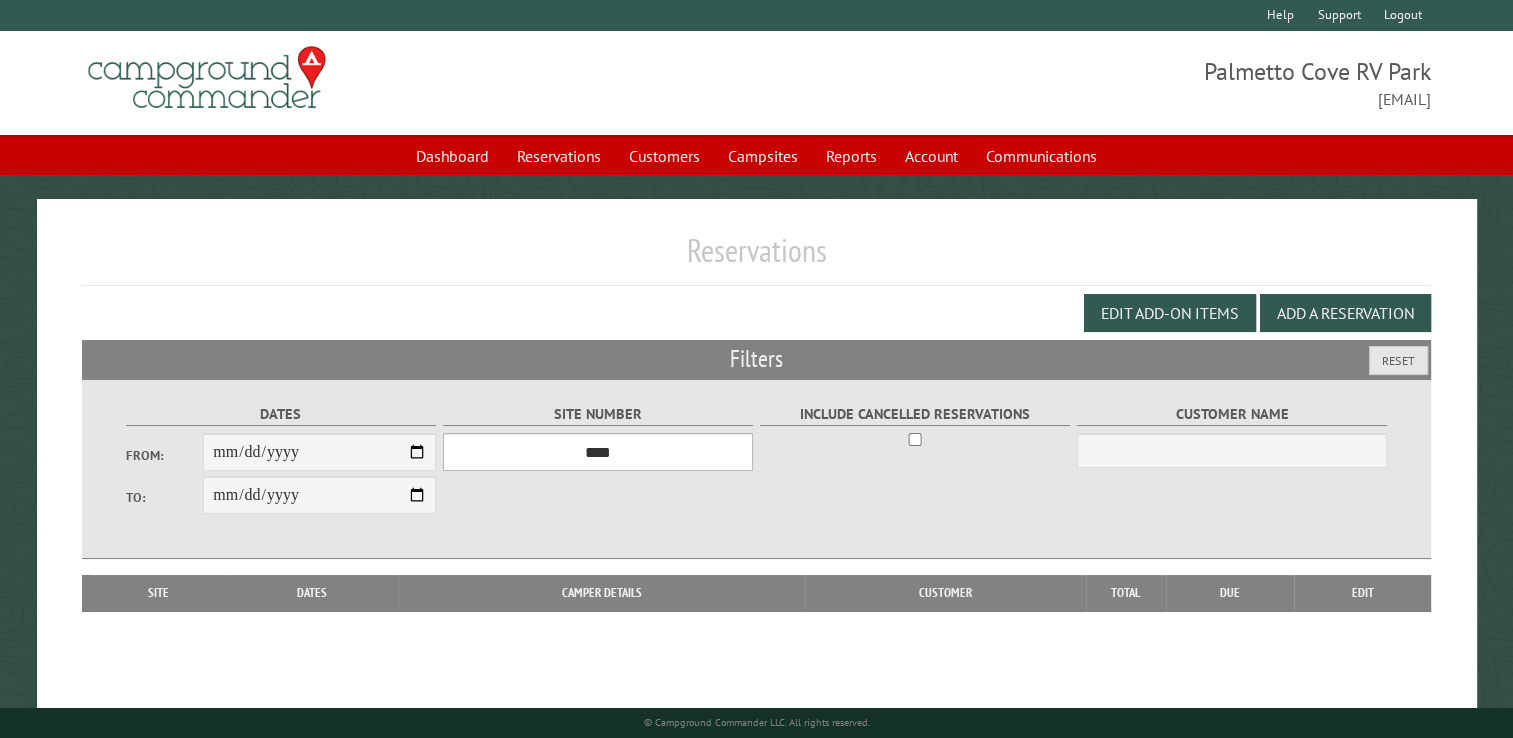 click on "*** **** **** **** **** **** **** **** **** **** **** **** **** **** **** **** **** **** **** **** **** **** **** **** **** **** **** **** **** **** **** **** **** **** **** **** **** **** **** **** **** **** **** **** **** **** **** **** **** **** **** **** **** **** **** **** **** **** **** **** **** **** **** **** **** **** **** **** **** **** **** **** **** **** **** **** **** **** **** **** **** **** **** **** **** **** **** **** **** **** **** **** **** **** **** **** **** **** **** **** **** **** **** **** **** **** **** **** **** **** **** **** **** **** **** **** **** **** **** **** **** **** **** **** **** **** **** **** **** **** **** **** **** **** **** **** **** **** **** **** **** **** **** **** **** **** ****" at bounding box center (598, 452) 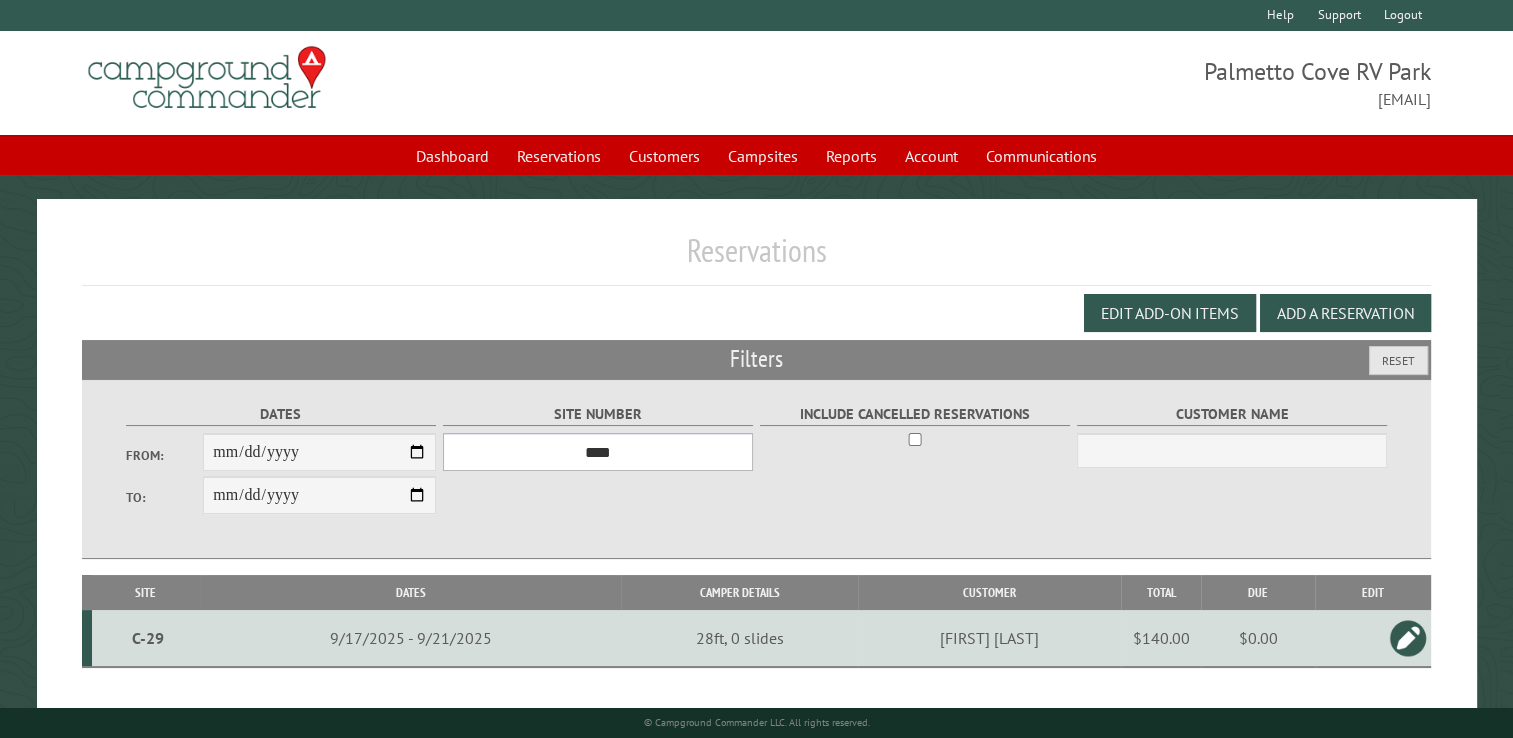 click on "*** **** **** **** **** **** **** **** **** **** **** **** **** **** **** **** **** **** **** **** **** **** **** **** **** **** **** **** **** **** **** **** **** **** **** **** **** **** **** **** **** **** **** **** **** **** **** **** **** **** **** **** **** **** **** **** **** **** **** **** **** **** **** **** **** **** **** **** **** **** **** **** **** **** **** **** **** **** **** **** **** **** **** **** **** **** **** **** **** **** **** **** **** **** **** **** **** **** **** **** **** **** **** **** **** **** **** **** **** **** **** **** **** **** **** **** **** **** **** **** **** **** **** **** **** **** **** **** **** **** **** **** **** **** **** **** **** **** **** **** **** **** **** **** **** **** ****" at bounding box center [598, 452] 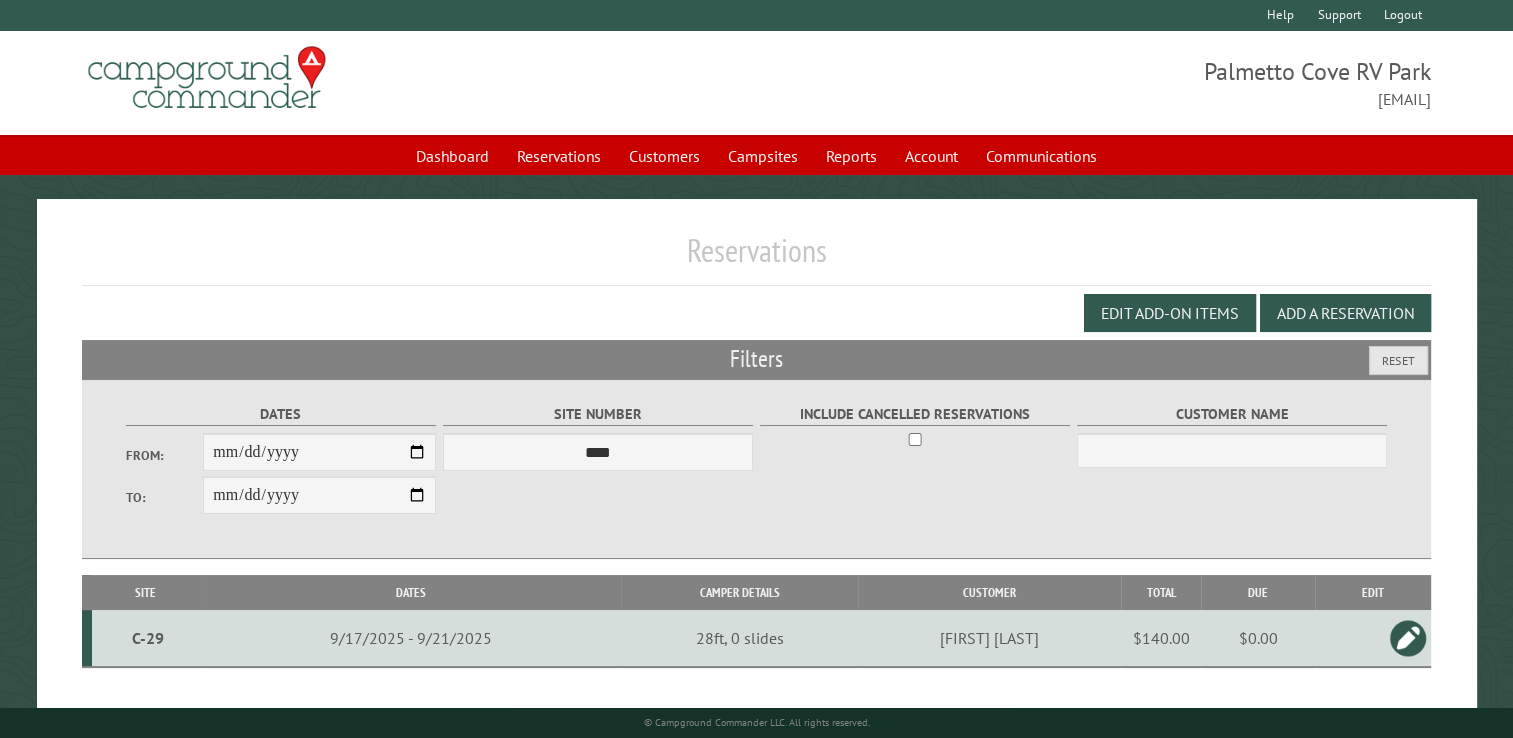 click on "Site Number
*** **** **** **** **** **** **** **** **** **** **** **** **** **** **** **** **** **** **** **** **** **** **** **** **** **** **** **** **** **** **** **** **** **** **** **** **** **** **** **** **** **** **** **** **** **** **** **** **** **** **** **** **** **** **** **** **** **** **** **** **** **** **** **** **** **** **** **** **** **** **** **** **** **** **** **** **** **** **** **** **** **** **** **** **** **** **** **** **** **** **** **** **** **** **** **** **** **** **** **** **** **** **** **** **** **** **** **** **** **** **** **** **** **** **** **** **** **** **** **** **** **** **** **** **** **** **** **** **** **** **** **** **** **** **** **** **** **** **** **** **** **** **** **** **** **** ****" at bounding box center [597, 436] 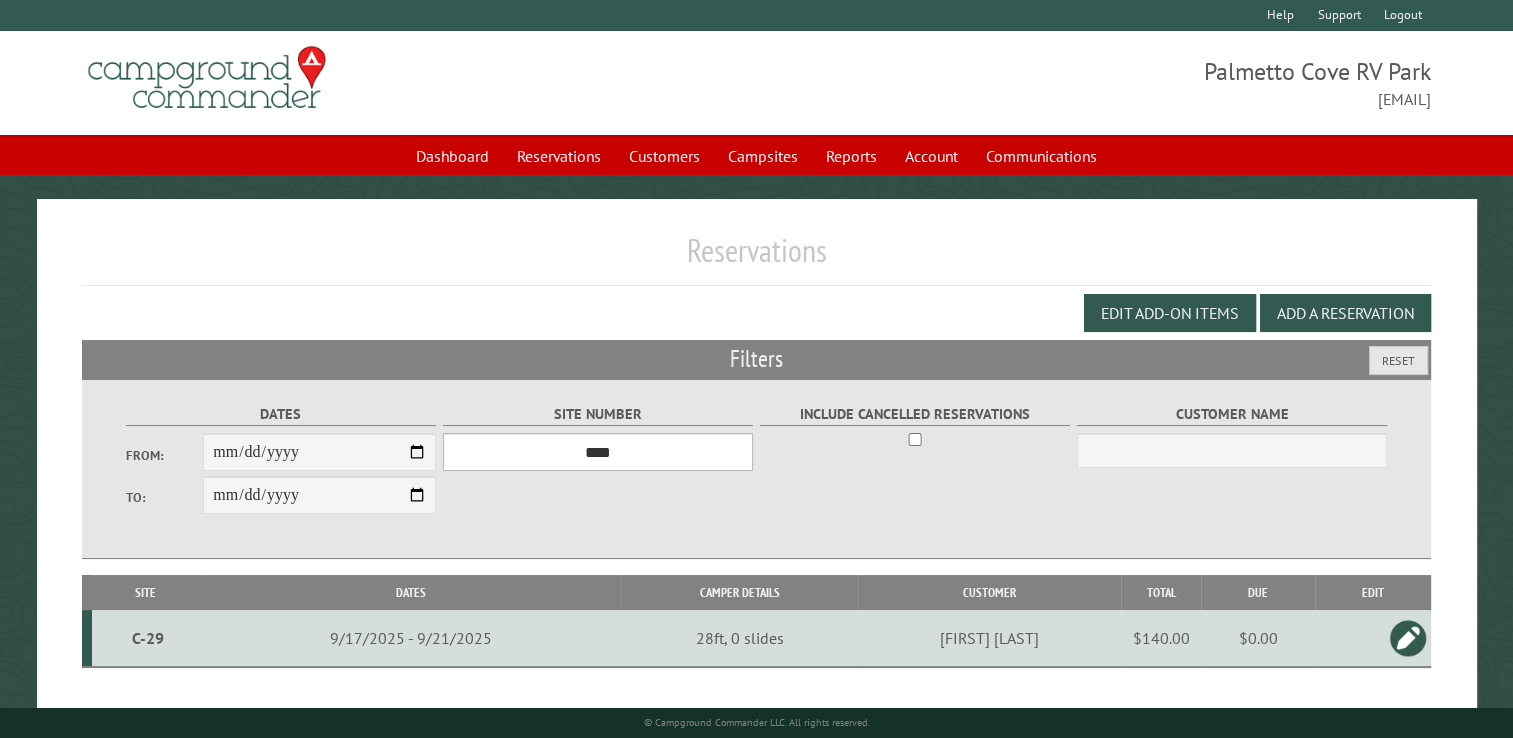 click on "*** **** **** **** **** **** **** **** **** **** **** **** **** **** **** **** **** **** **** **** **** **** **** **** **** **** **** **** **** **** **** **** **** **** **** **** **** **** **** **** **** **** **** **** **** **** **** **** **** **** **** **** **** **** **** **** **** **** **** **** **** **** **** **** **** **** **** **** **** **** **** **** **** **** **** **** **** **** **** **** **** **** **** **** **** **** **** **** **** **** **** **** **** **** **** **** **** **** **** **** **** **** **** **** **** **** **** **** **** **** **** **** **** **** **** **** **** **** **** **** **** **** **** **** **** **** **** **** **** **** **** **** **** **** **** **** **** **** **** **** **** **** **** **** **** **** ****" at bounding box center [598, 452] 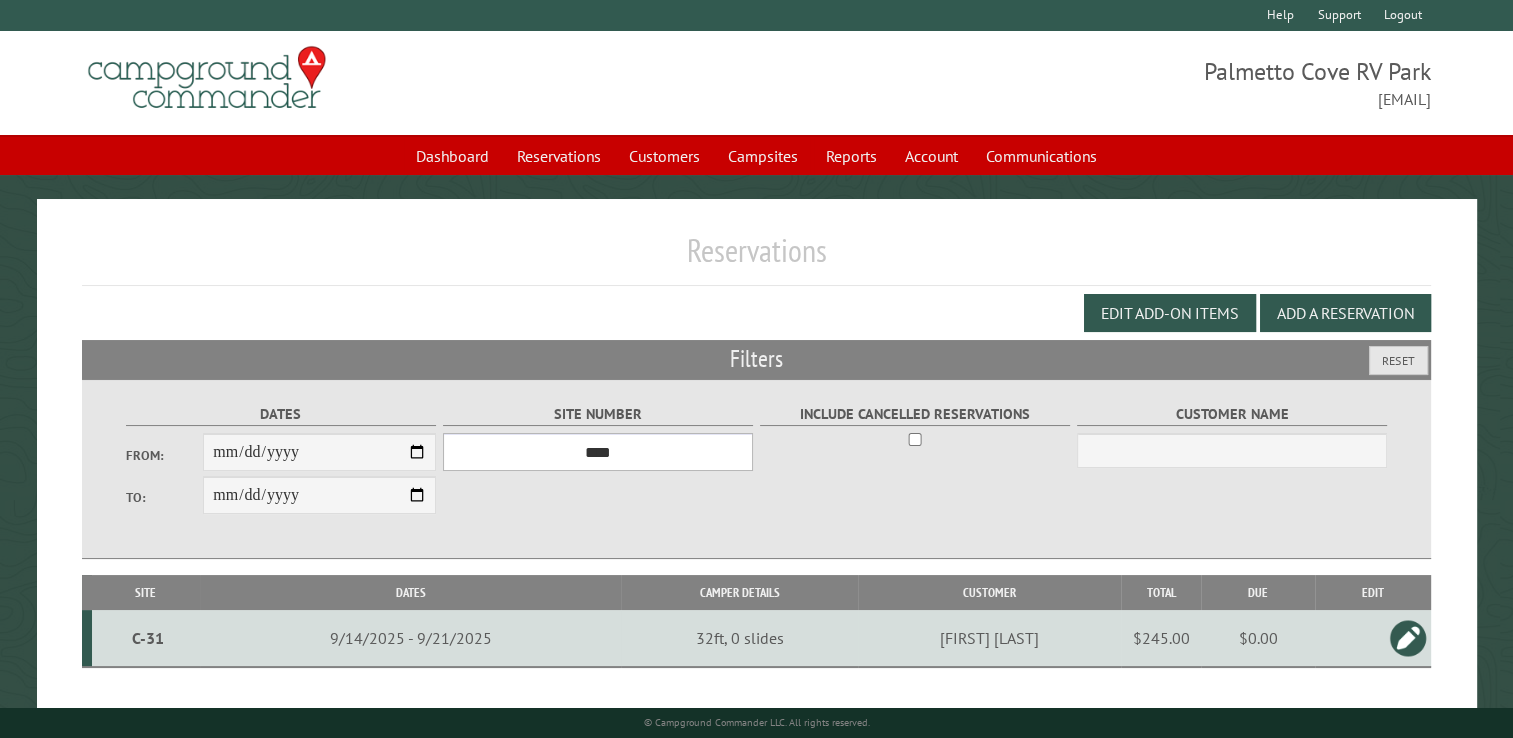 click on "*** **** **** **** **** **** **** **** **** **** **** **** **** **** **** **** **** **** **** **** **** **** **** **** **** **** **** **** **** **** **** **** **** **** **** **** **** **** **** **** **** **** **** **** **** **** **** **** **** **** **** **** **** **** **** **** **** **** **** **** **** **** **** **** **** **** **** **** **** **** **** **** **** **** **** **** **** **** **** **** **** **** **** **** **** **** **** **** **** **** **** **** **** **** **** **** **** **** **** **** **** **** **** **** **** **** **** **** **** **** **** **** **** **** **** **** **** **** **** **** **** **** **** **** **** **** **** **** **** **** **** **** **** **** **** **** **** **** **** **** **** **** **** **** **** **** ****" at bounding box center (598, 452) 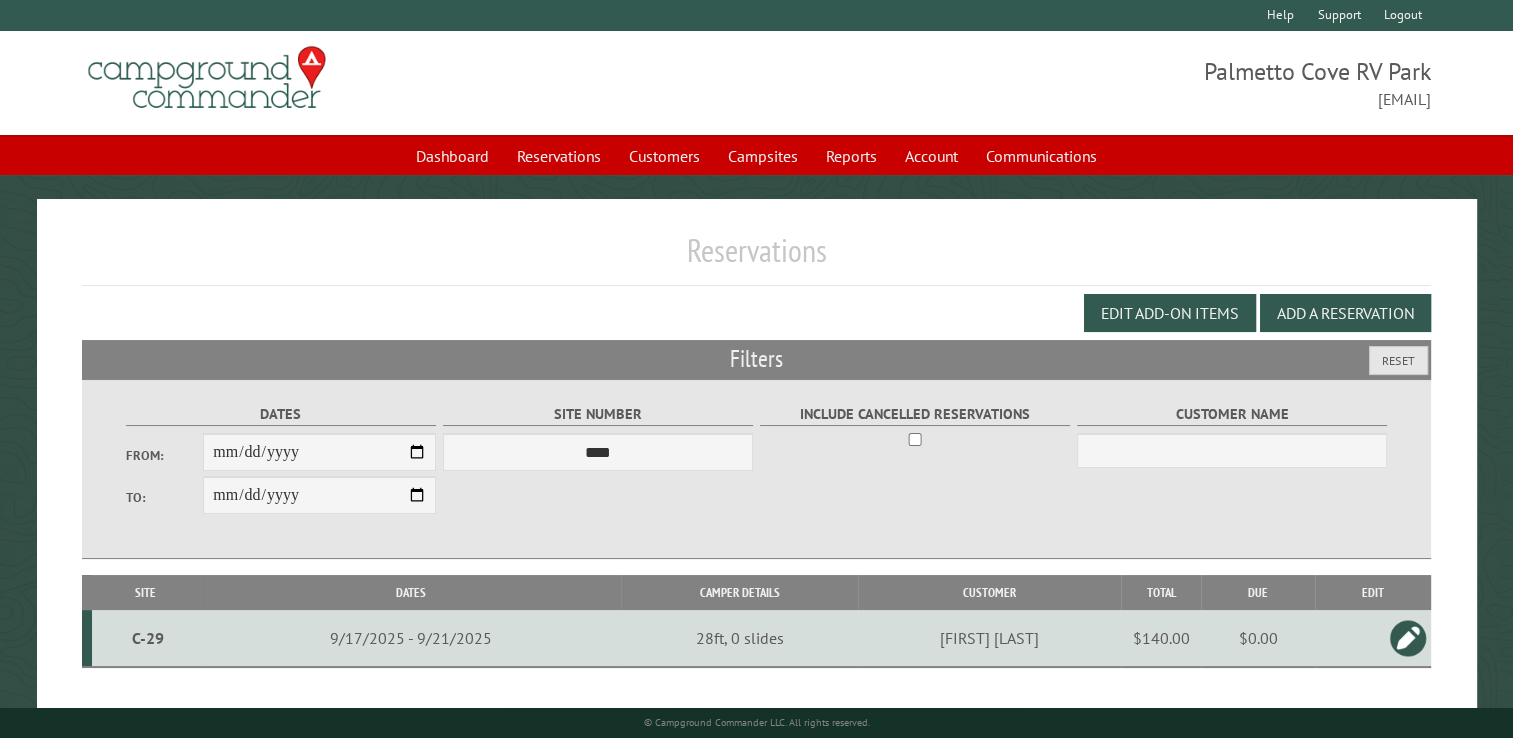 click at bounding box center [1408, 638] 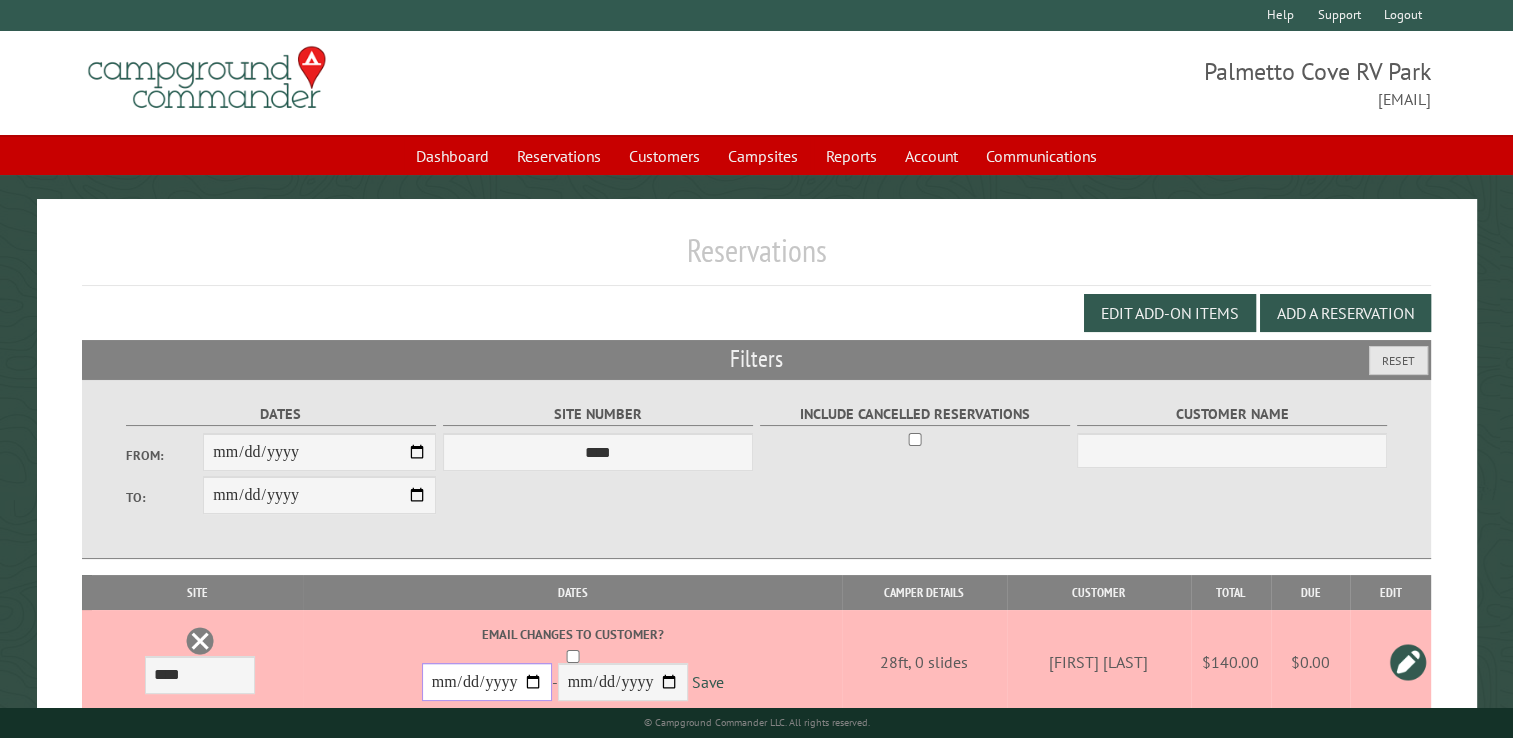 click on "**********" at bounding box center [487, 682] 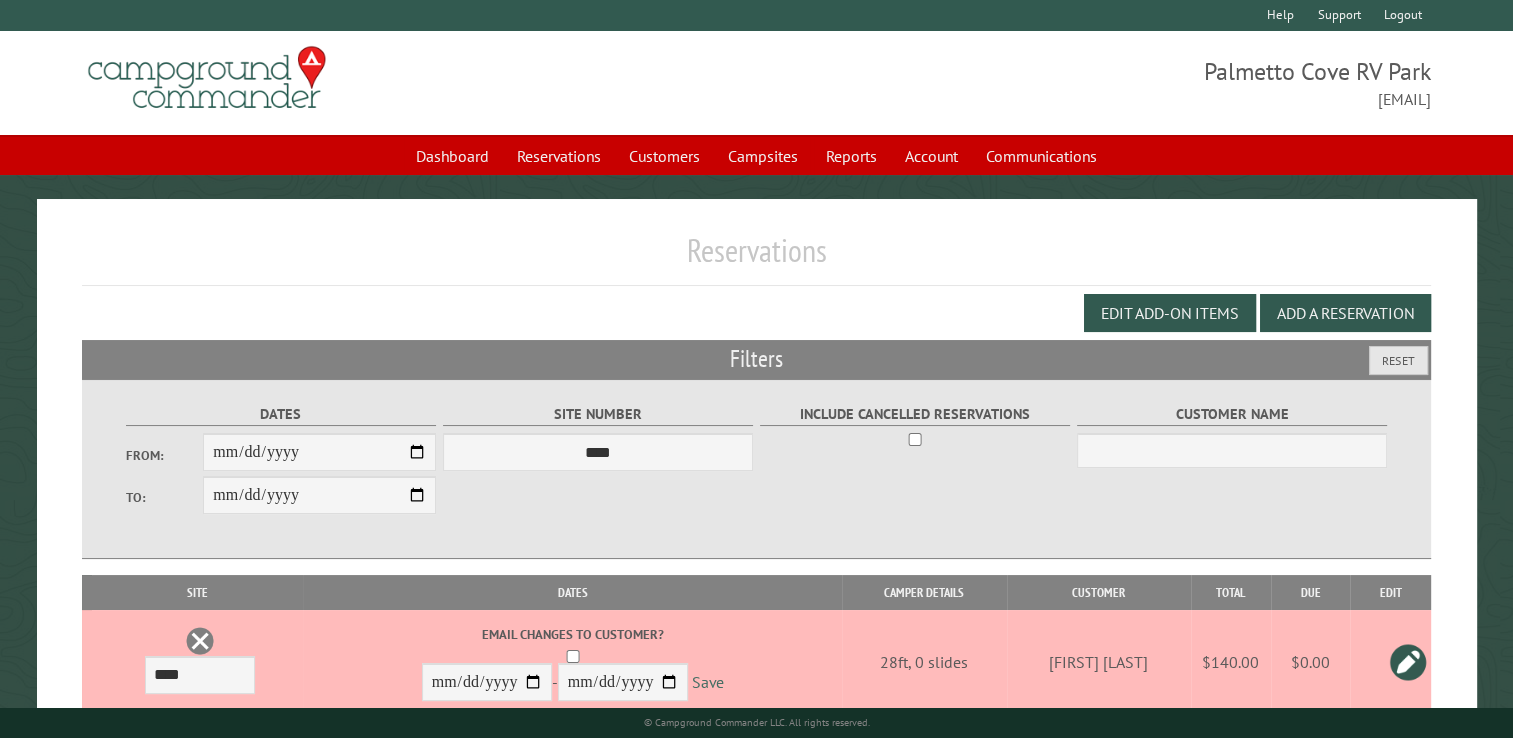 click on "Save" at bounding box center [708, 683] 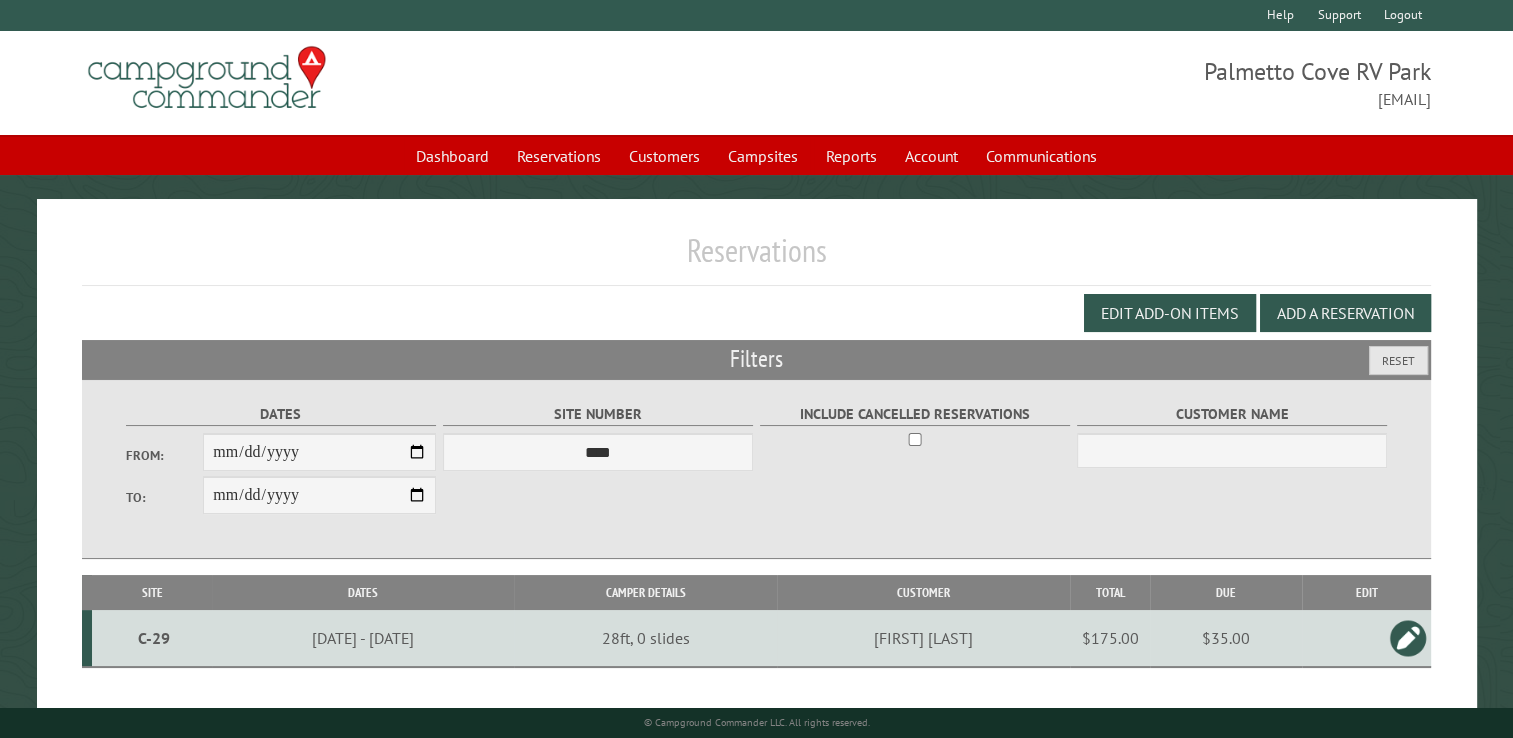click on "$35.00" at bounding box center [1225, 638] 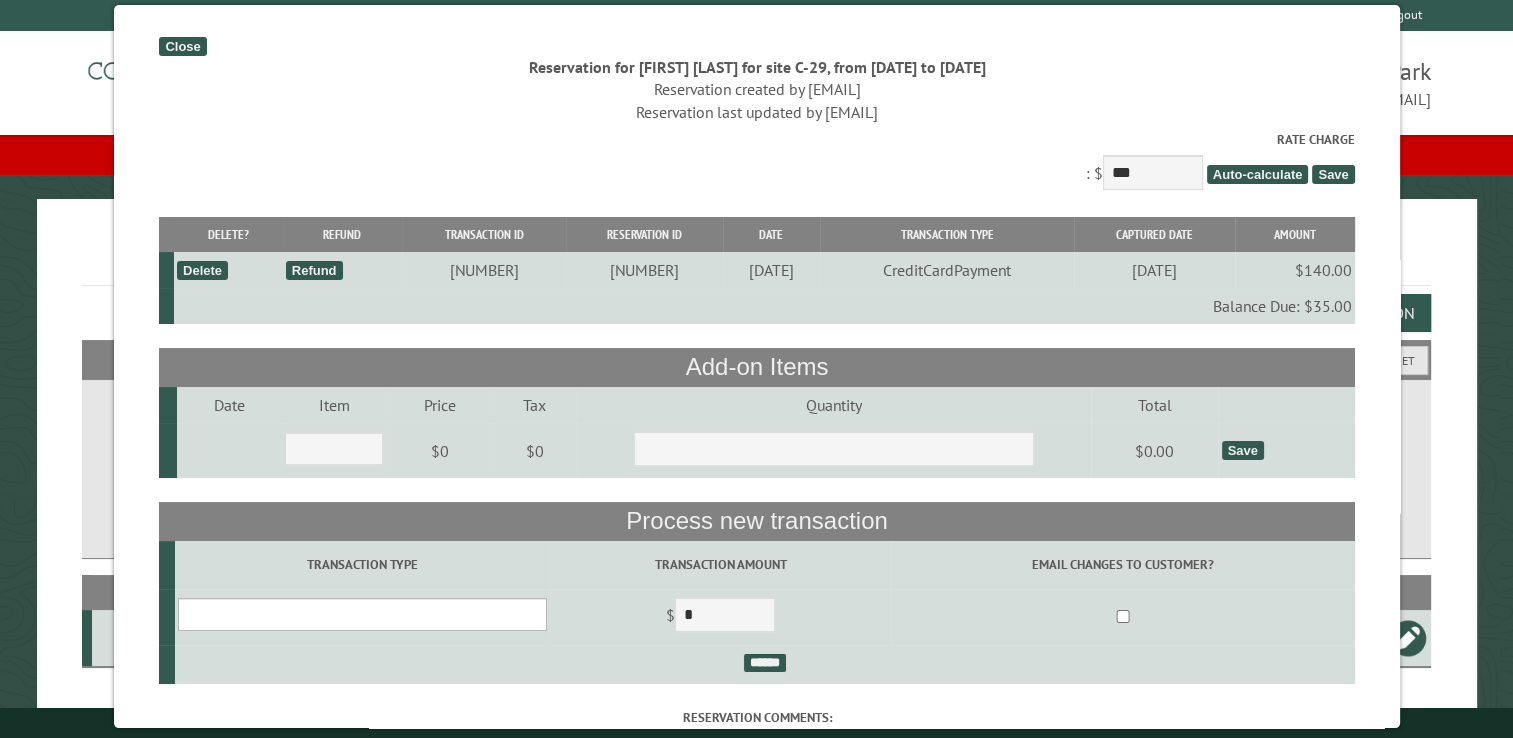 click on "**********" at bounding box center (362, 614) 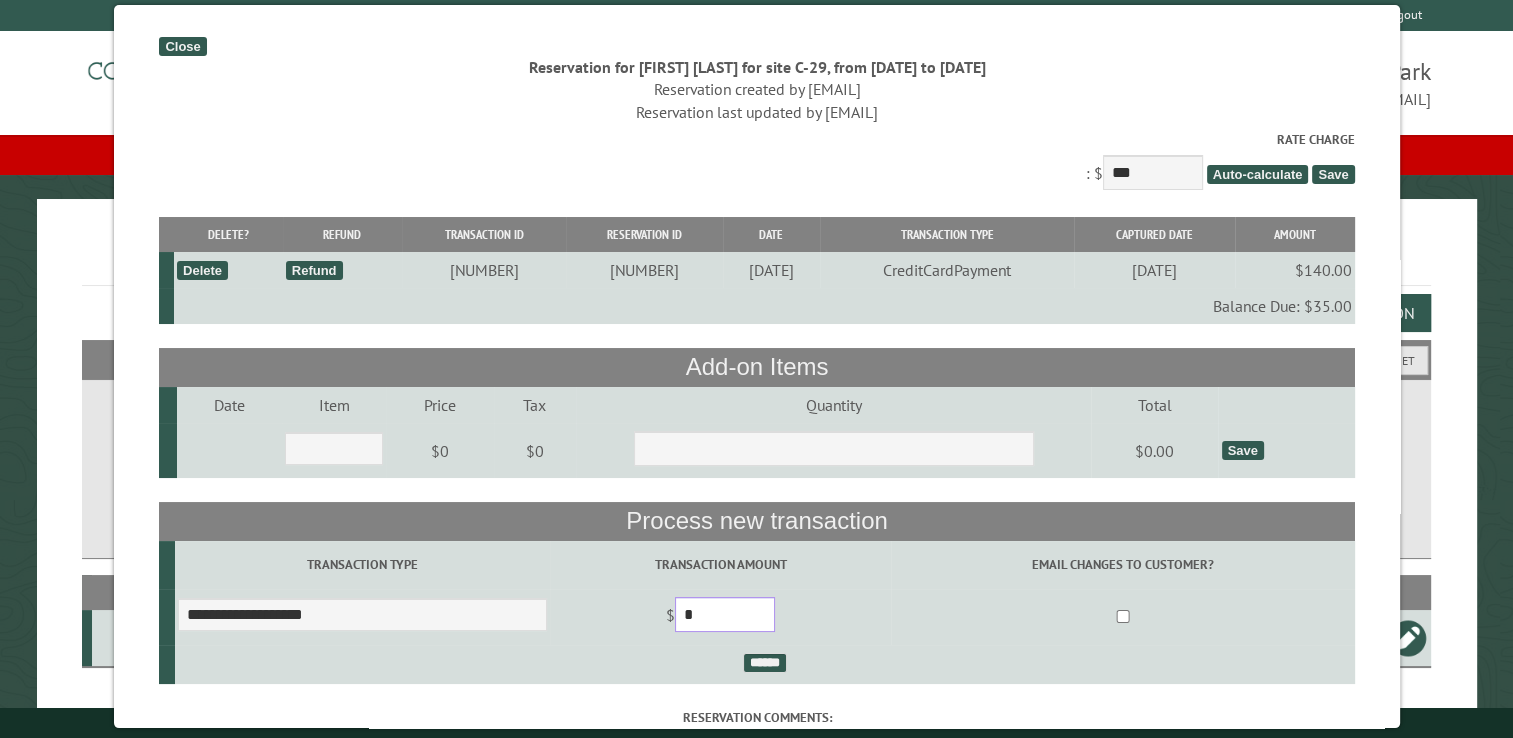 drag, startPoint x: 704, startPoint y: 616, endPoint x: 662, endPoint y: 630, distance: 44.27189 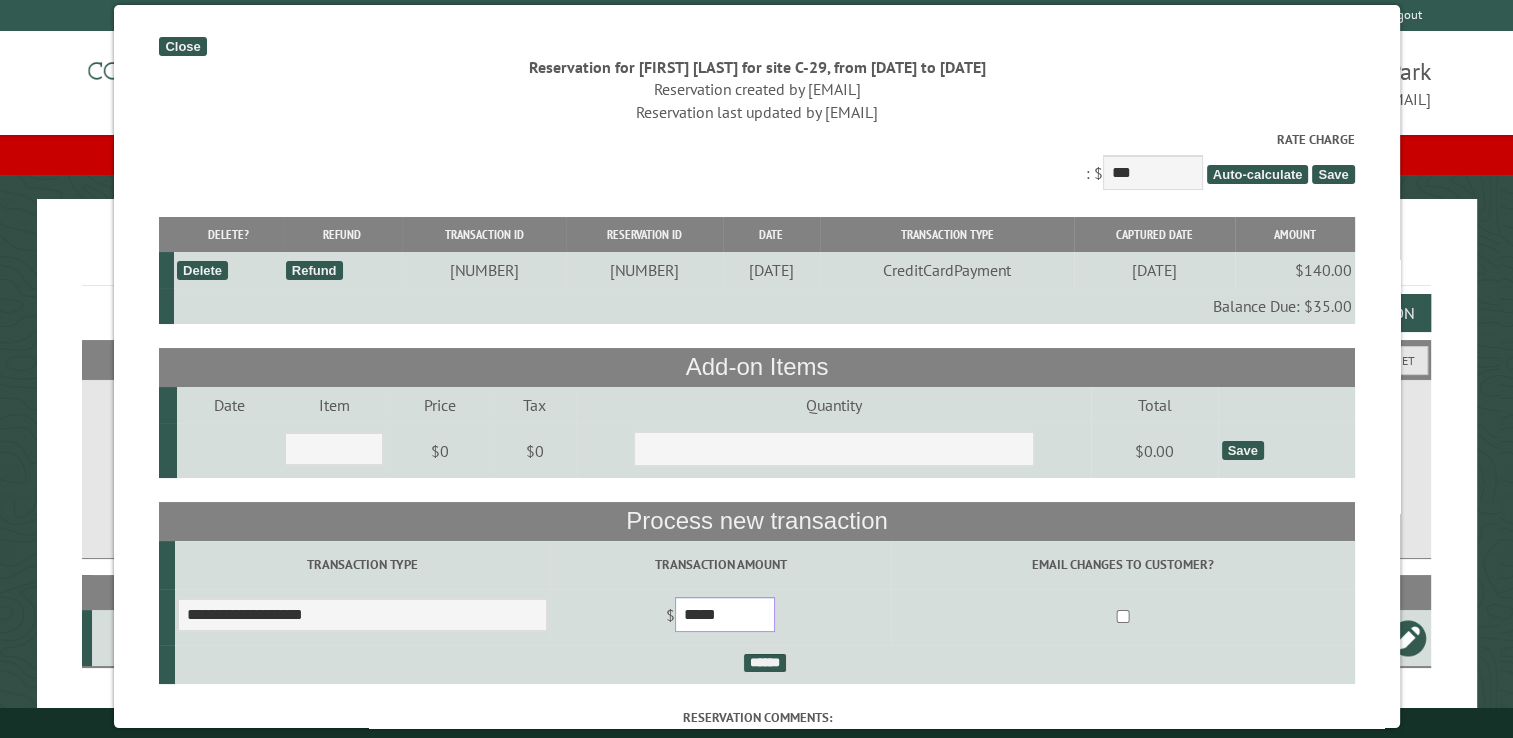type on "*****" 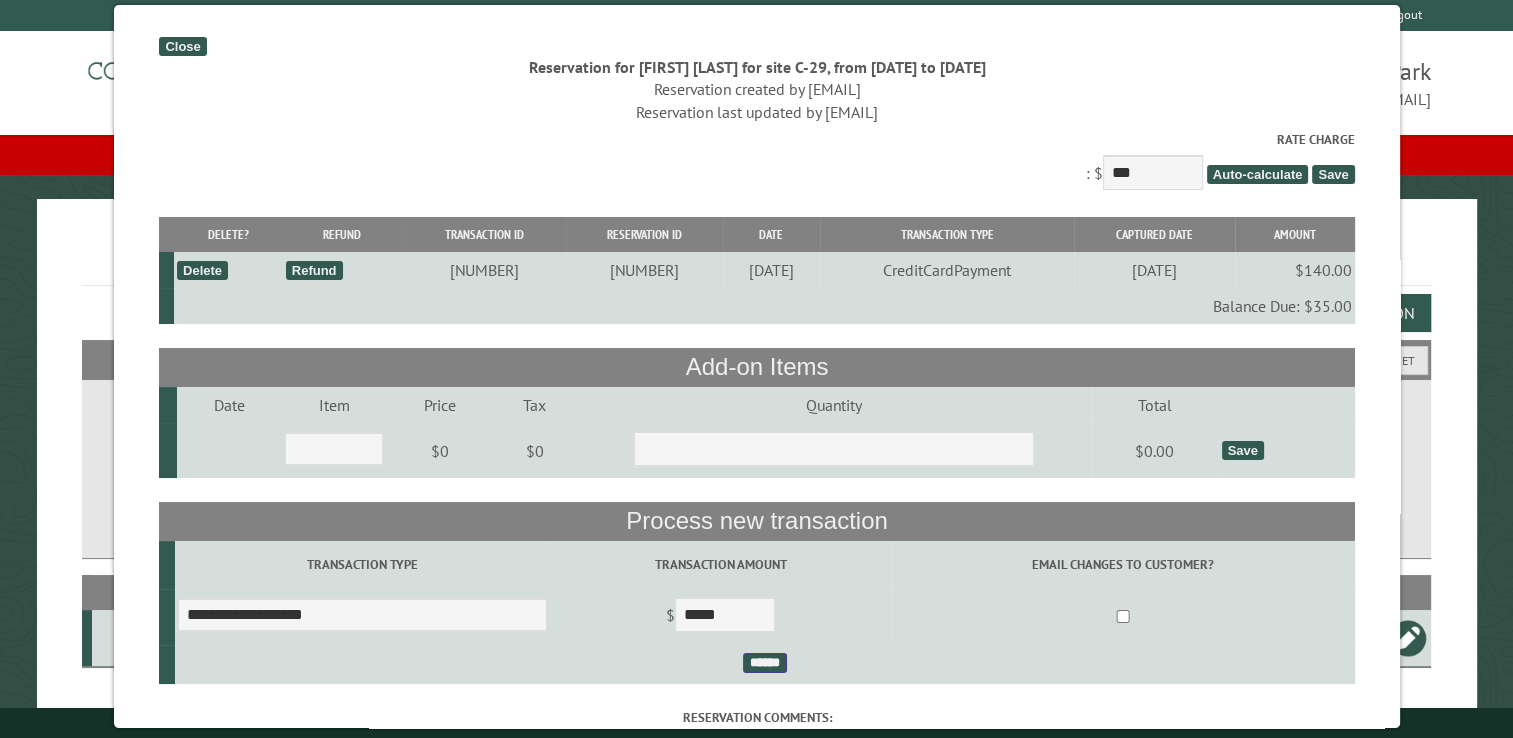 click on "******" at bounding box center (764, 663) 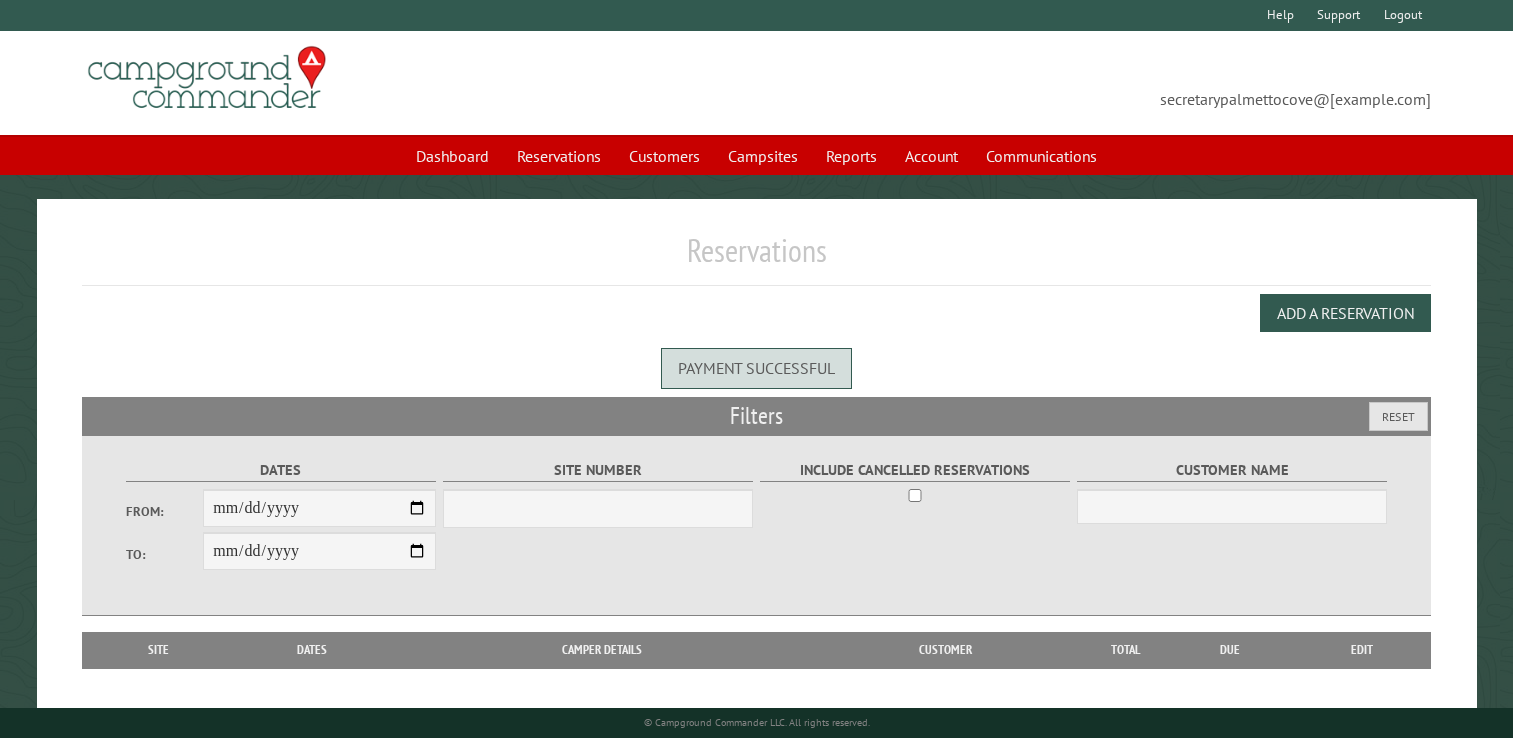 scroll, scrollTop: 0, scrollLeft: 0, axis: both 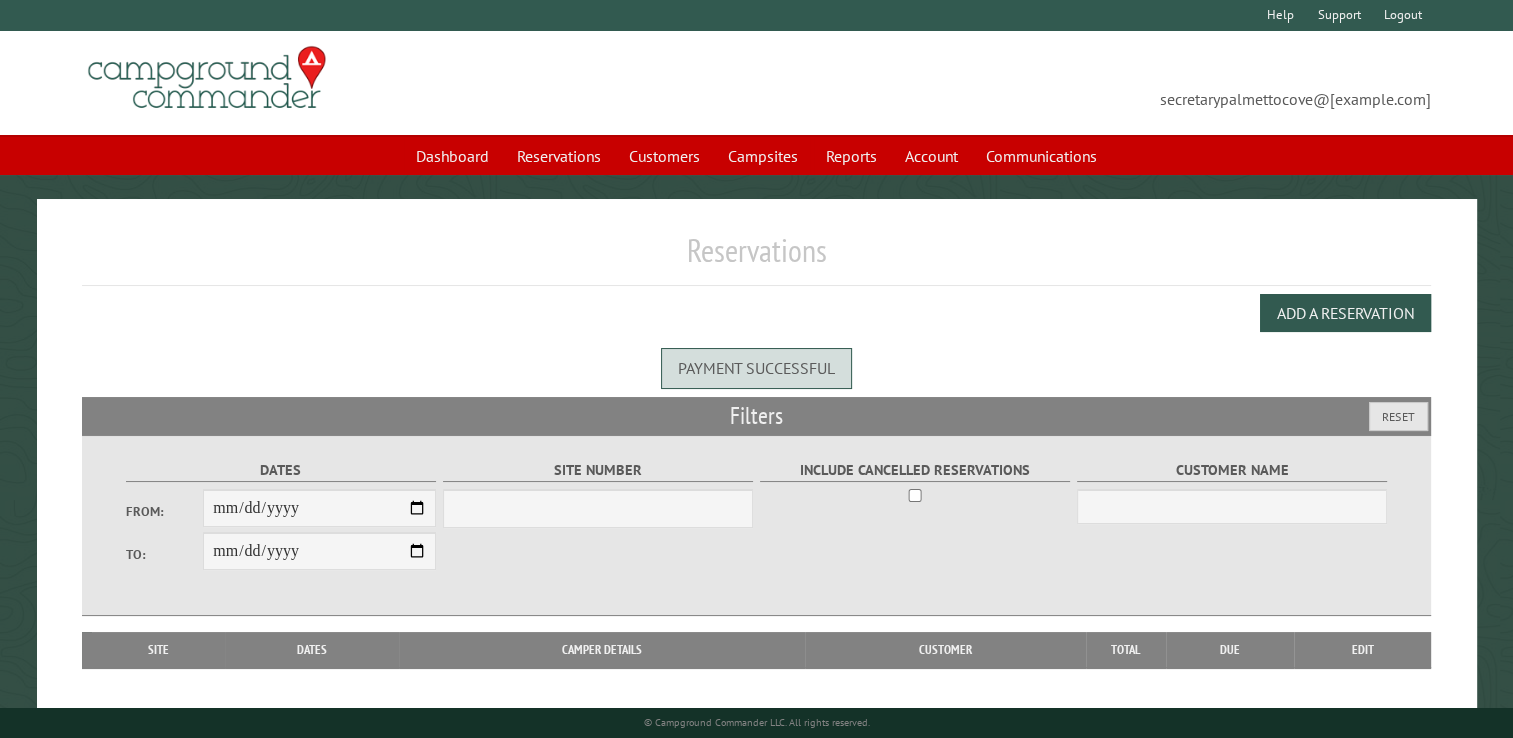 select on "***" 